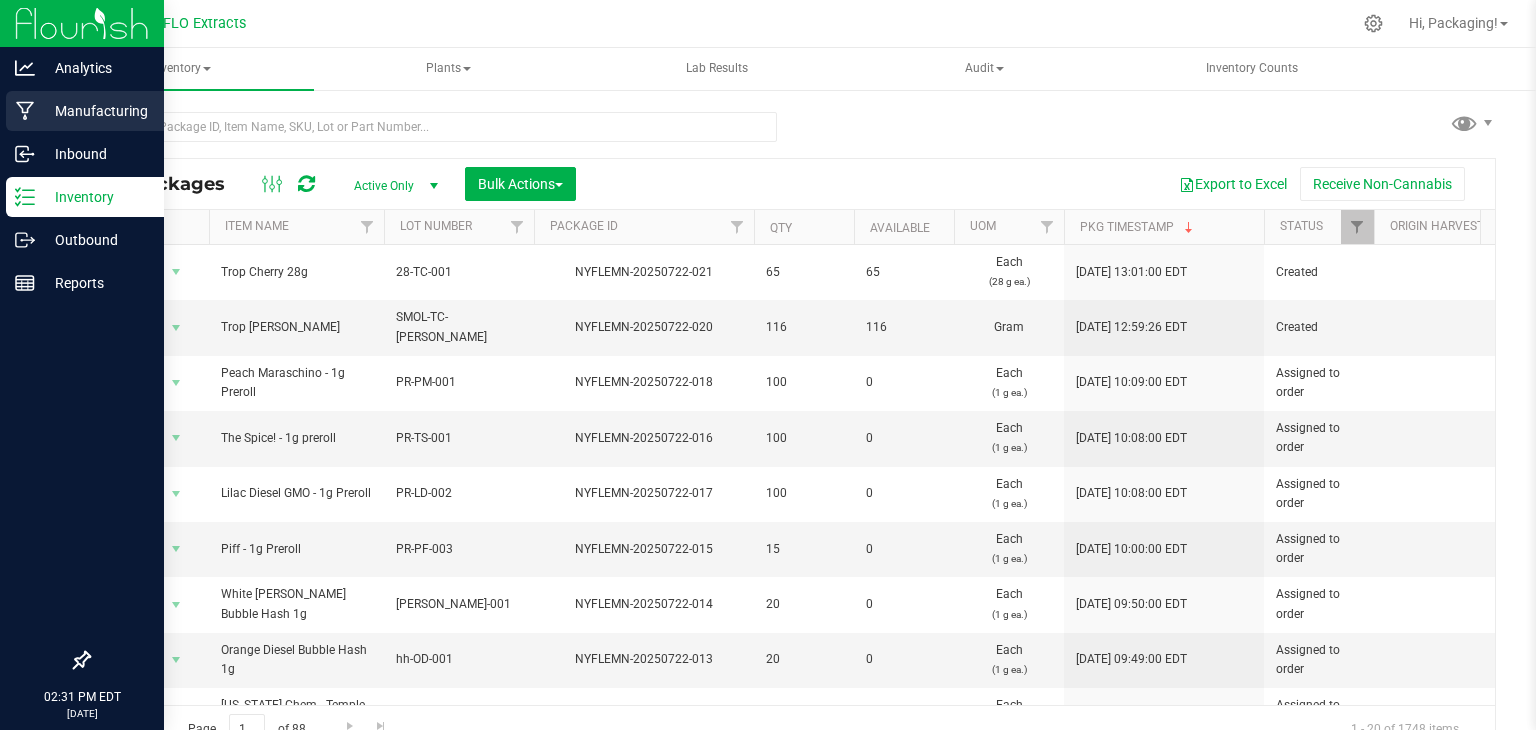 scroll, scrollTop: 0, scrollLeft: 0, axis: both 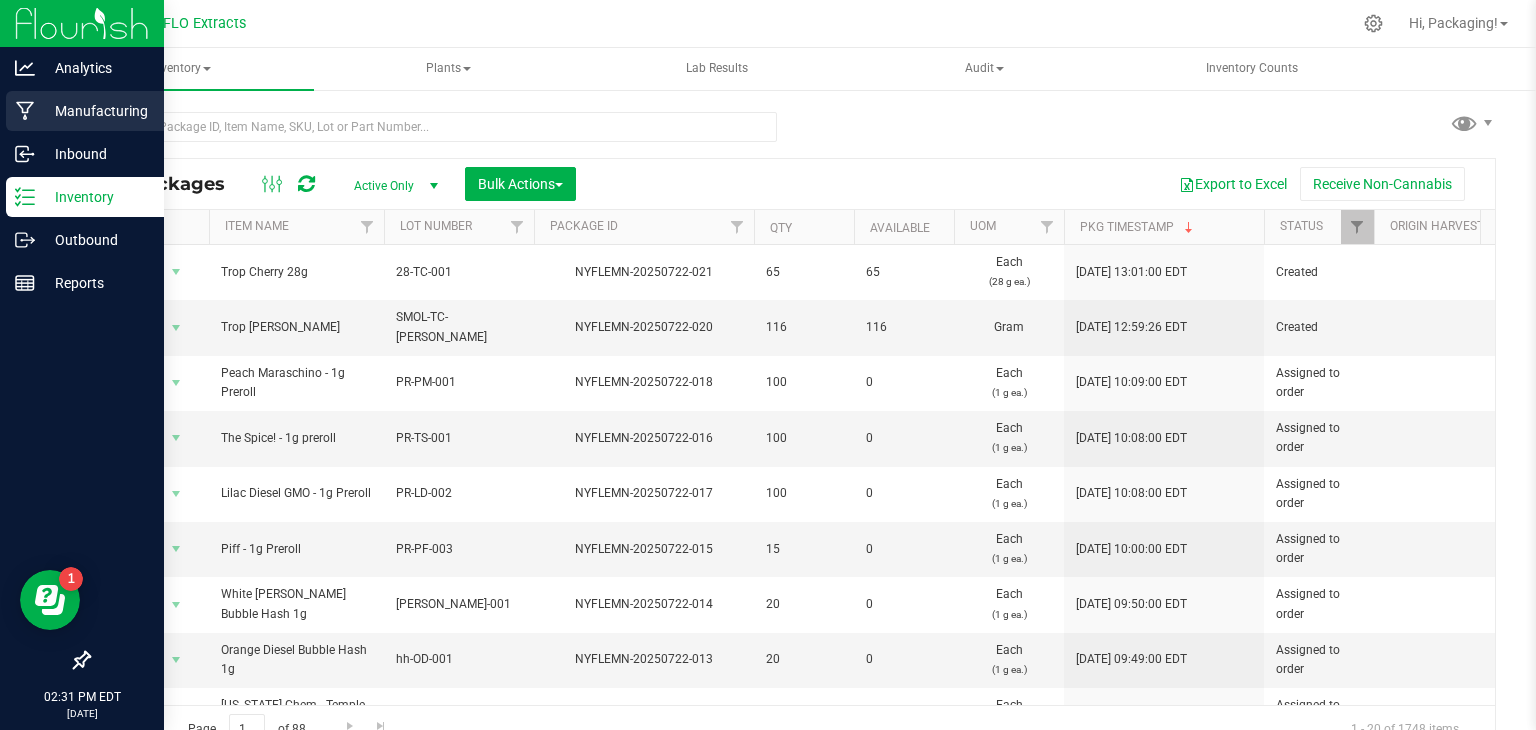 click on "Manufacturing" at bounding box center [95, 111] 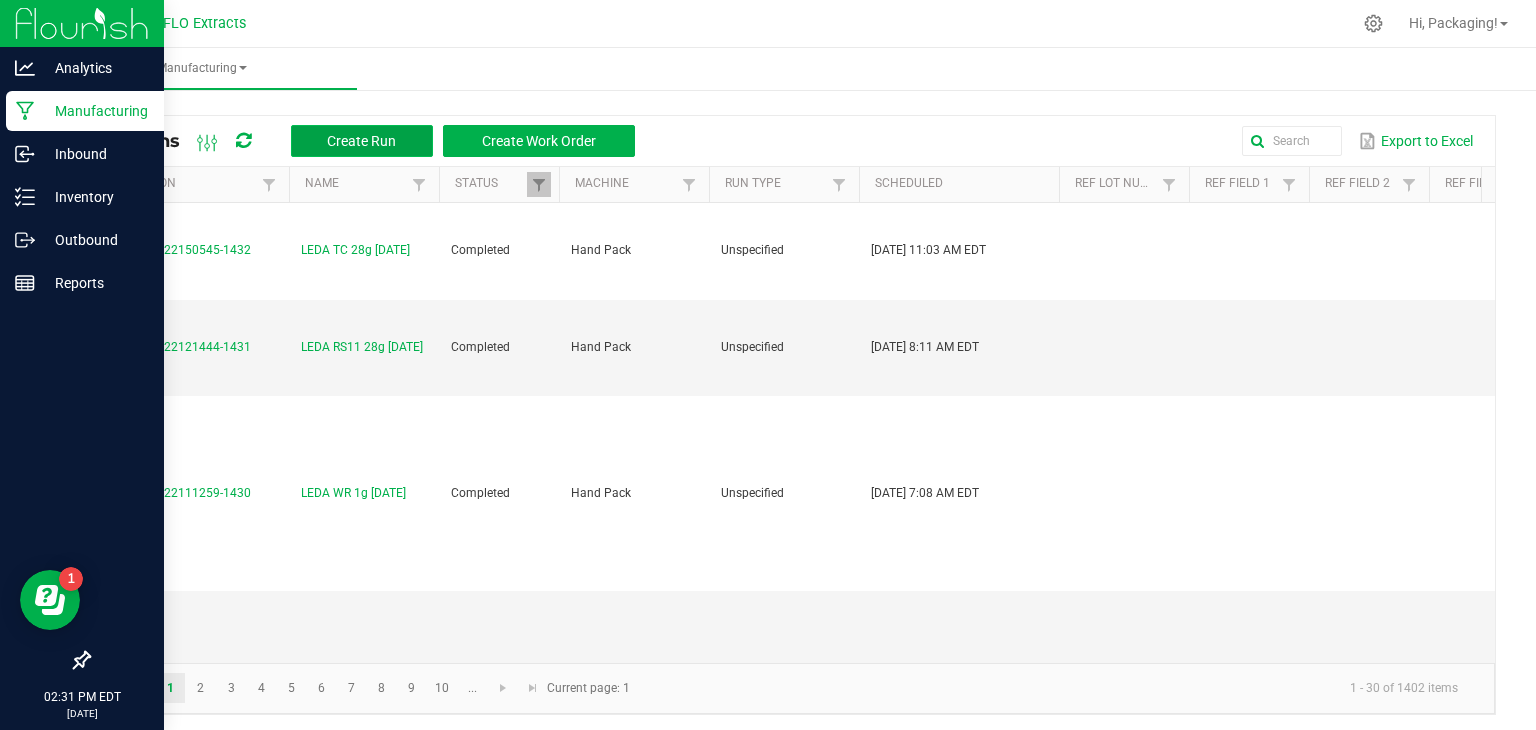 click on "Create Run" at bounding box center (361, 141) 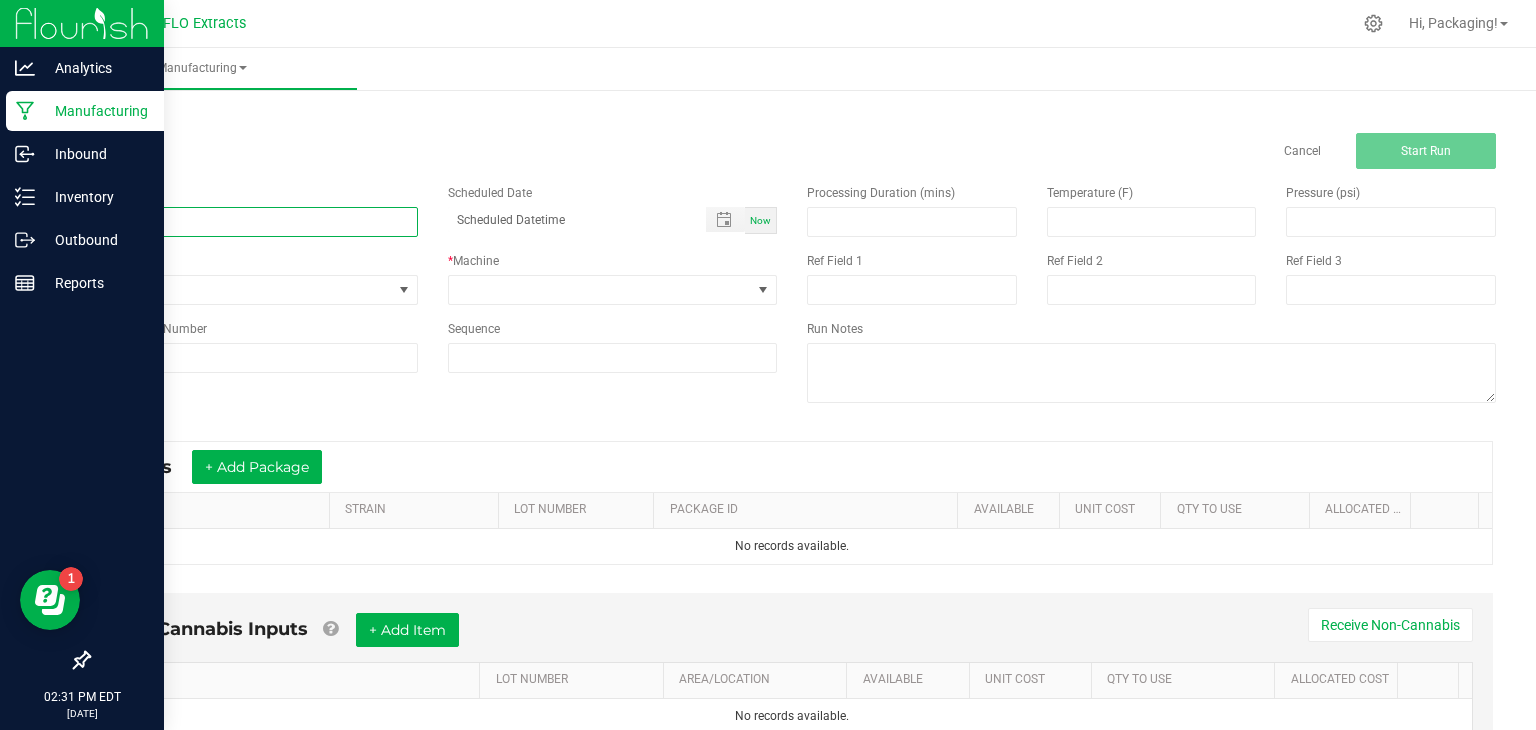 click at bounding box center (253, 222) 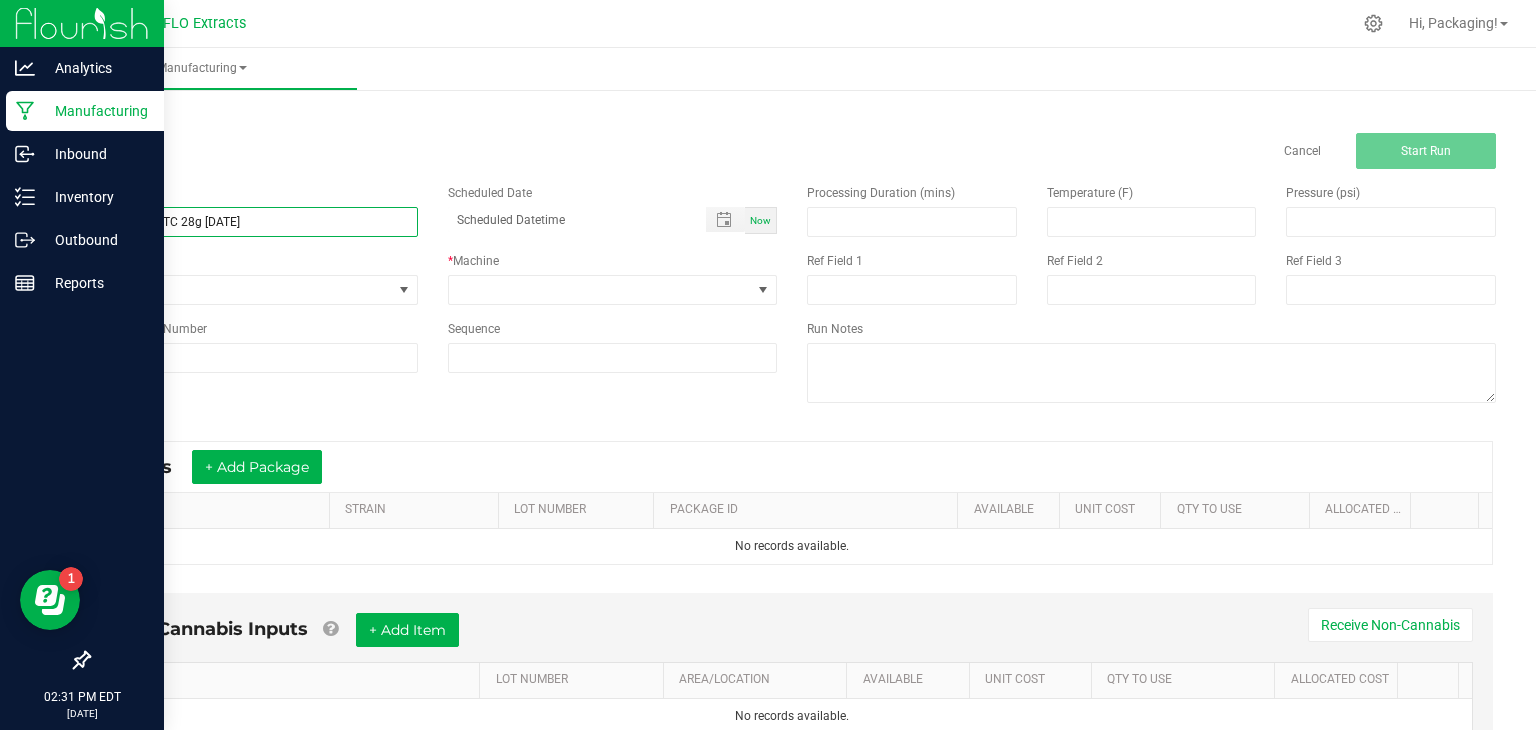 type on "LEDA RS11xTC 28g [DATE]" 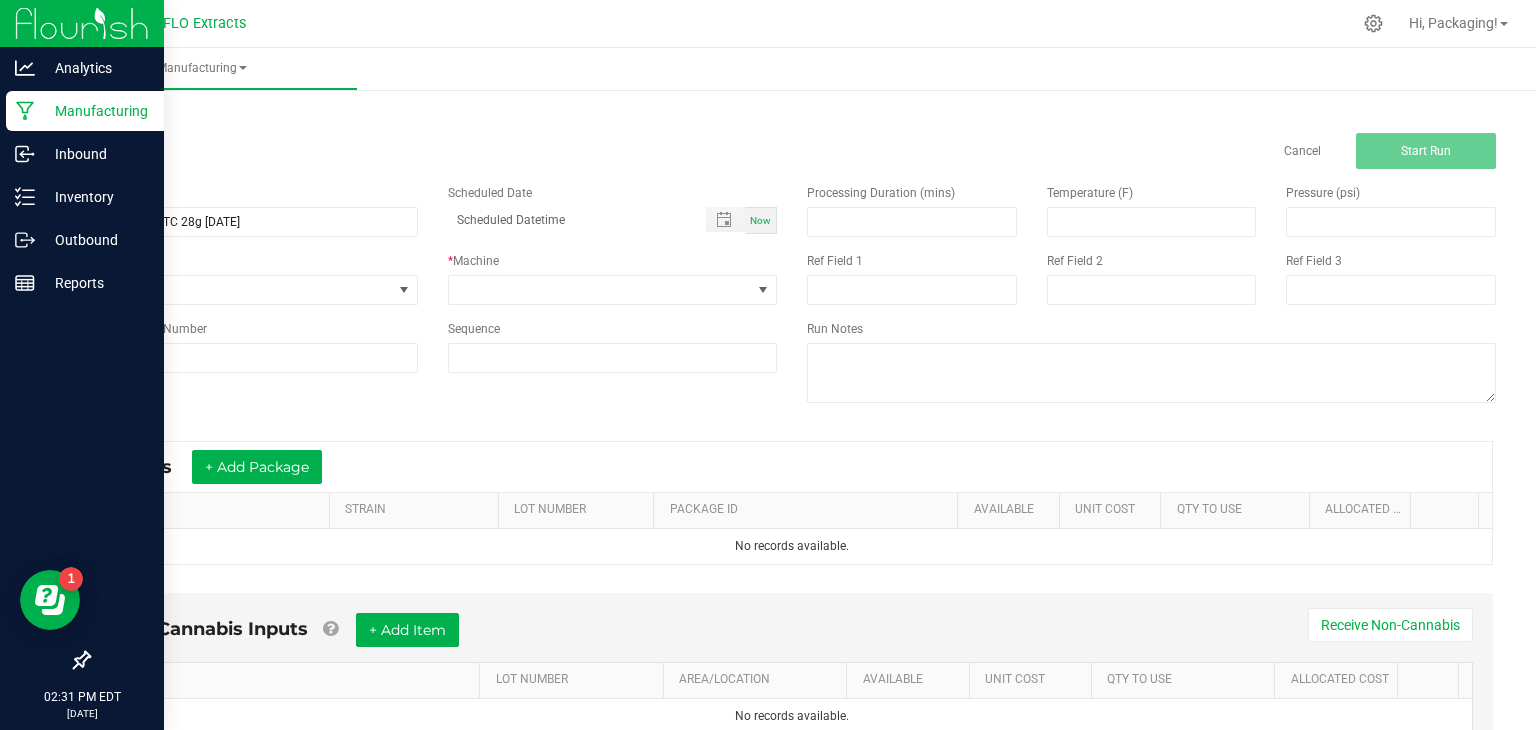click on "Now" at bounding box center [761, 220] 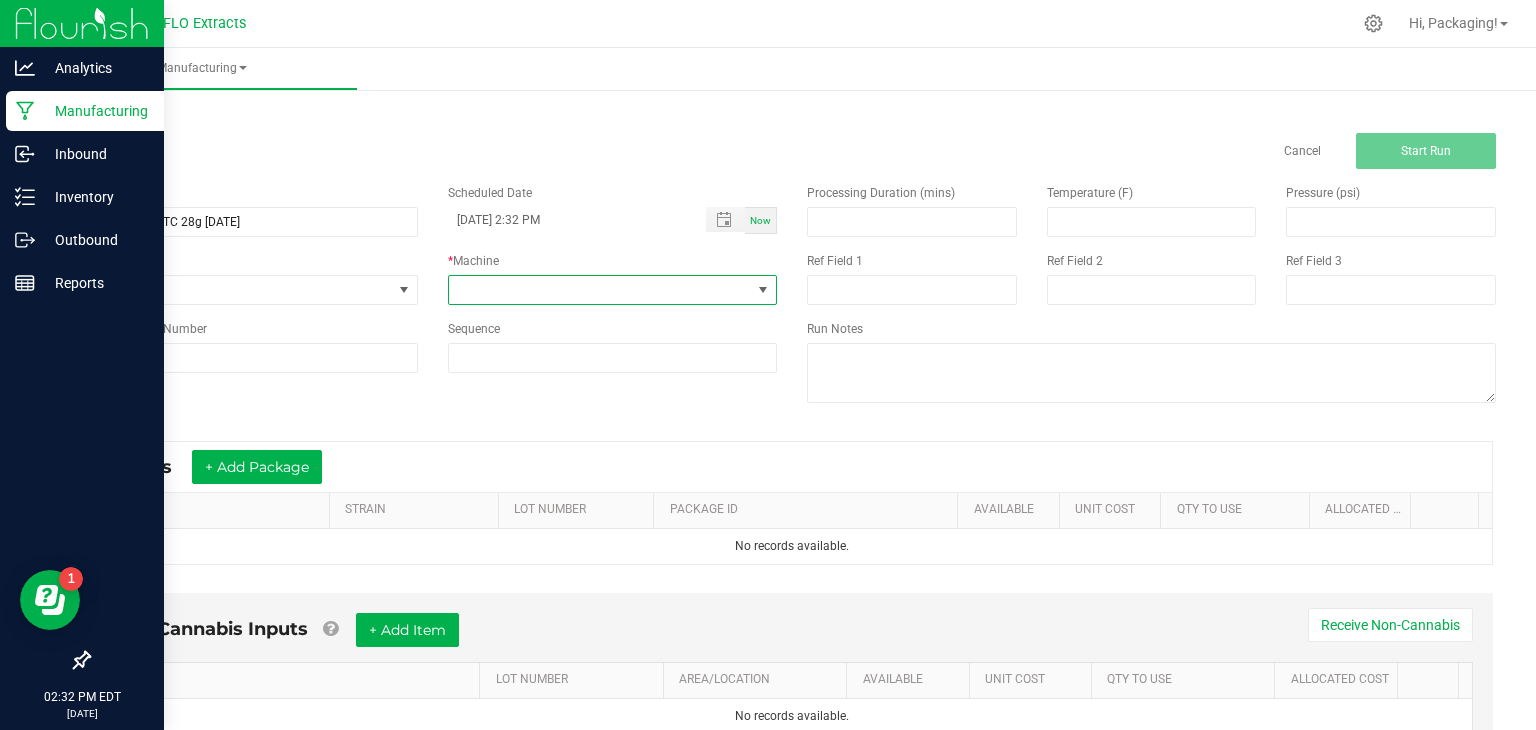 click at bounding box center (763, 290) 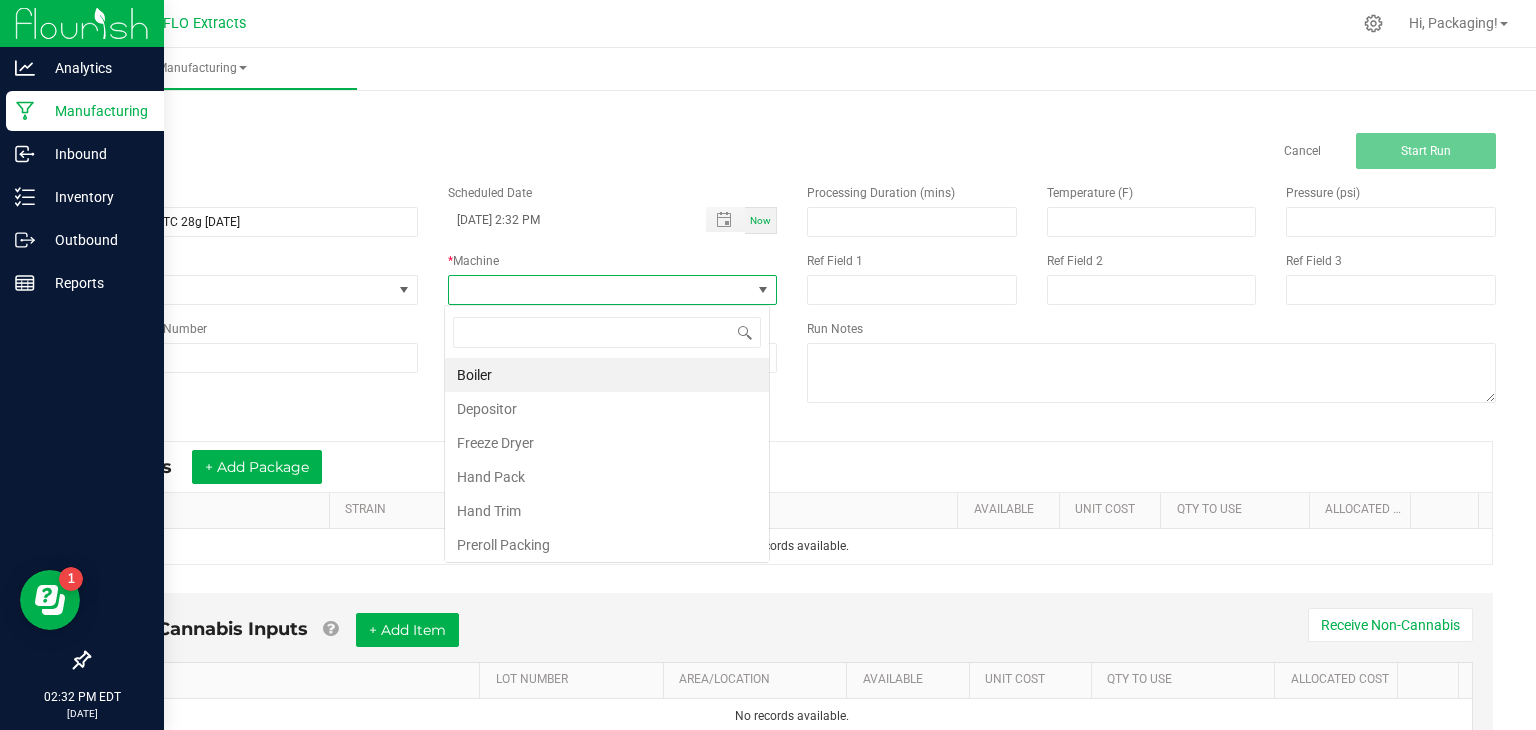 scroll, scrollTop: 99970, scrollLeft: 99674, axis: both 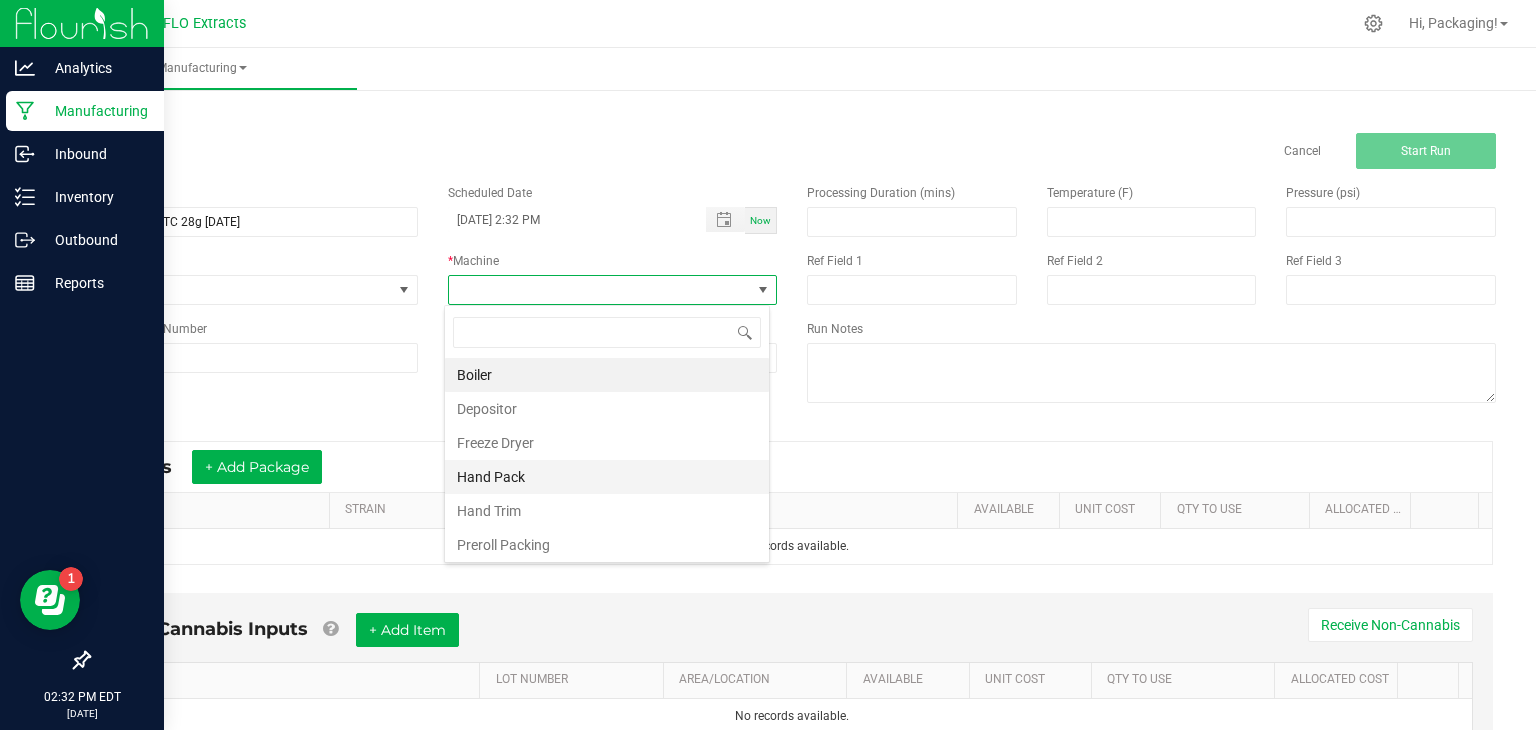 click on "Hand Pack" at bounding box center (607, 477) 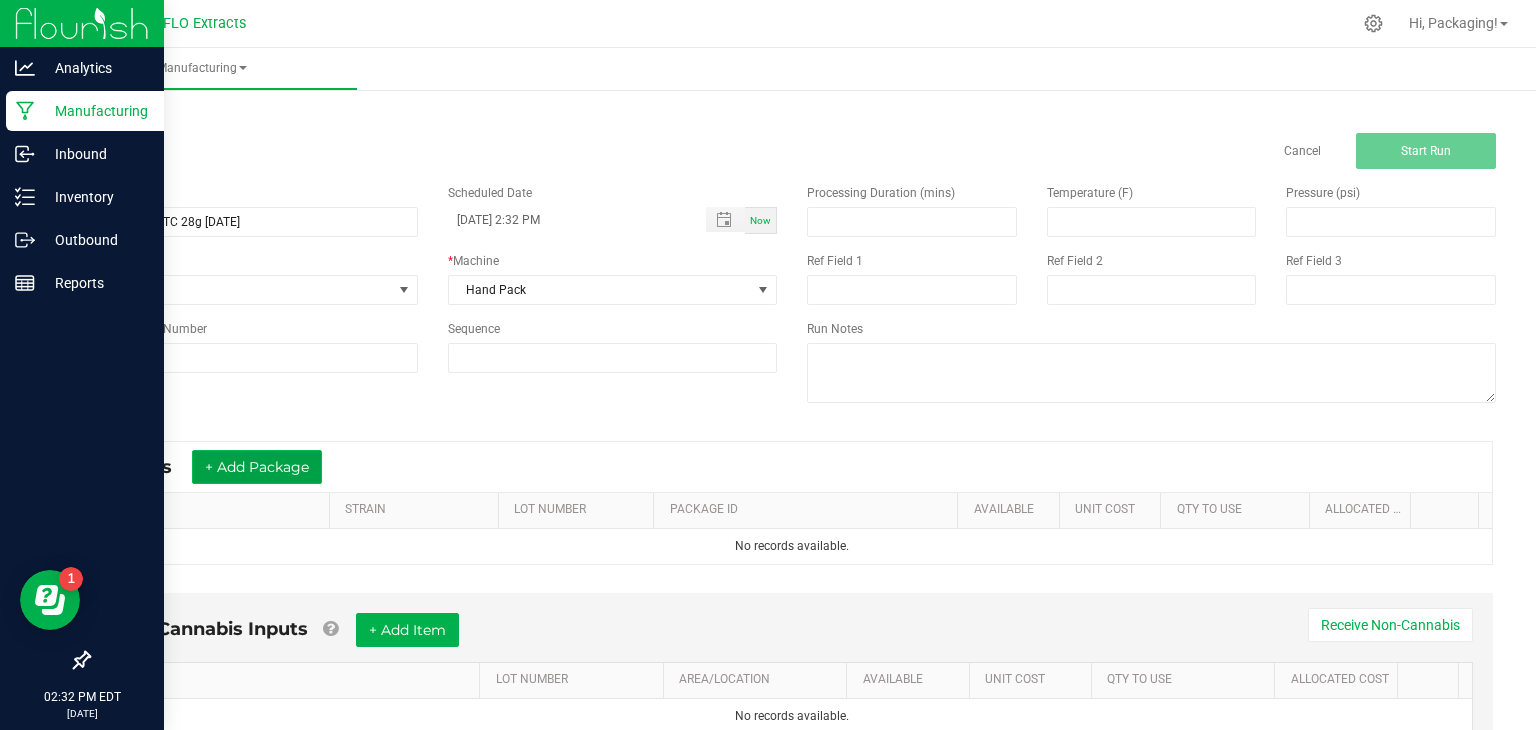 click on "+ Add Package" at bounding box center [257, 467] 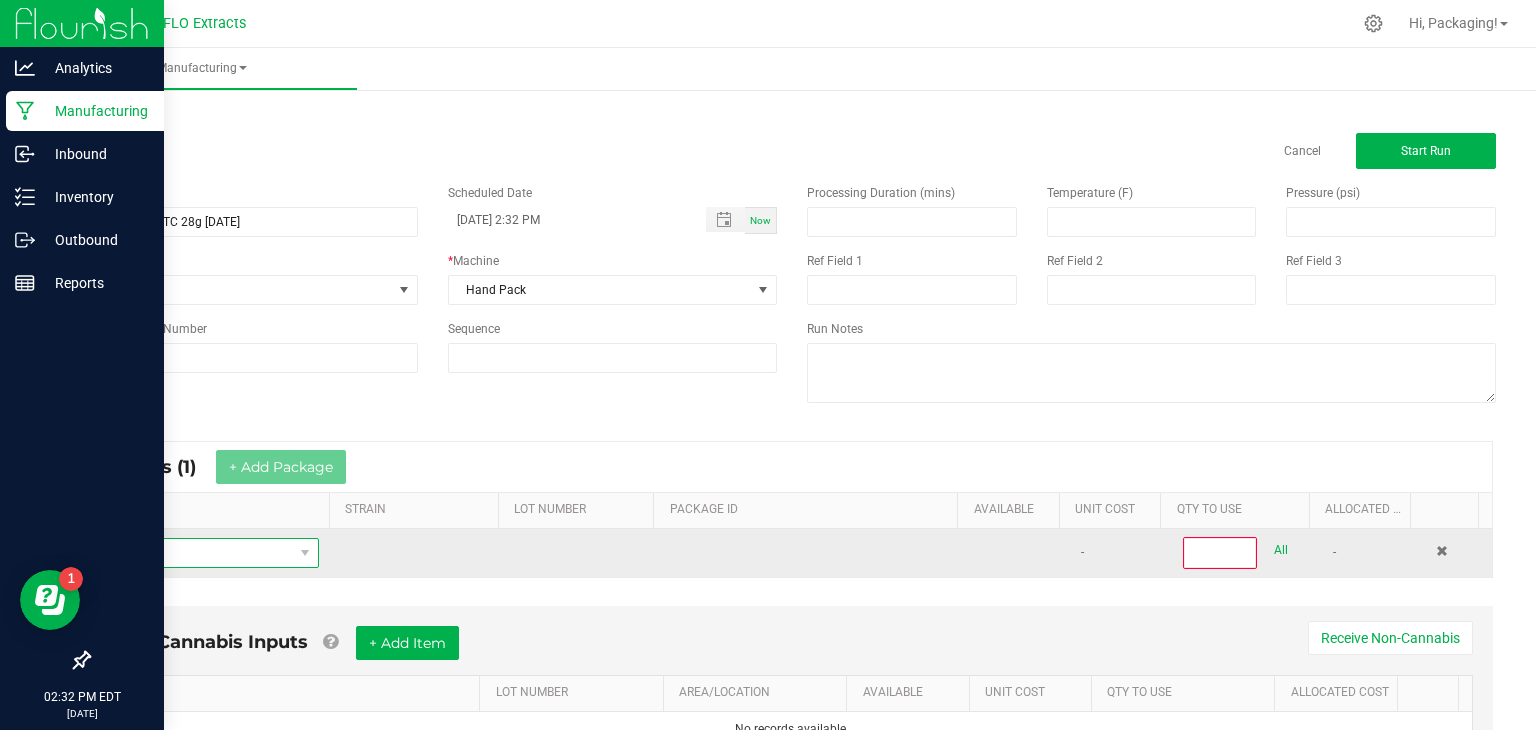 click at bounding box center (199, 553) 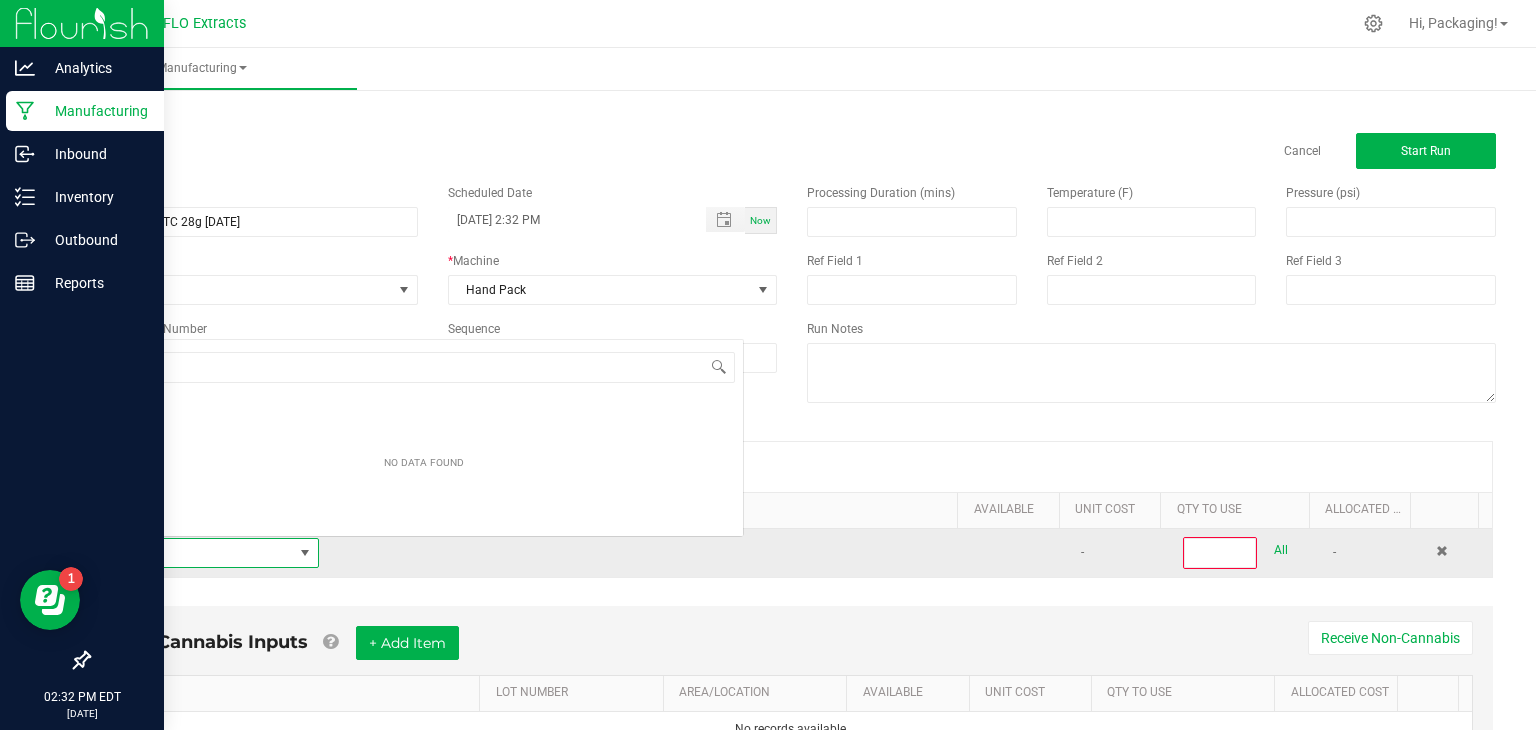 scroll, scrollTop: 0, scrollLeft: 0, axis: both 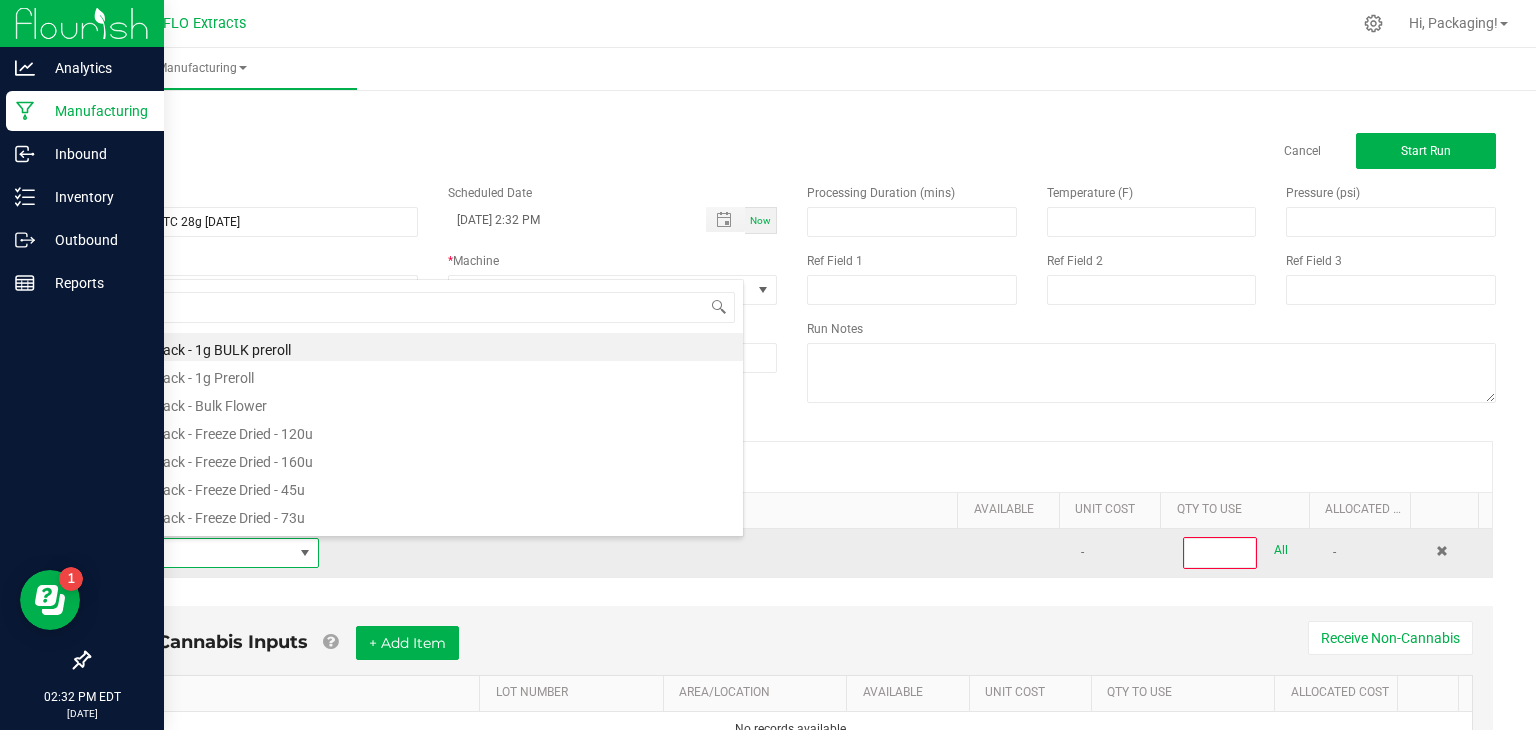 click at bounding box center [199, 553] 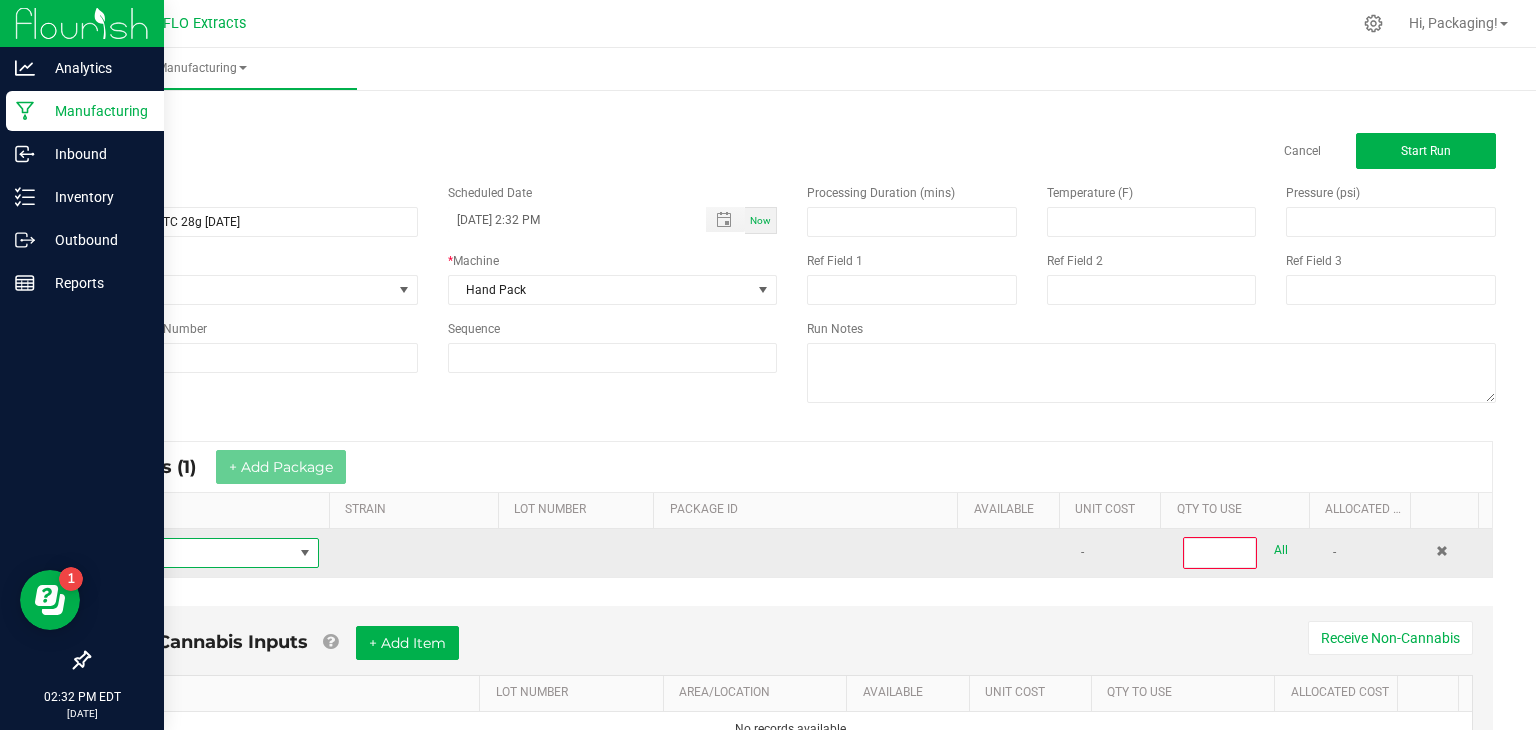 click at bounding box center (199, 553) 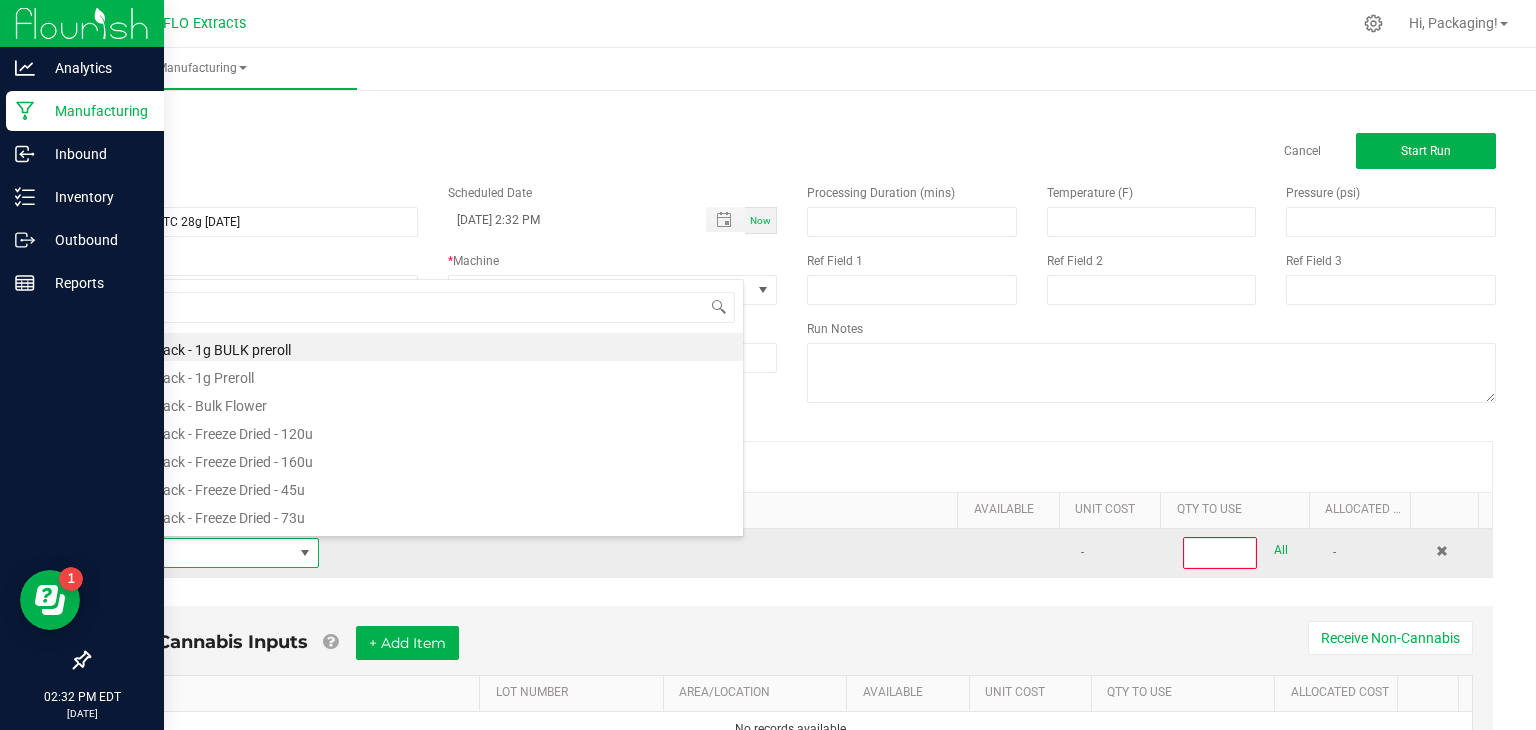 scroll, scrollTop: 99970, scrollLeft: 99790, axis: both 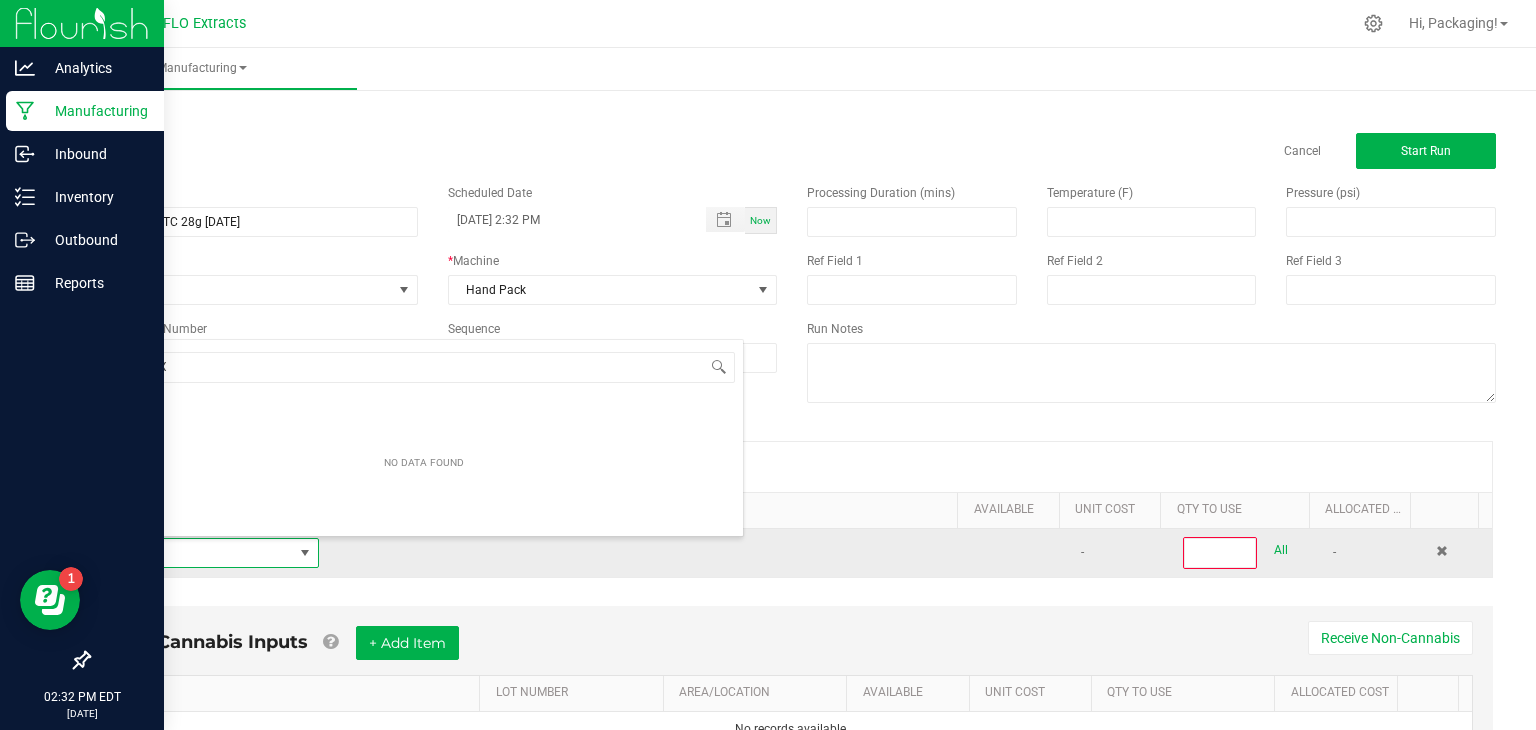 type on "RS11" 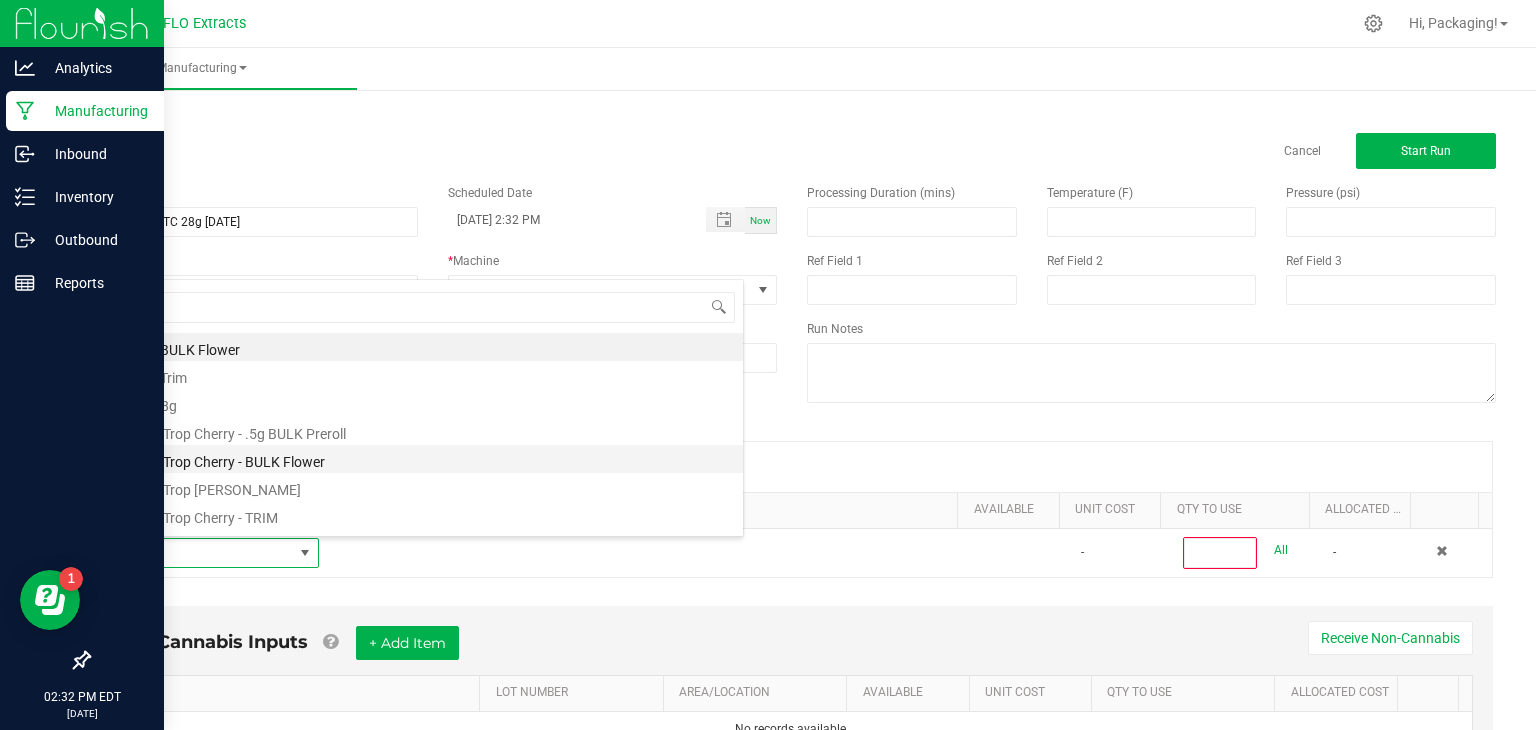 click on "RS11 x Trop Cherry - BULK Flower" at bounding box center [424, 459] 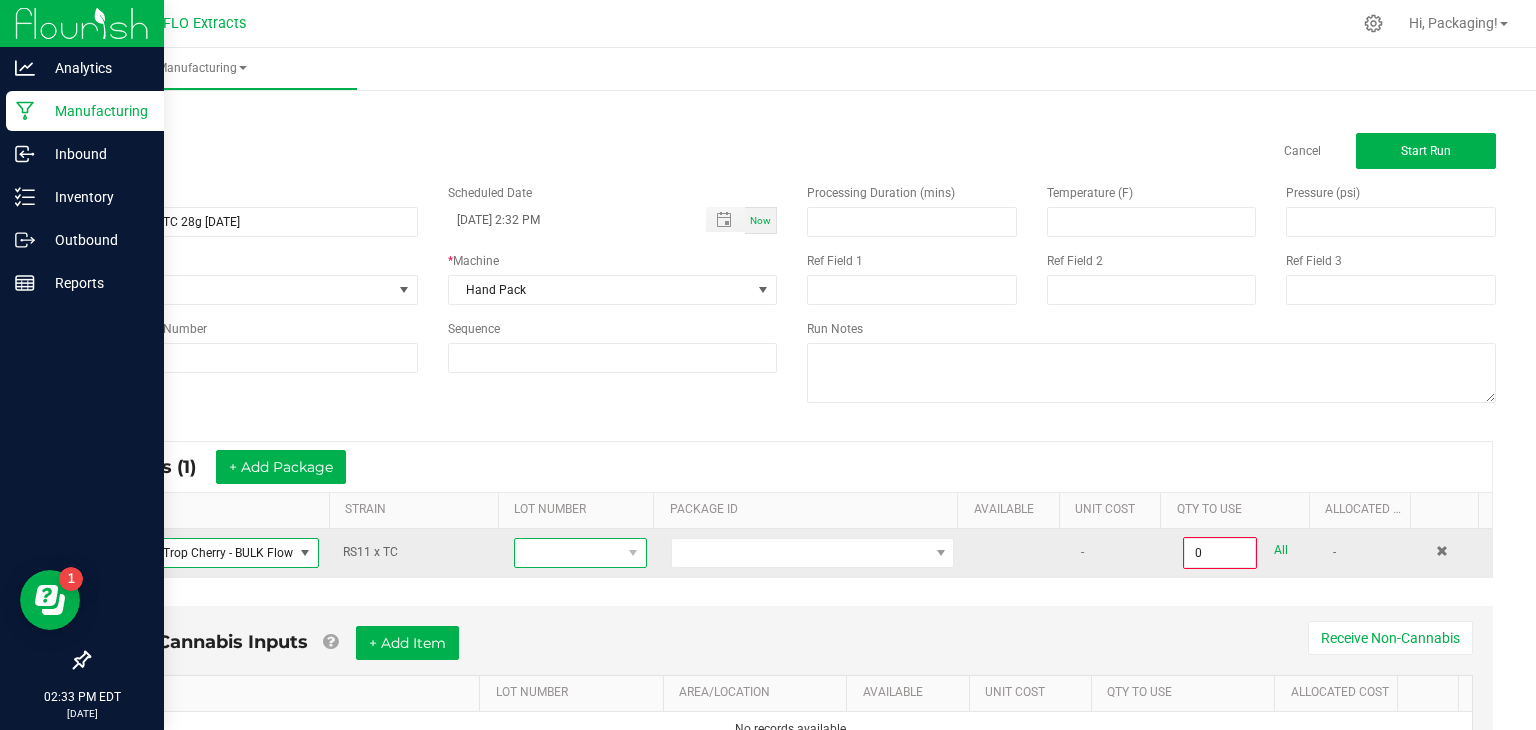 click at bounding box center (568, 553) 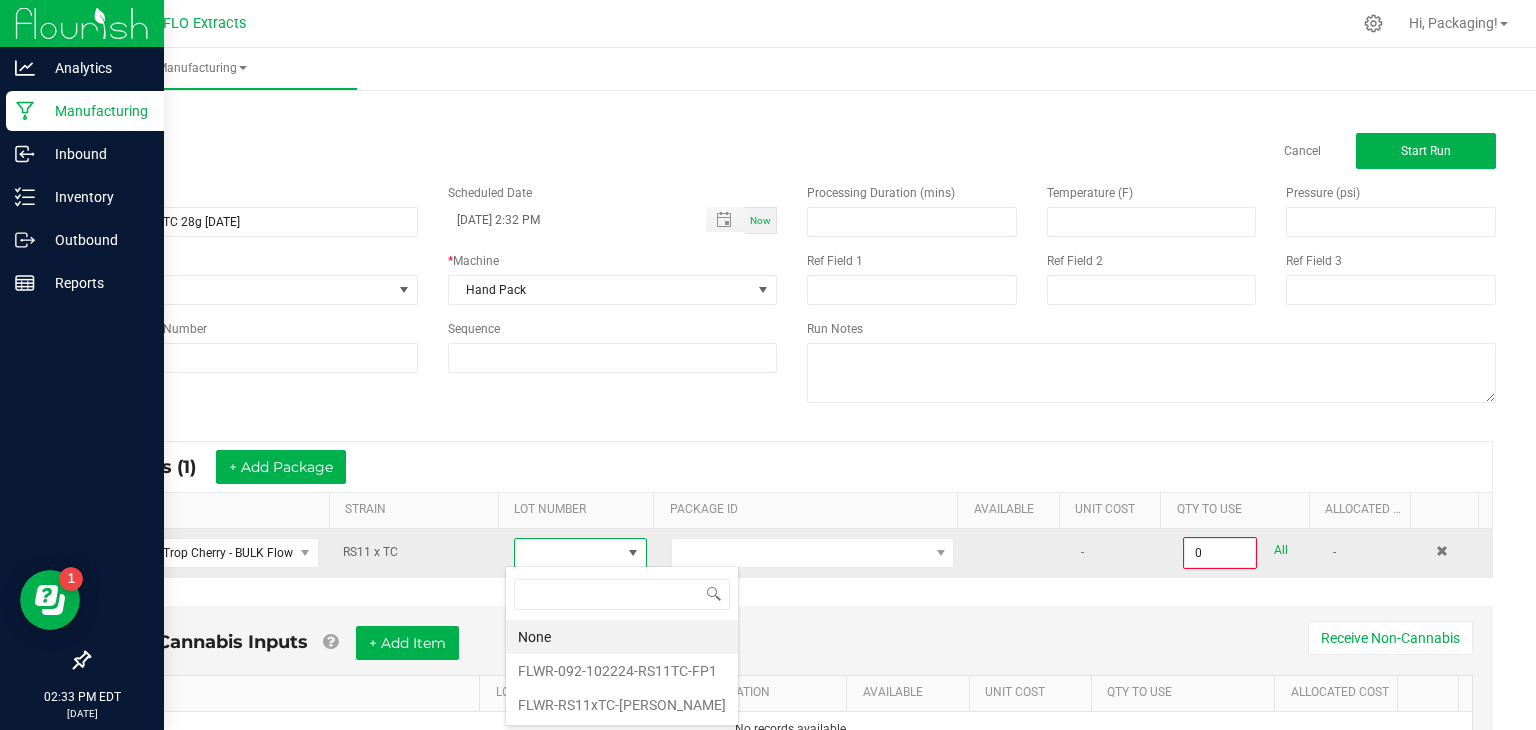 scroll, scrollTop: 99970, scrollLeft: 99870, axis: both 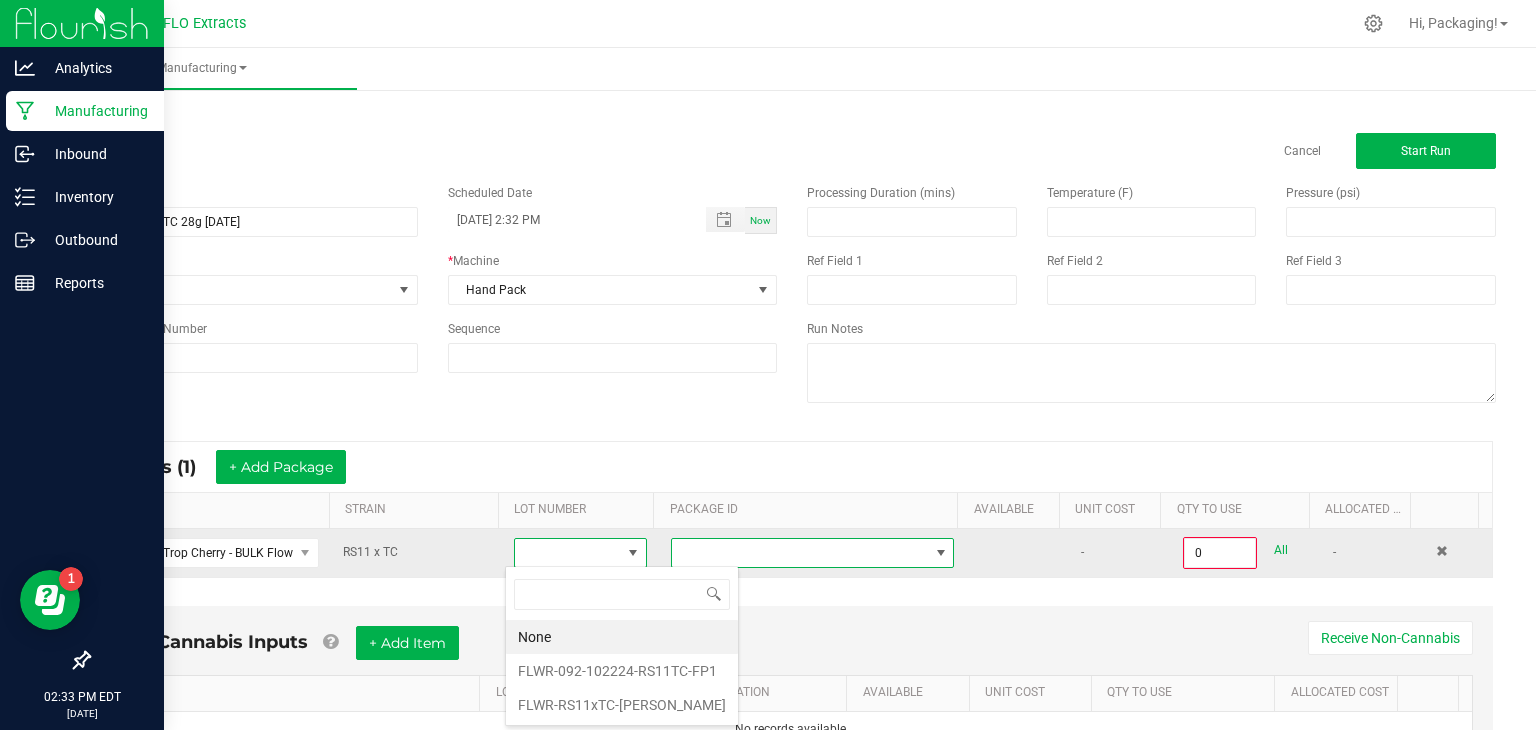click at bounding box center (941, 553) 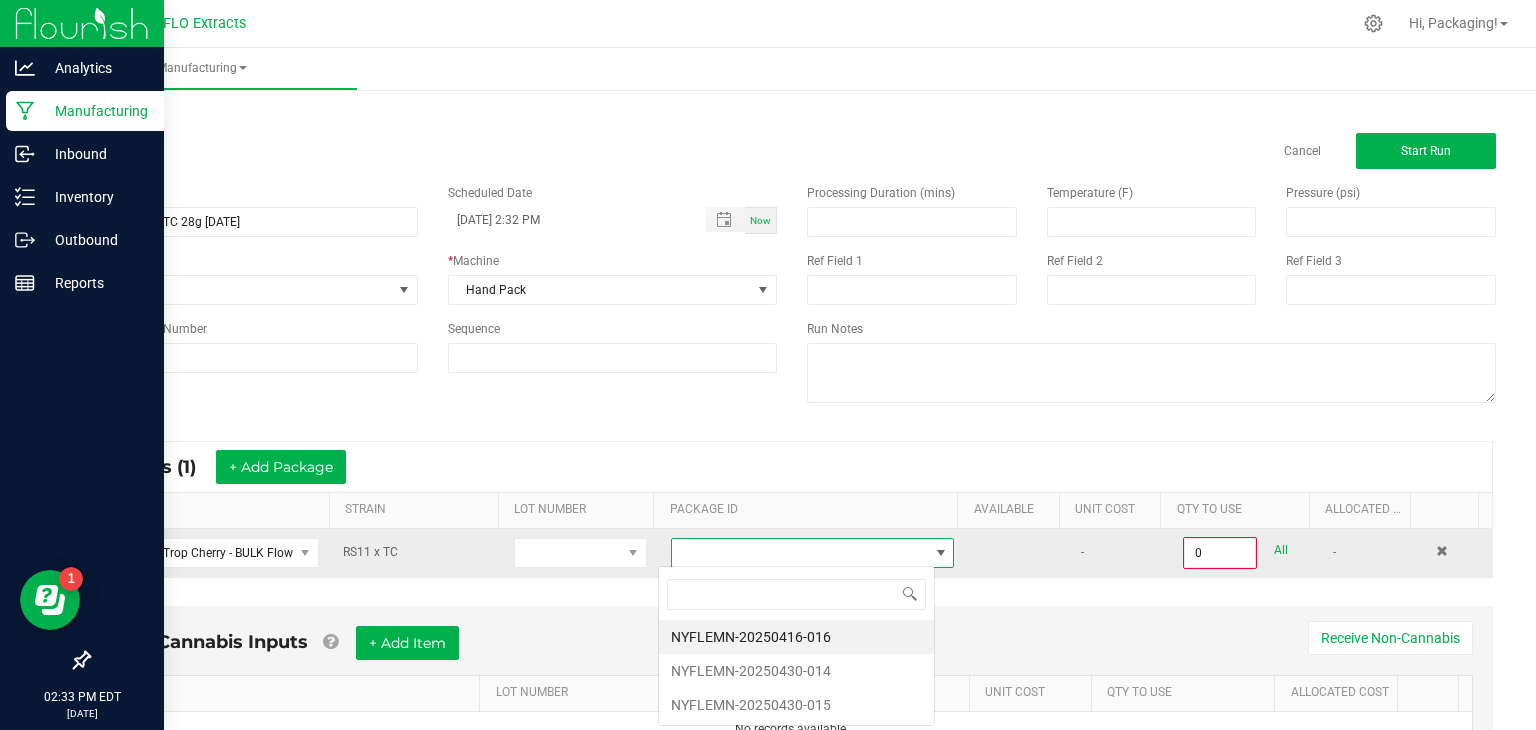 scroll, scrollTop: 99970, scrollLeft: 99723, axis: both 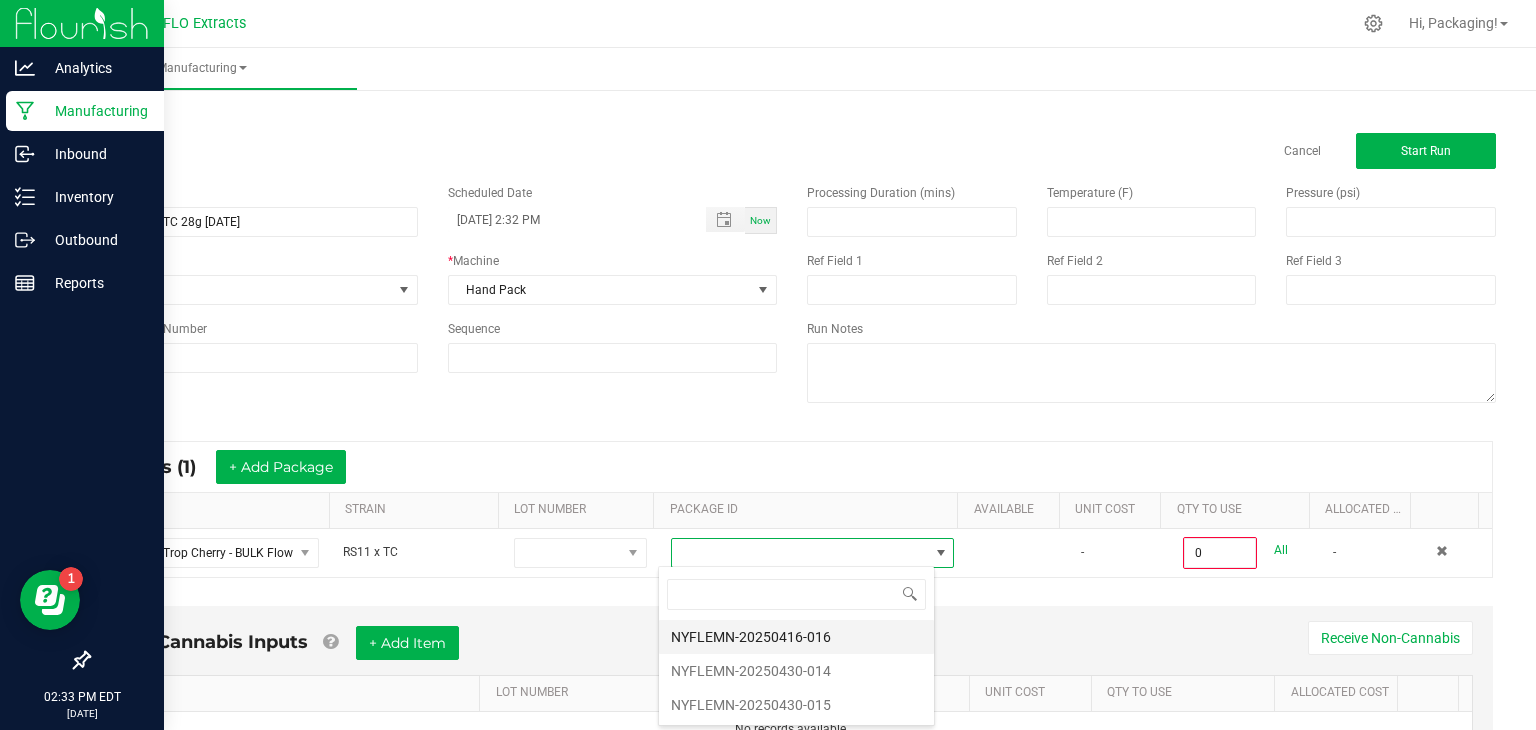 click on "NYFLEMN-20250416-016" at bounding box center [796, 637] 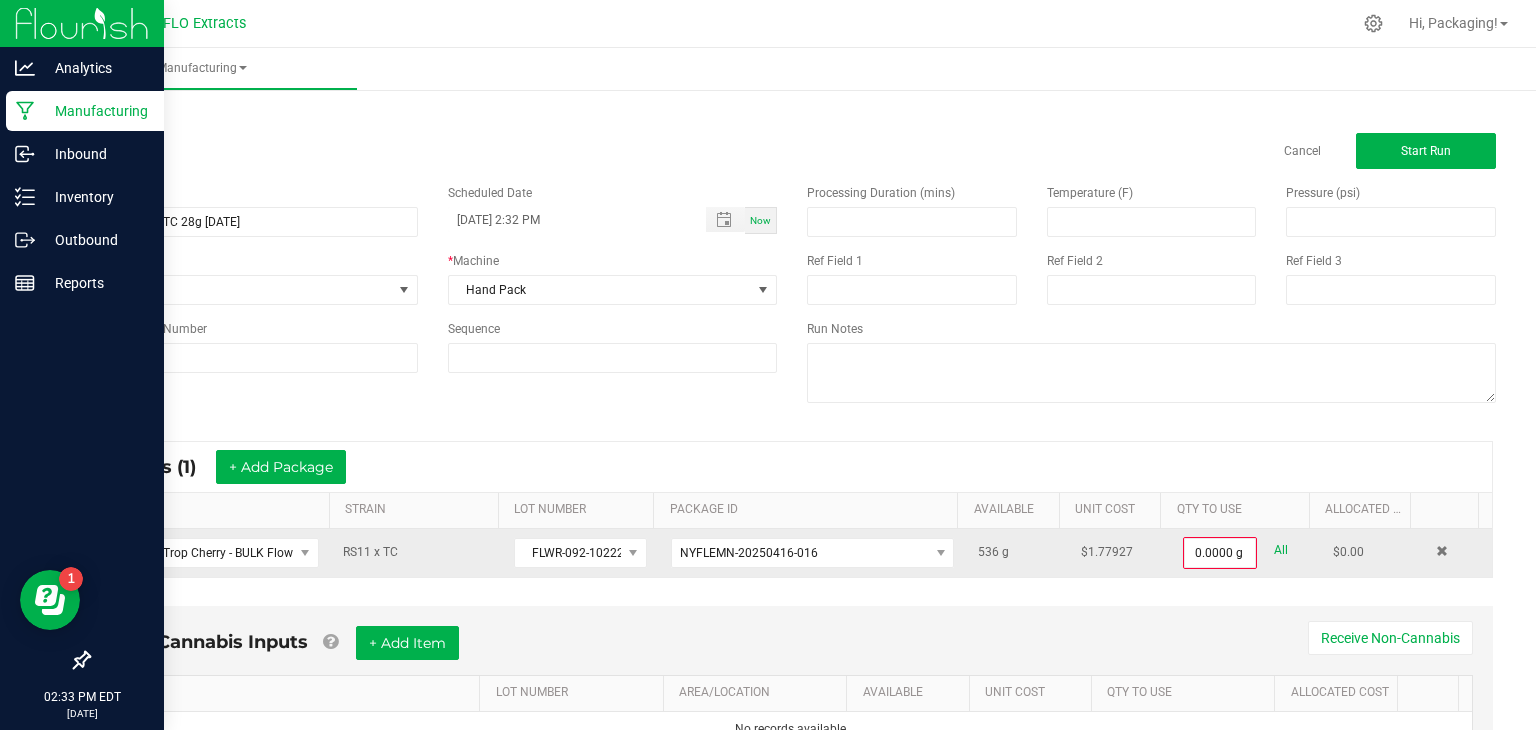 click on "All" at bounding box center [1281, 550] 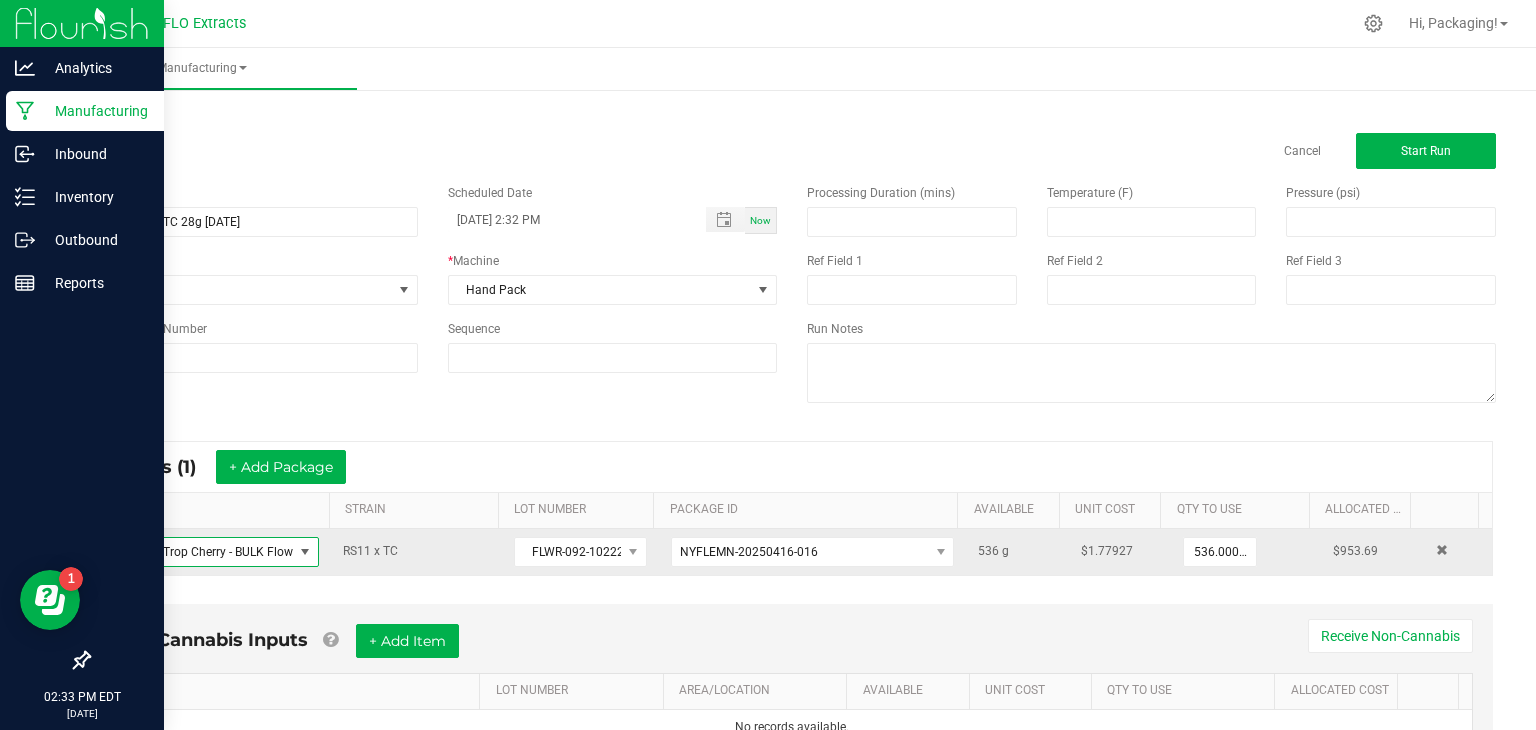 click at bounding box center (305, 552) 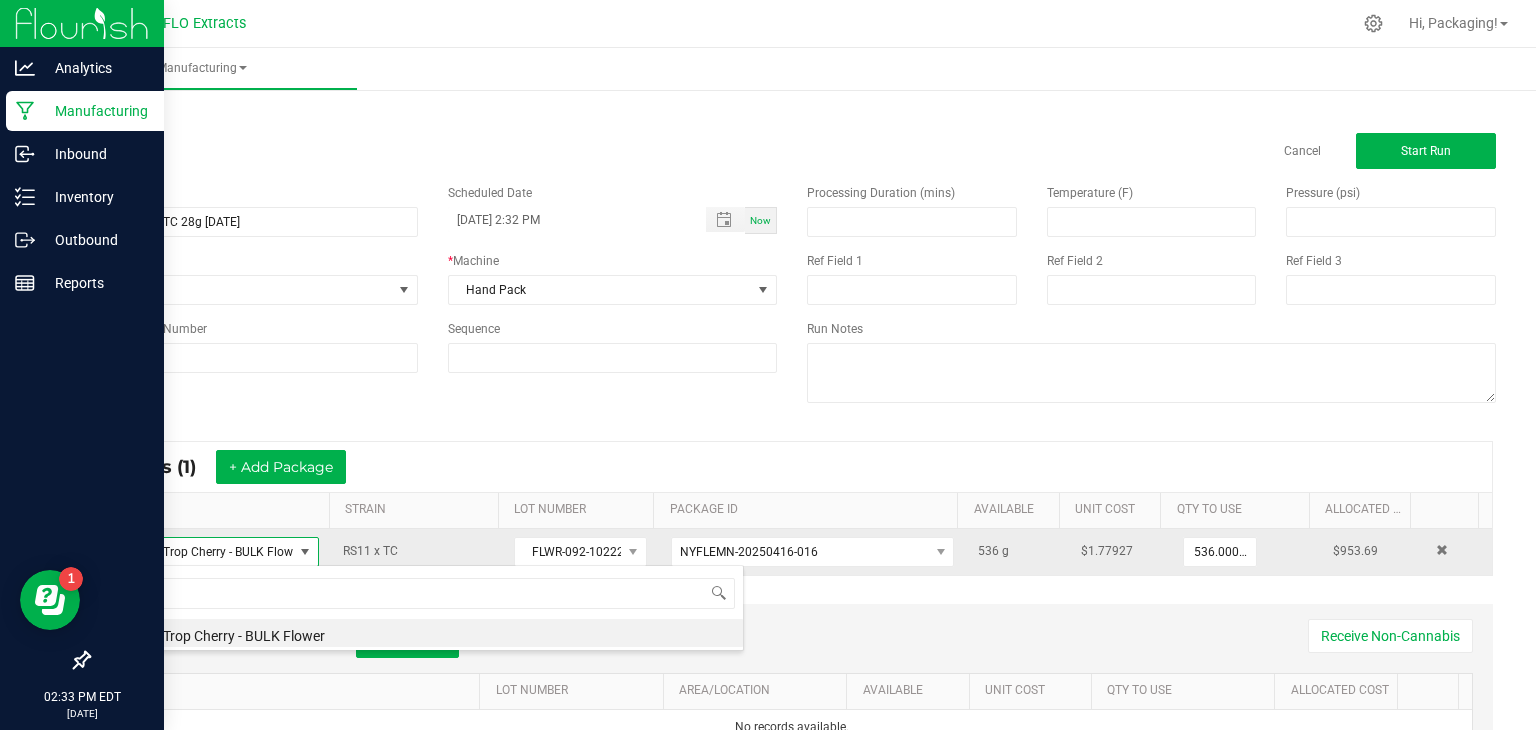 scroll, scrollTop: 99970, scrollLeft: 99790, axis: both 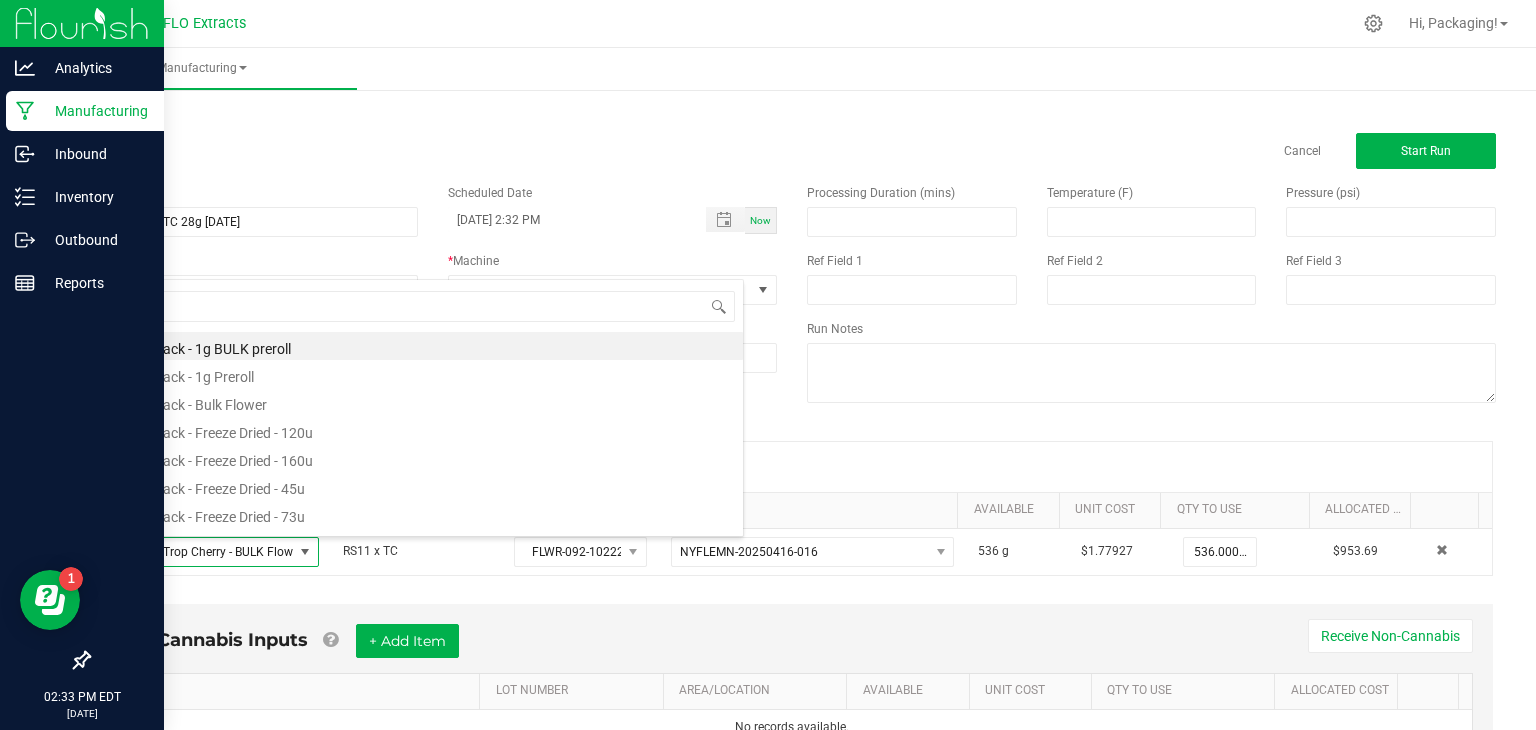 click on "Processing Duration (mins)   Temperature (F)   Pressure (psi)   Ref Field 1   Ref Field 2   Ref Field 3   Run Notes" at bounding box center (1151, 296) 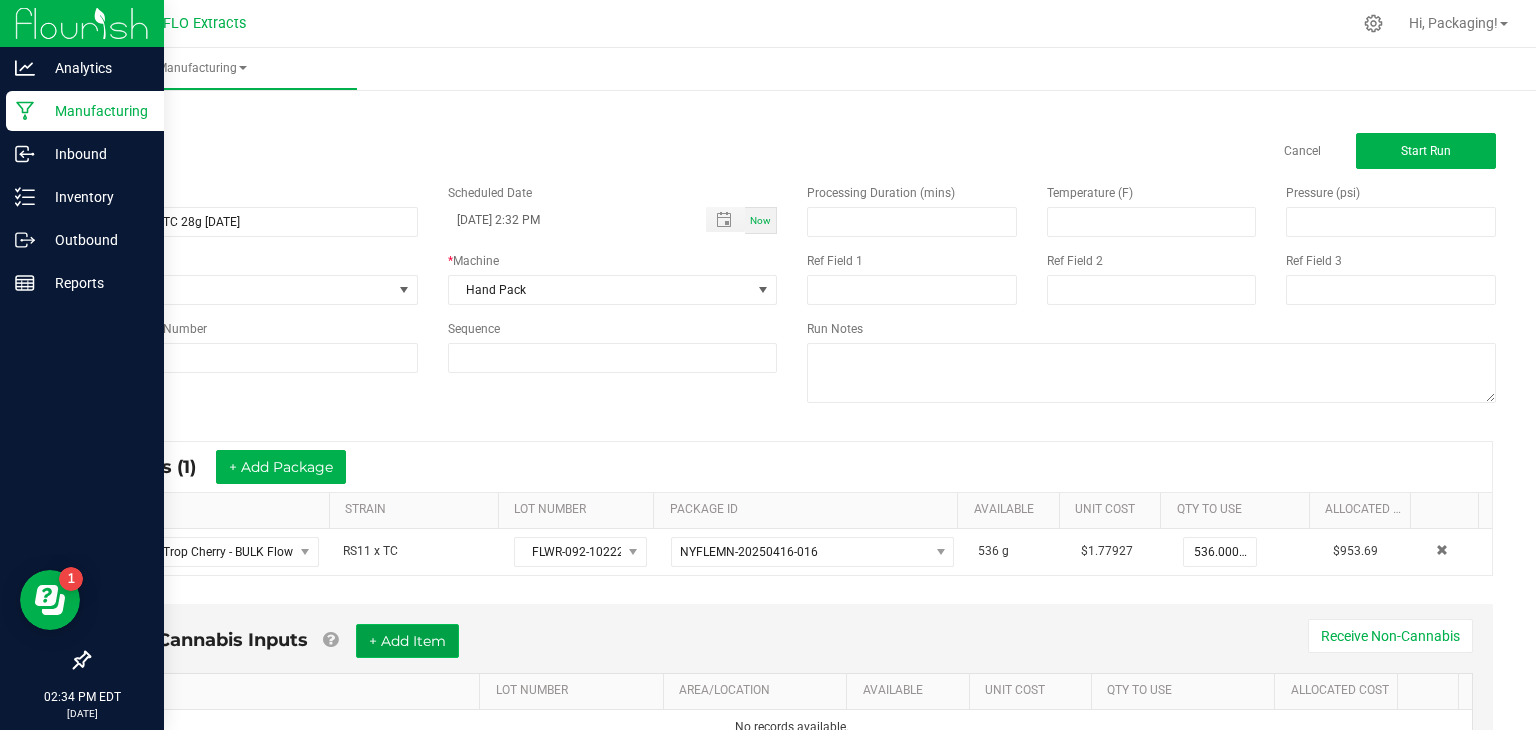 click on "+ Add Item" at bounding box center (407, 641) 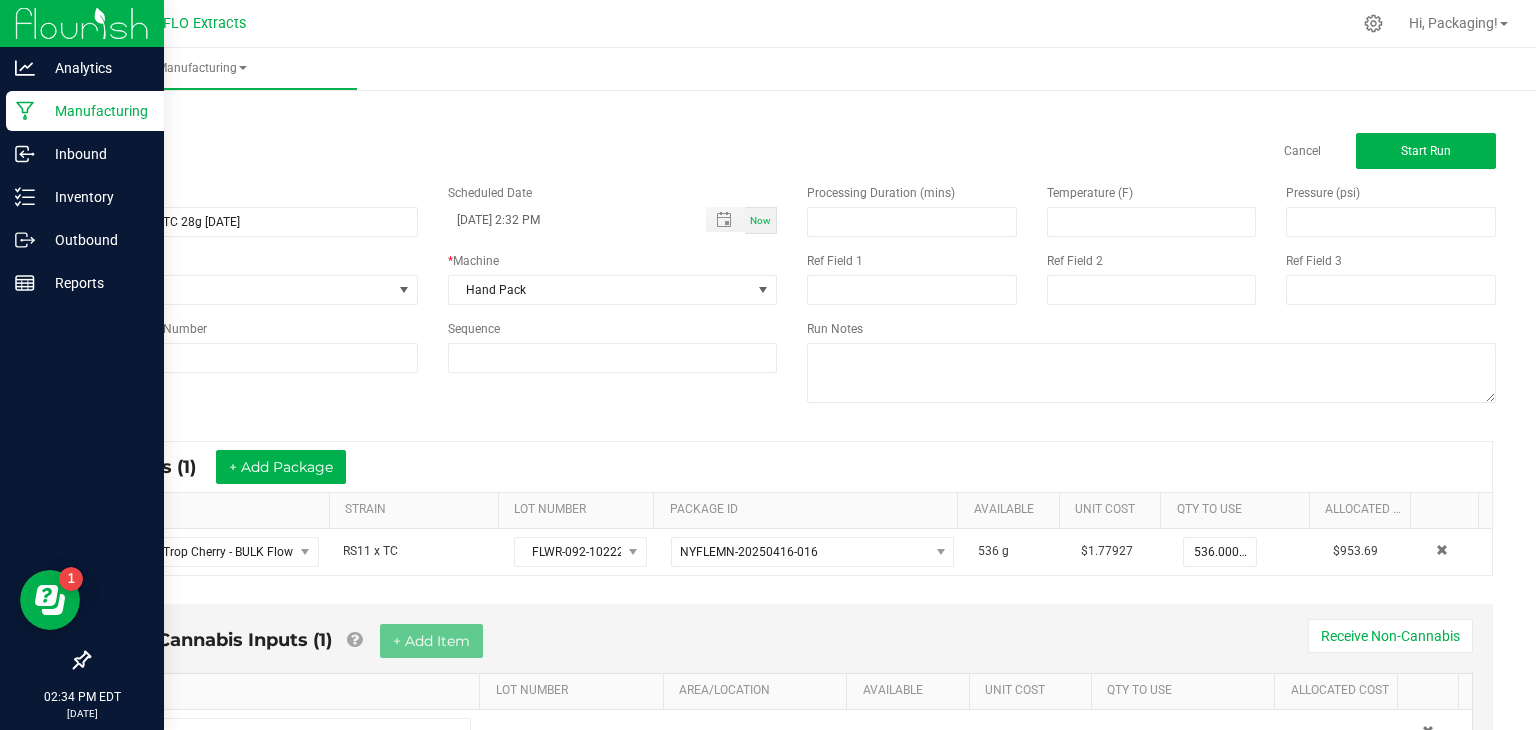 scroll, scrollTop: 101, scrollLeft: 0, axis: vertical 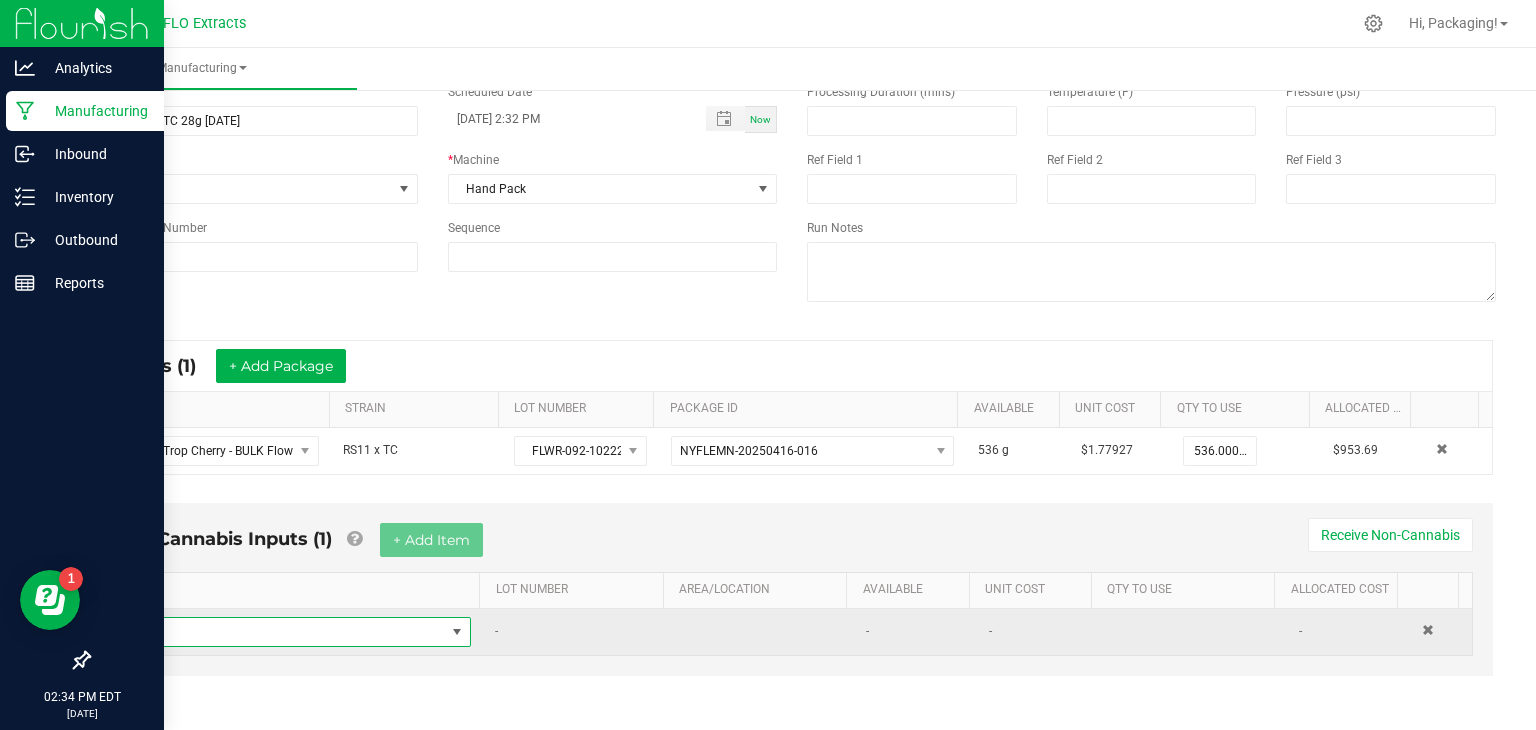 click at bounding box center (457, 632) 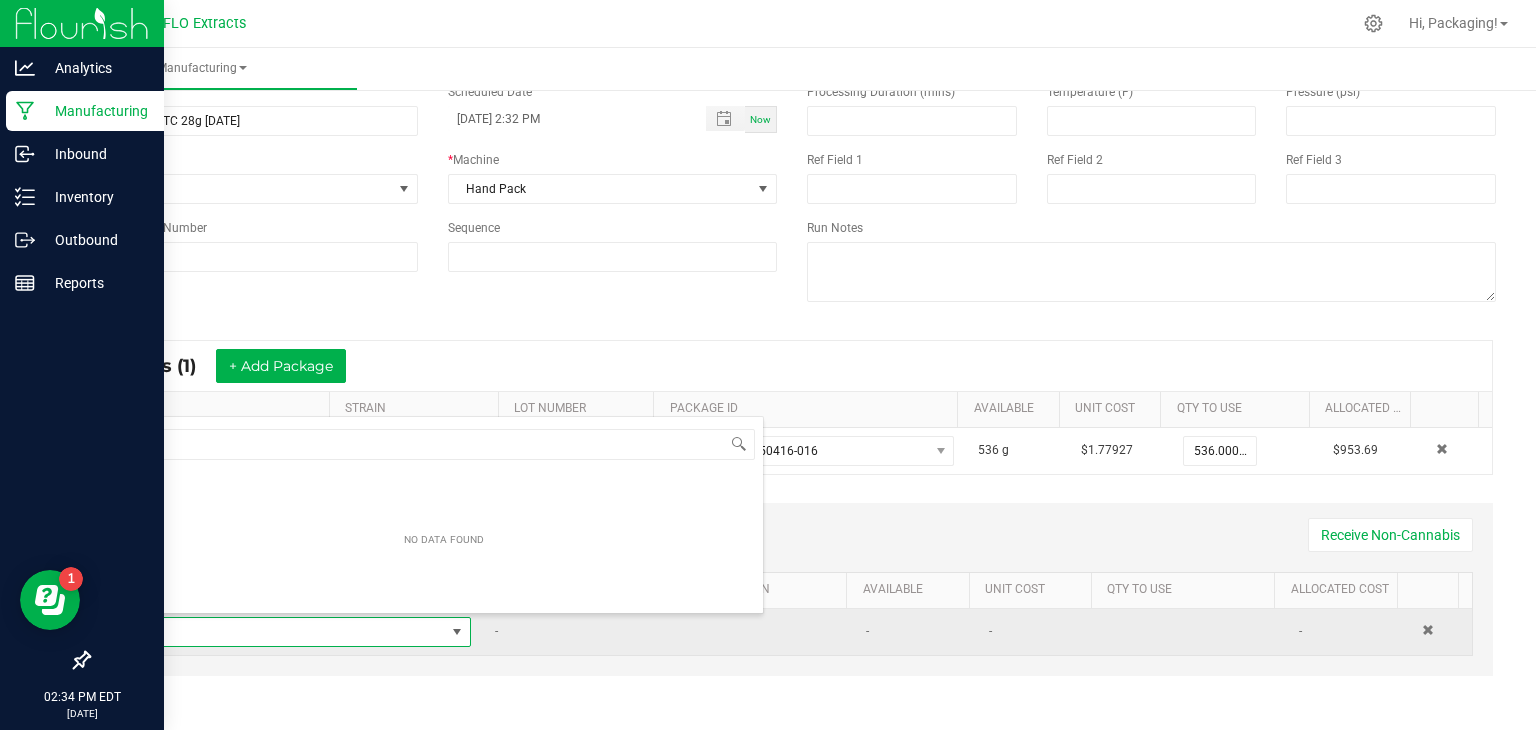scroll, scrollTop: 99970, scrollLeft: 99661, axis: both 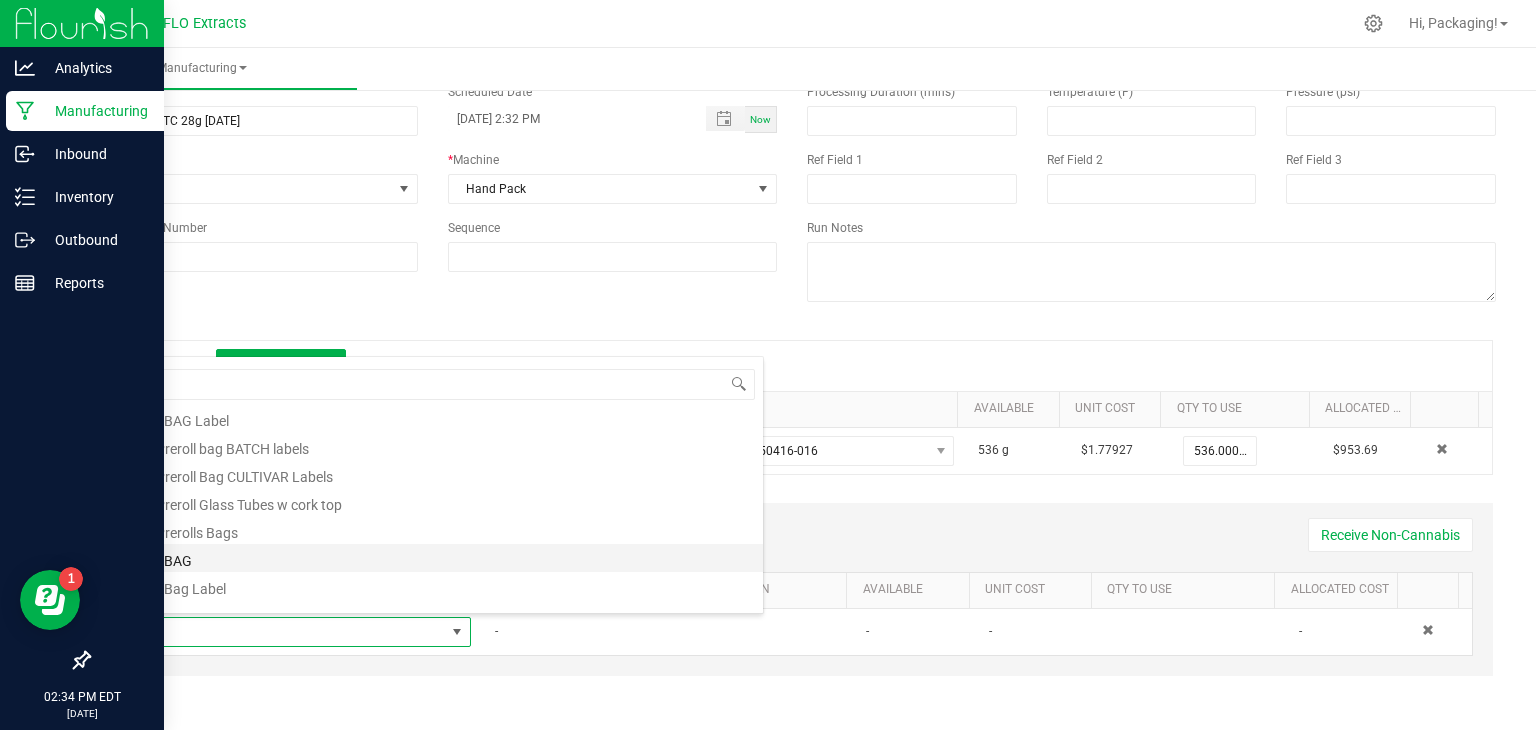 click on "28g BAG" at bounding box center [444, 558] 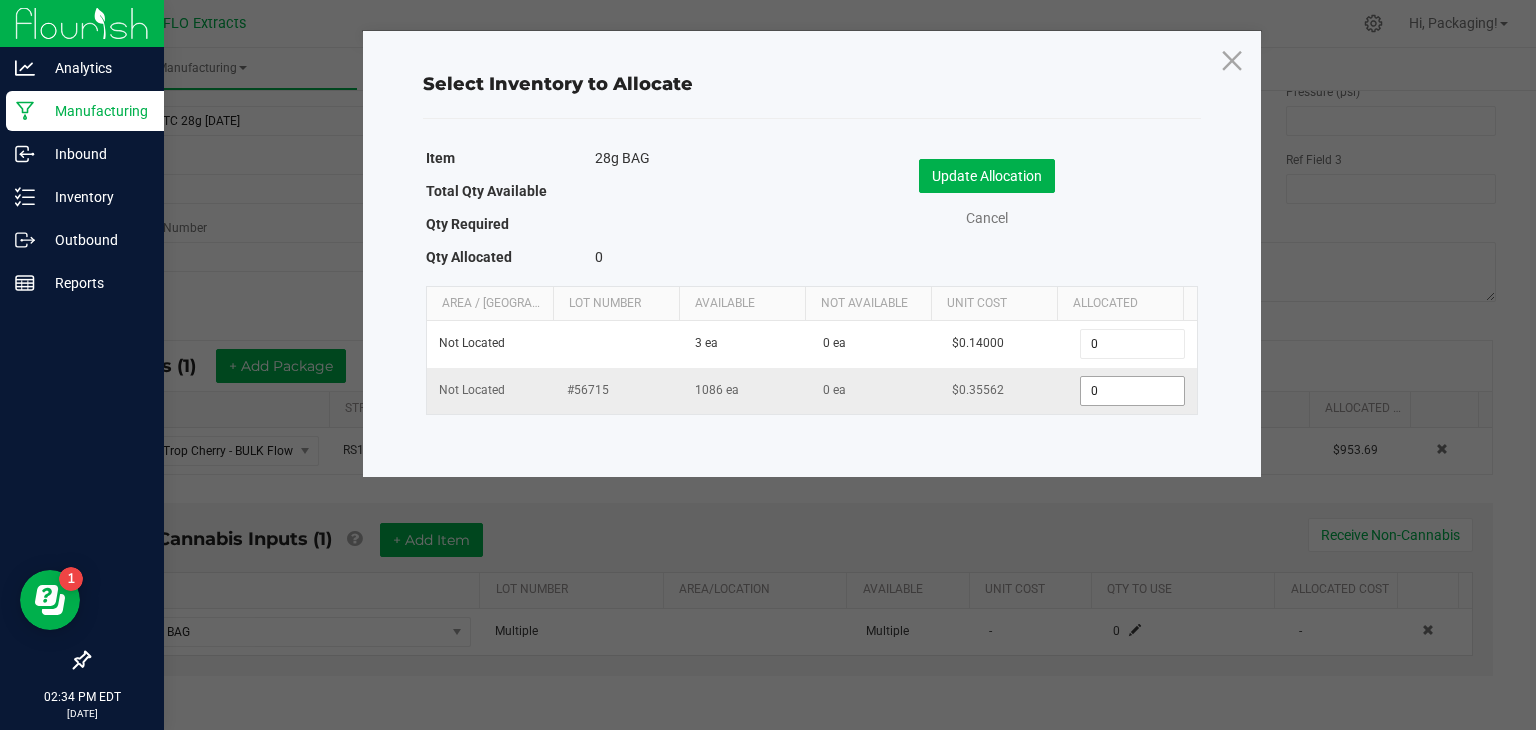 click on "0" at bounding box center [1132, 391] 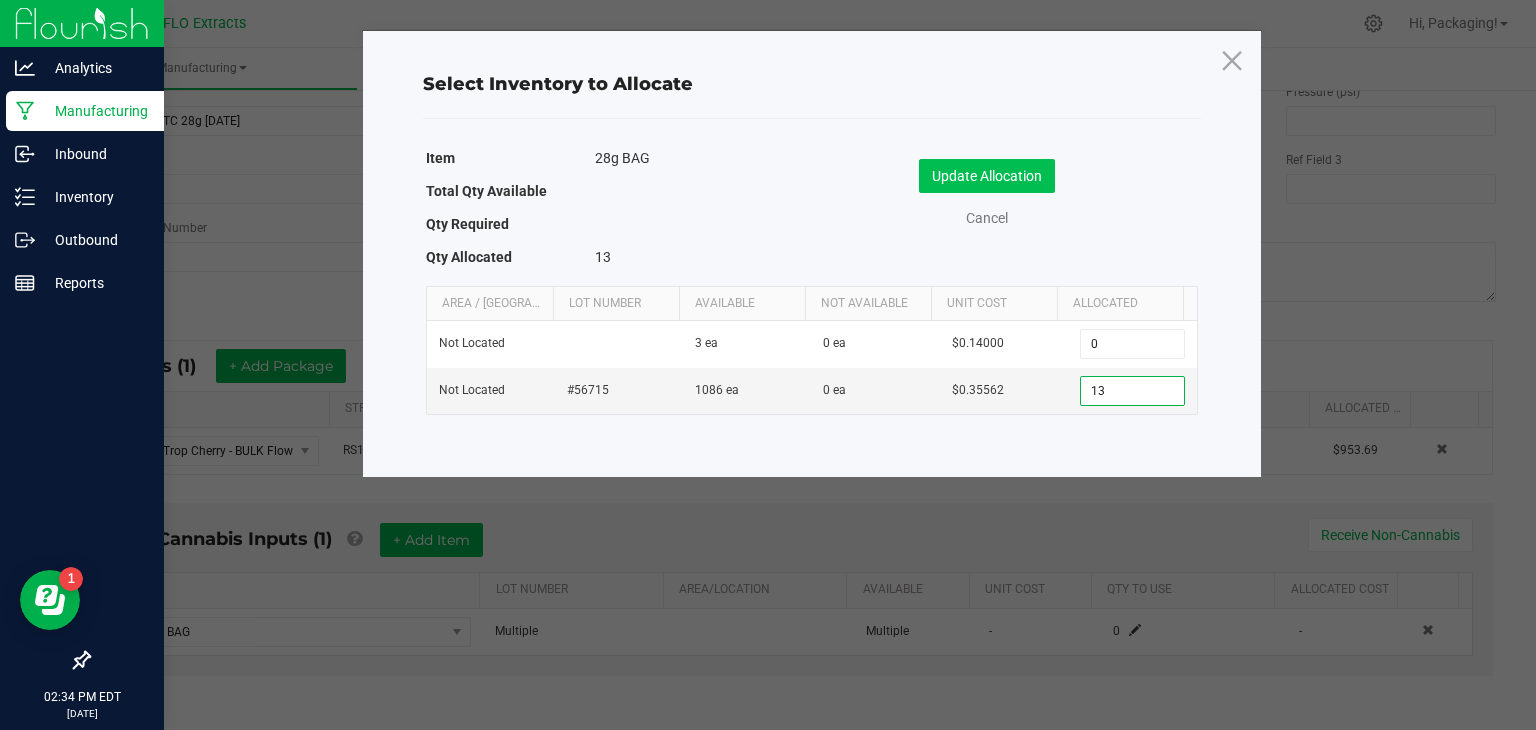 type on "13" 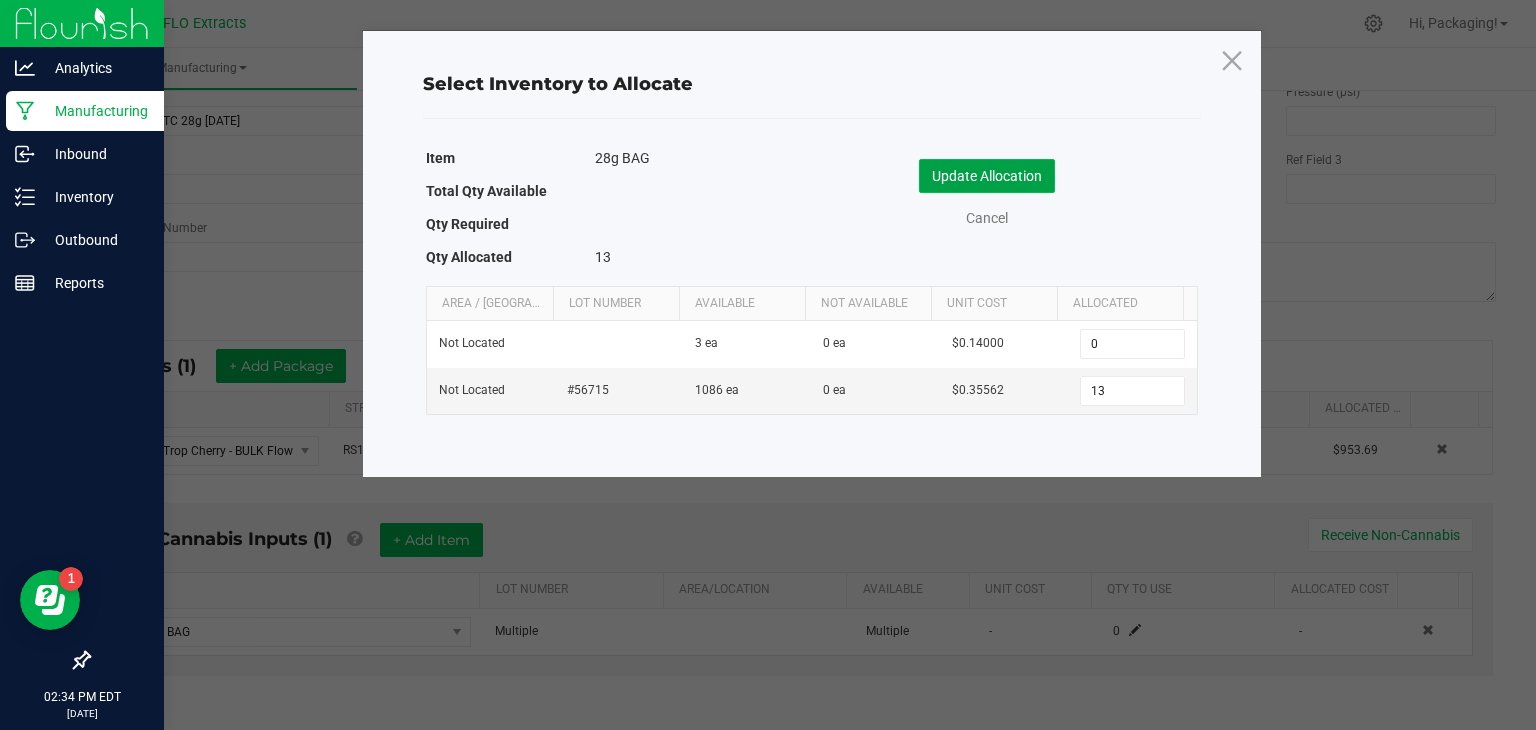 click on "Update Allocation" 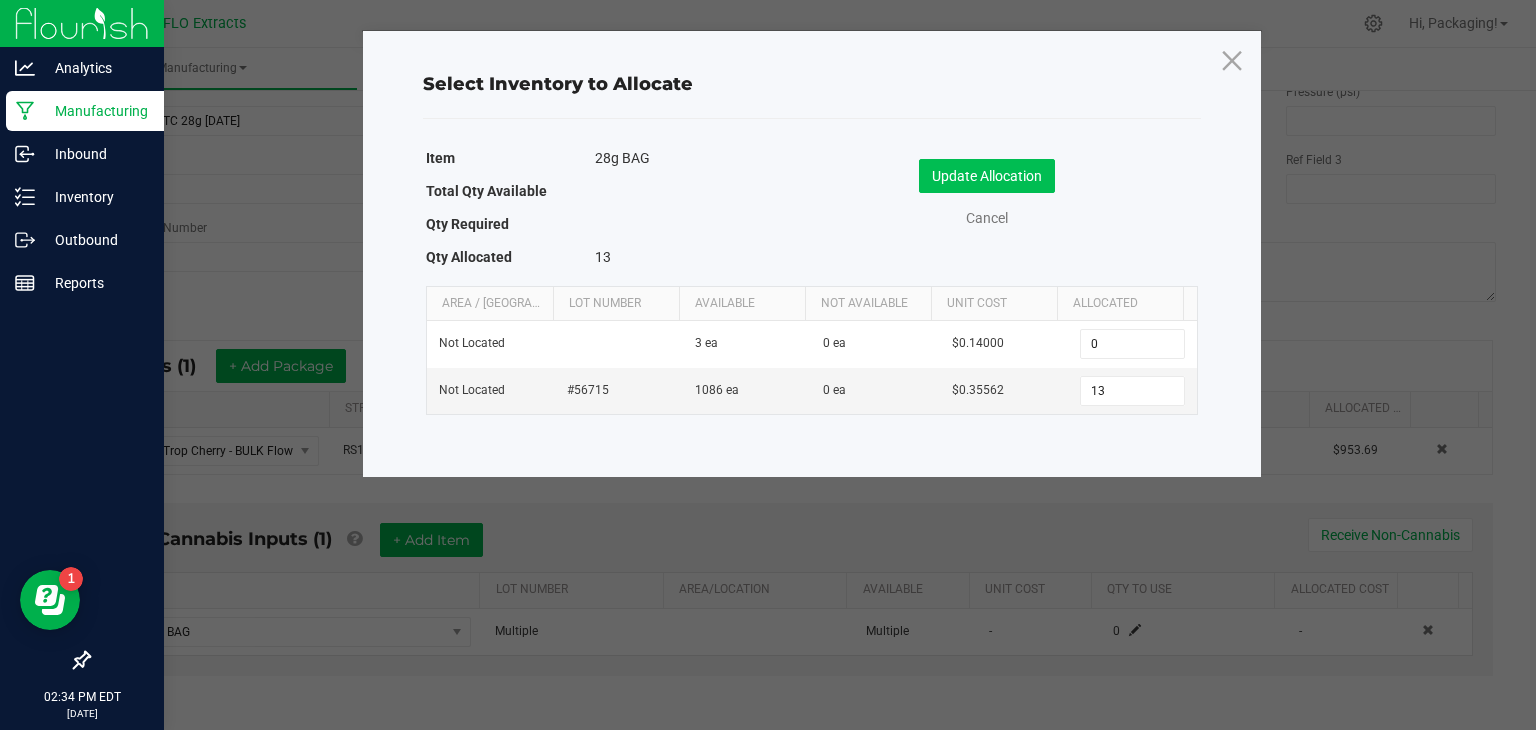 scroll, scrollTop: 91, scrollLeft: 0, axis: vertical 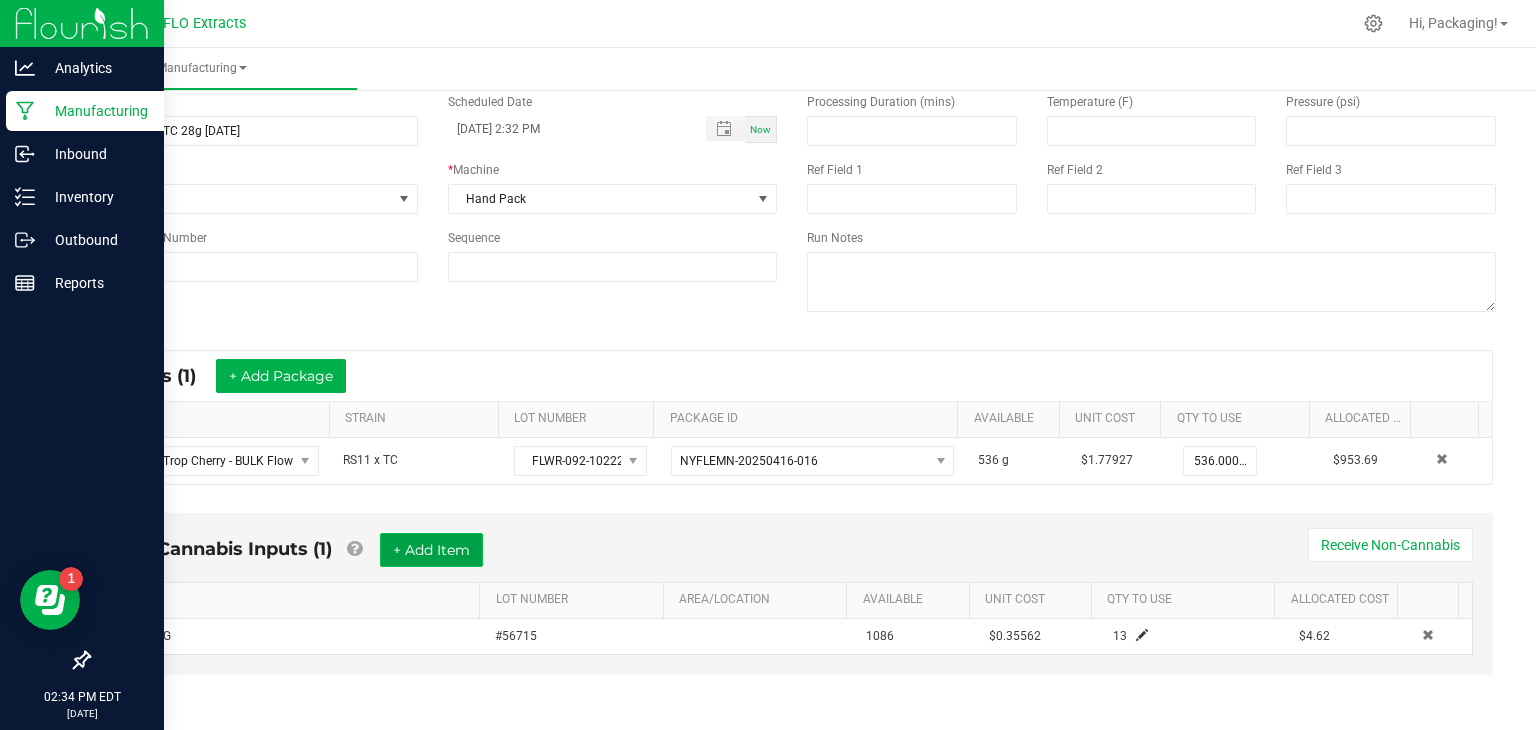 click on "+ Add Item" at bounding box center (431, 550) 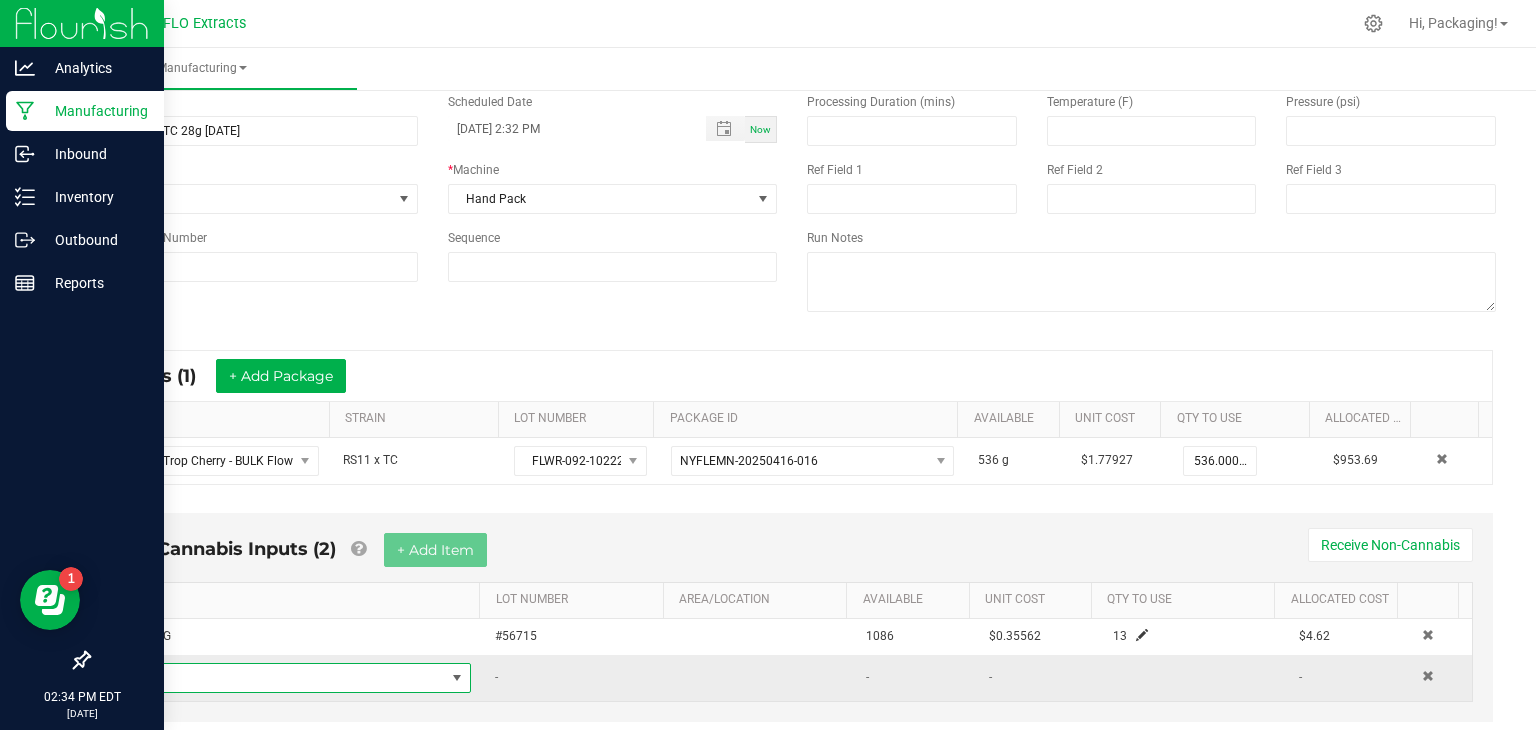 click at bounding box center [457, 678] 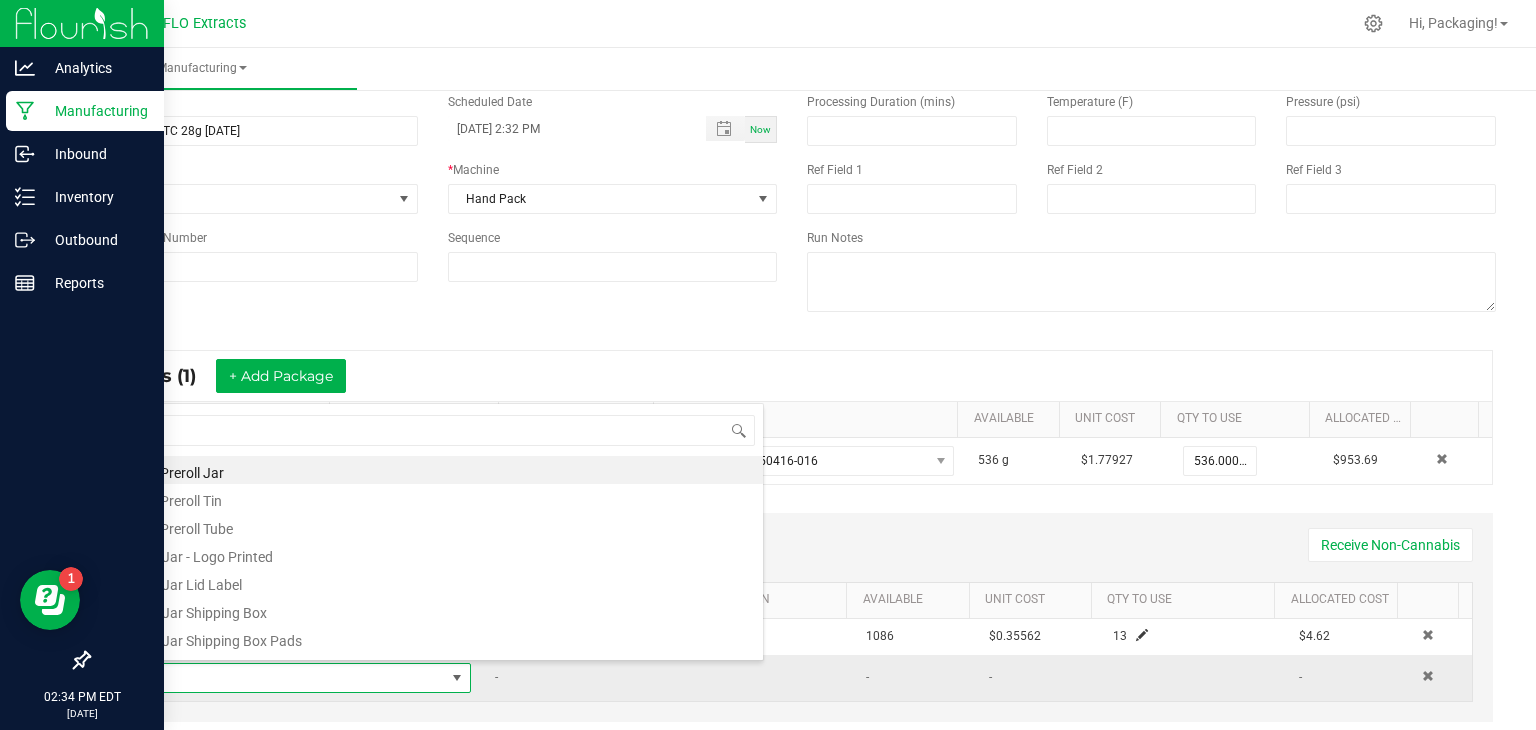 scroll, scrollTop: 99970, scrollLeft: 99661, axis: both 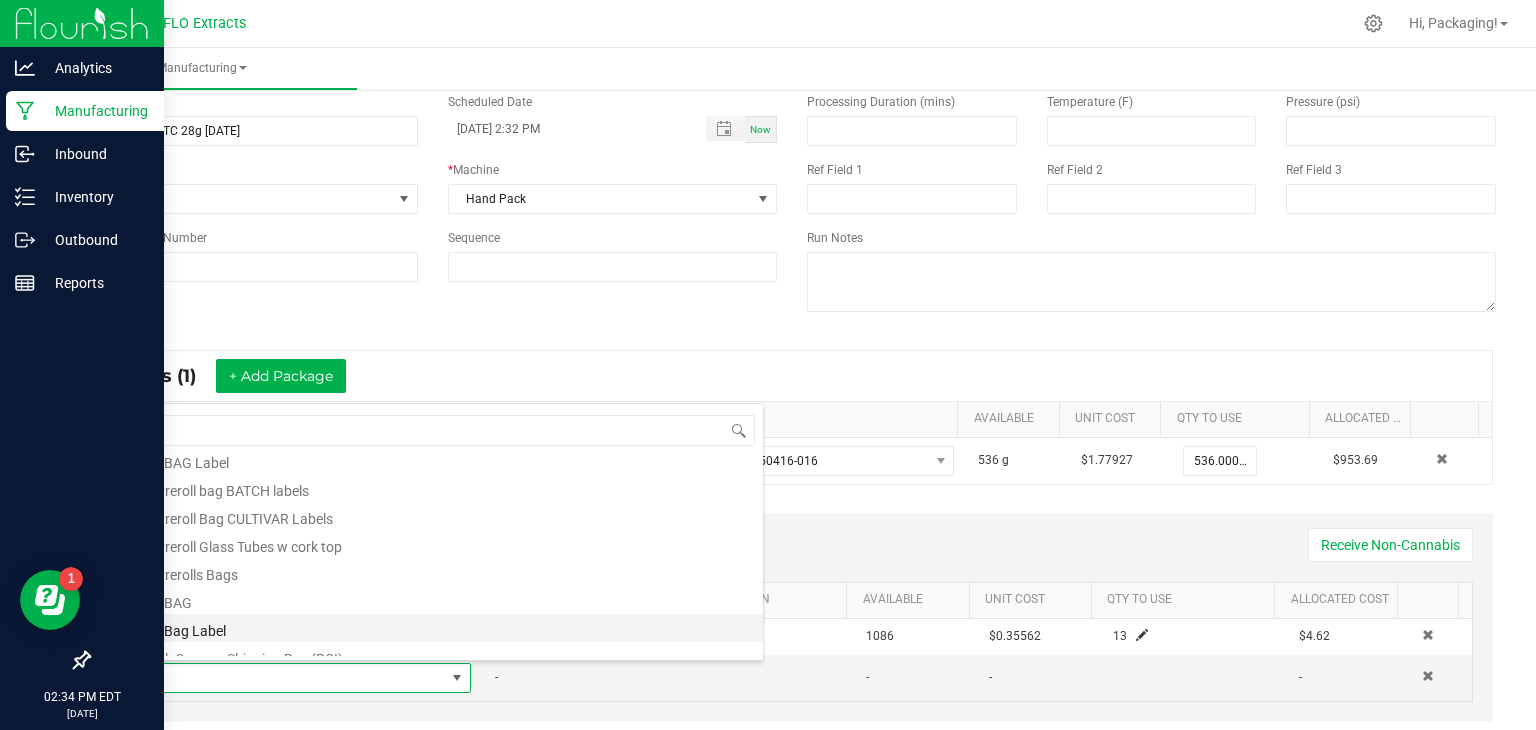 click on "28g Bag Label" at bounding box center [444, 628] 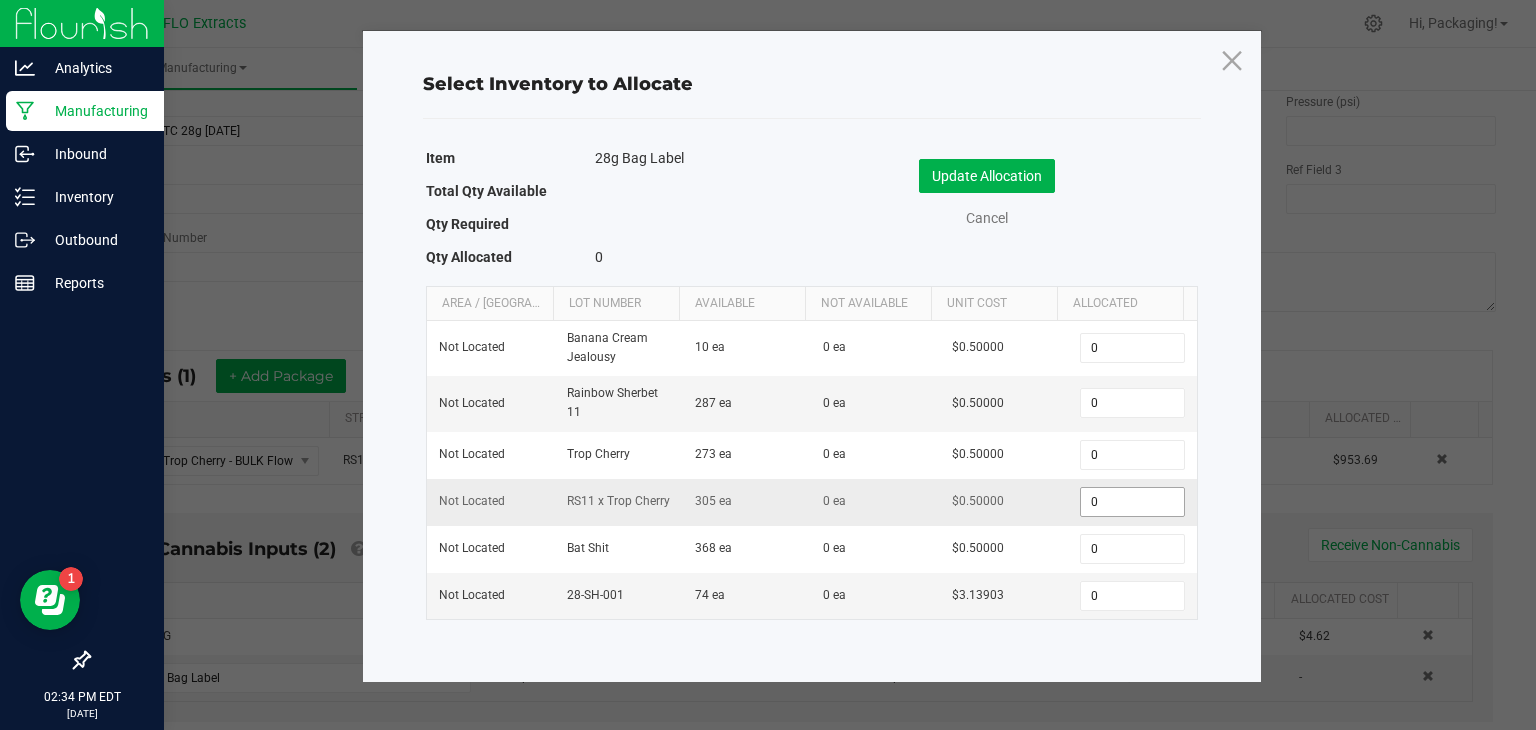 click on "0" at bounding box center [1132, 502] 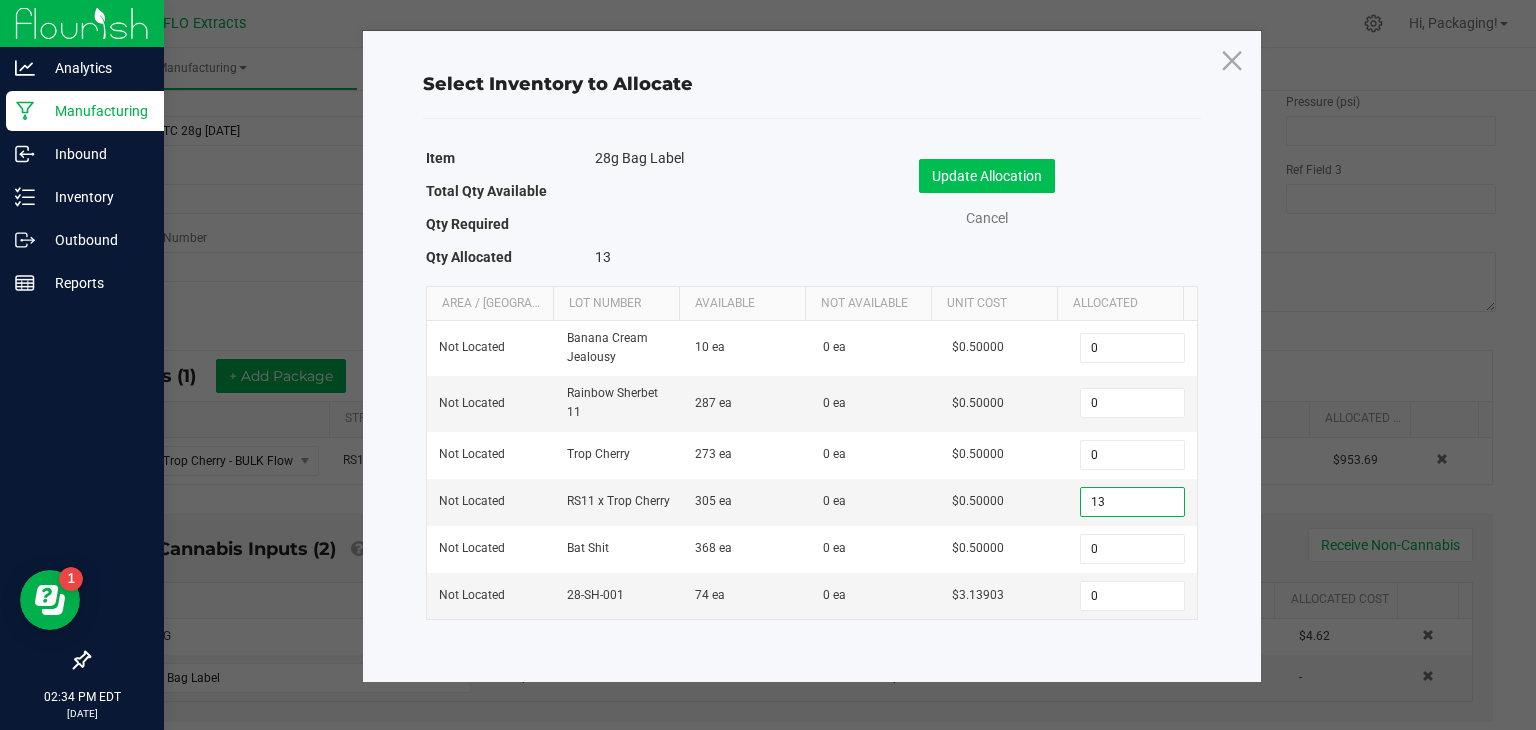 type on "13" 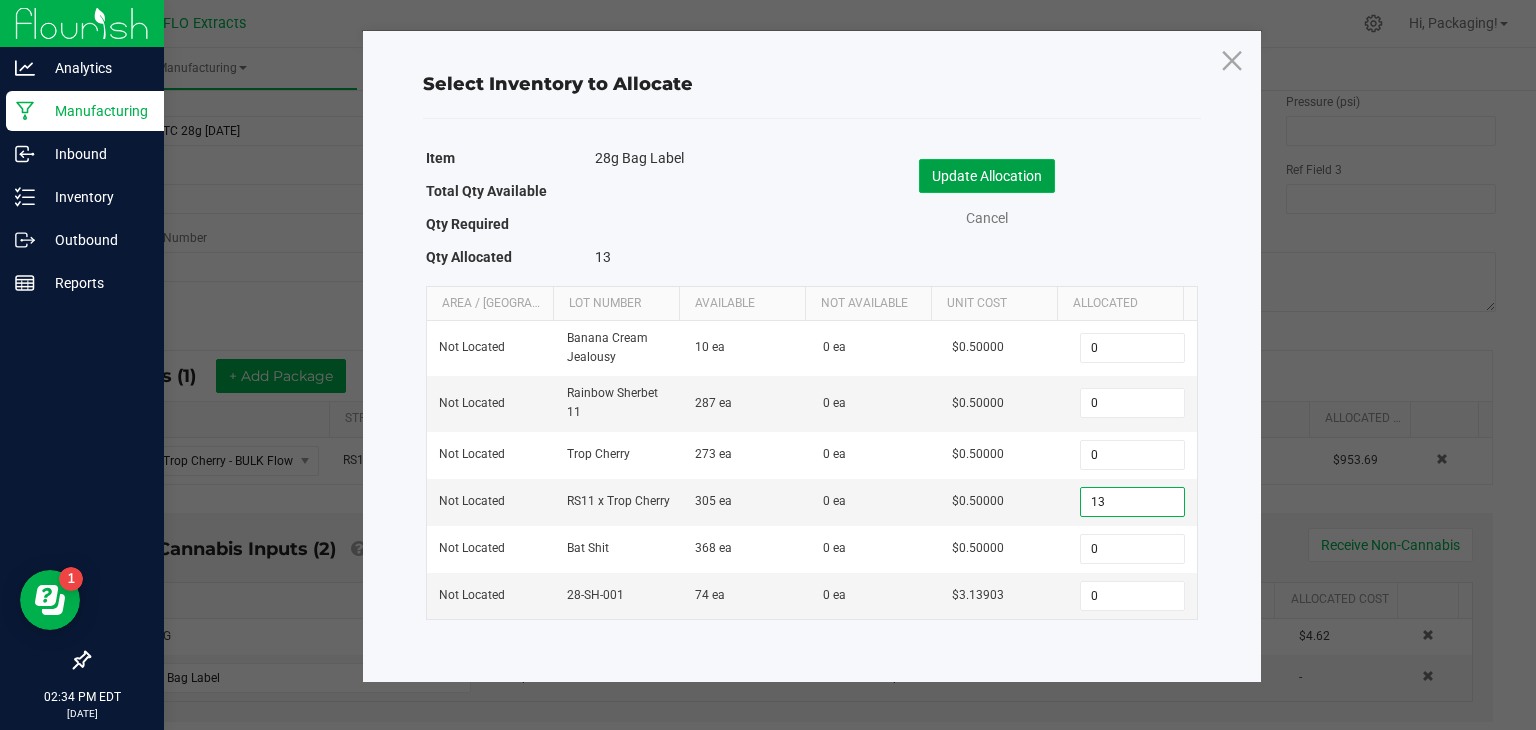 click on "Update Allocation" 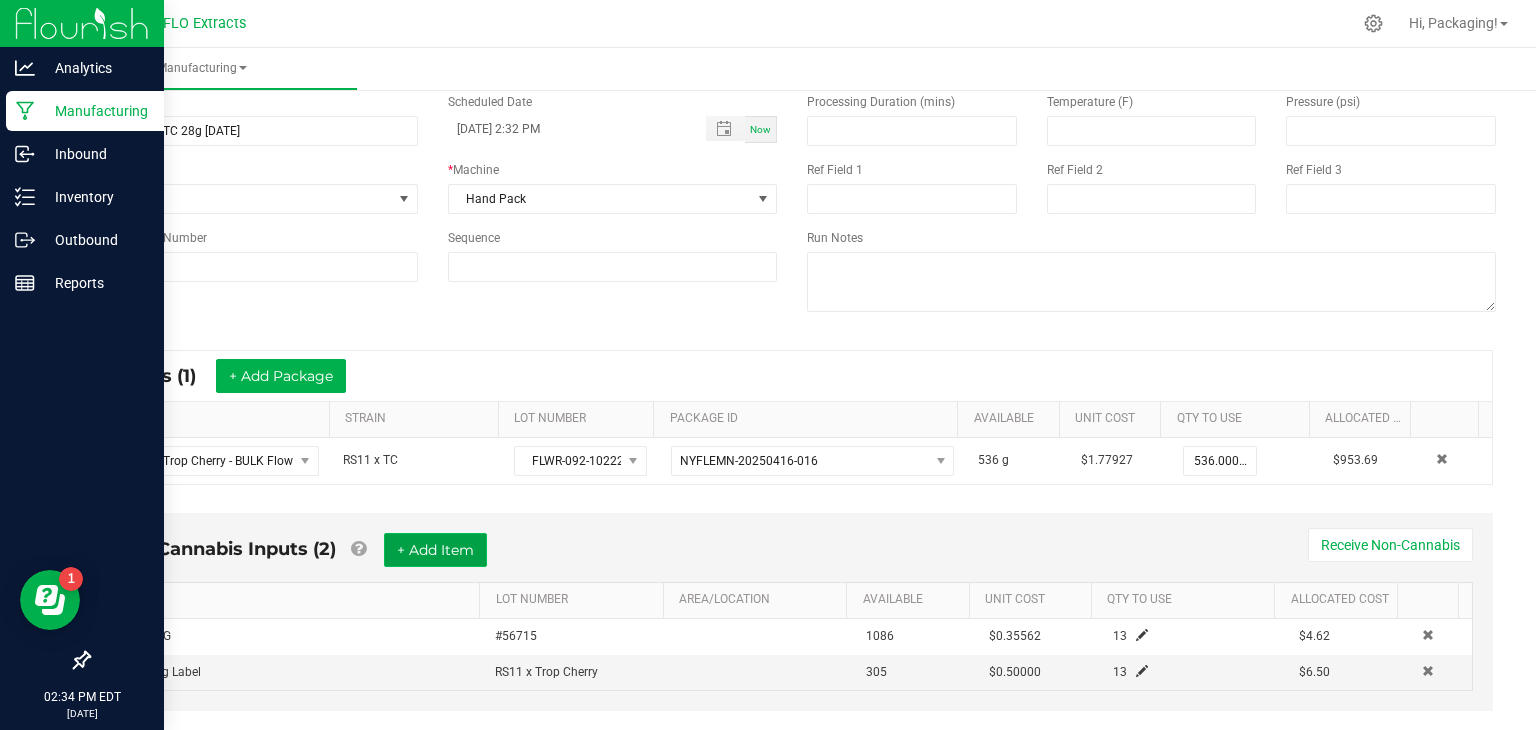 click on "+ Add Item" at bounding box center [435, 550] 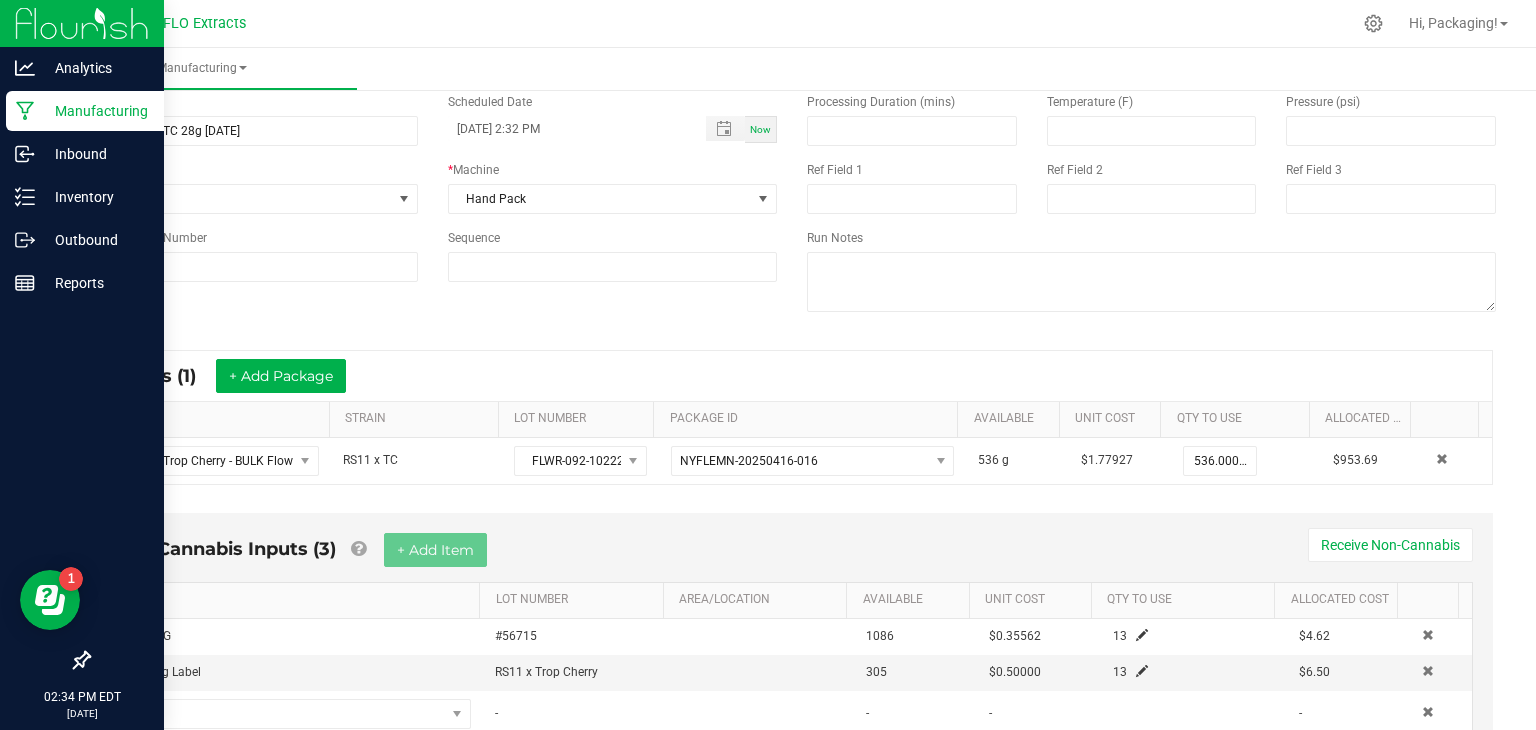 scroll, scrollTop: 173, scrollLeft: 0, axis: vertical 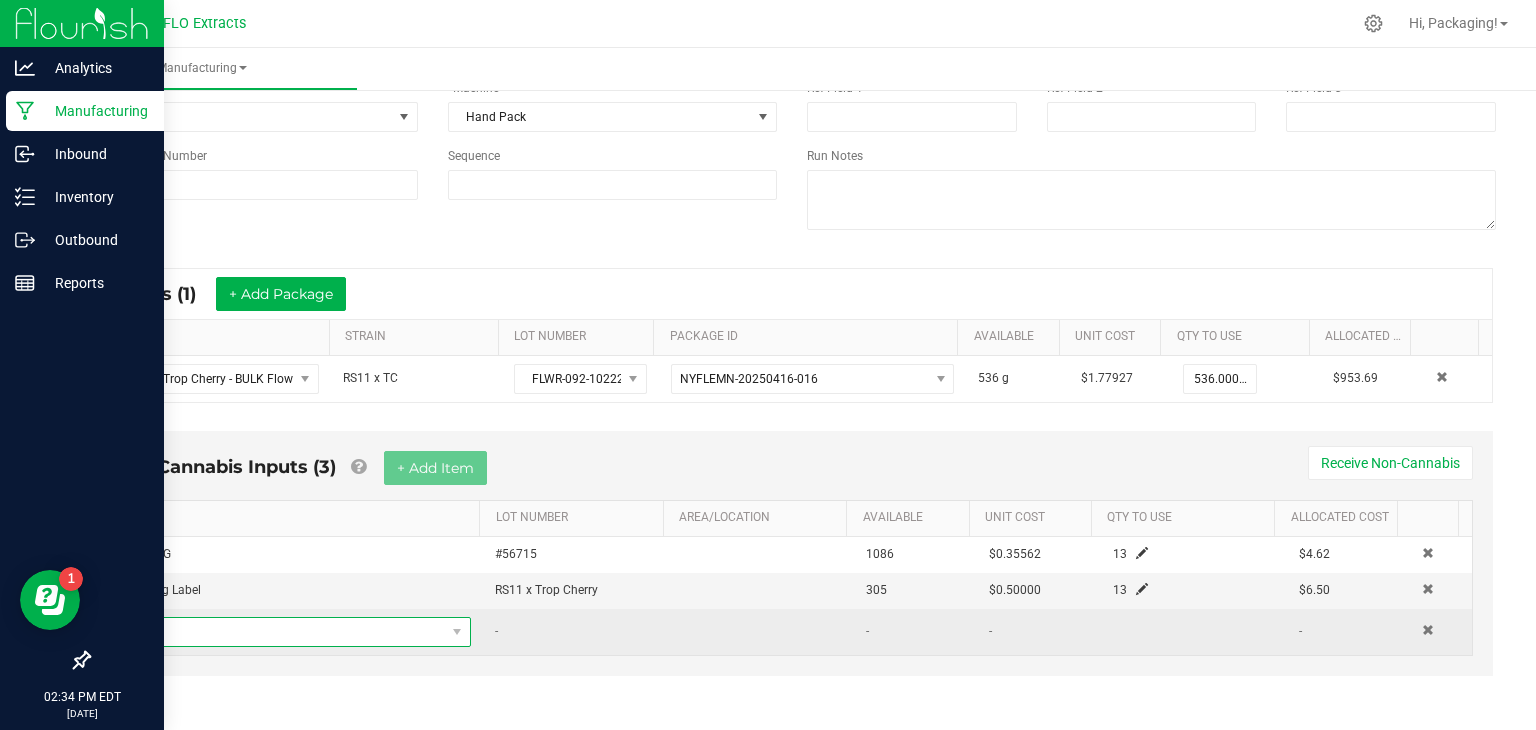 click at bounding box center (285, 632) 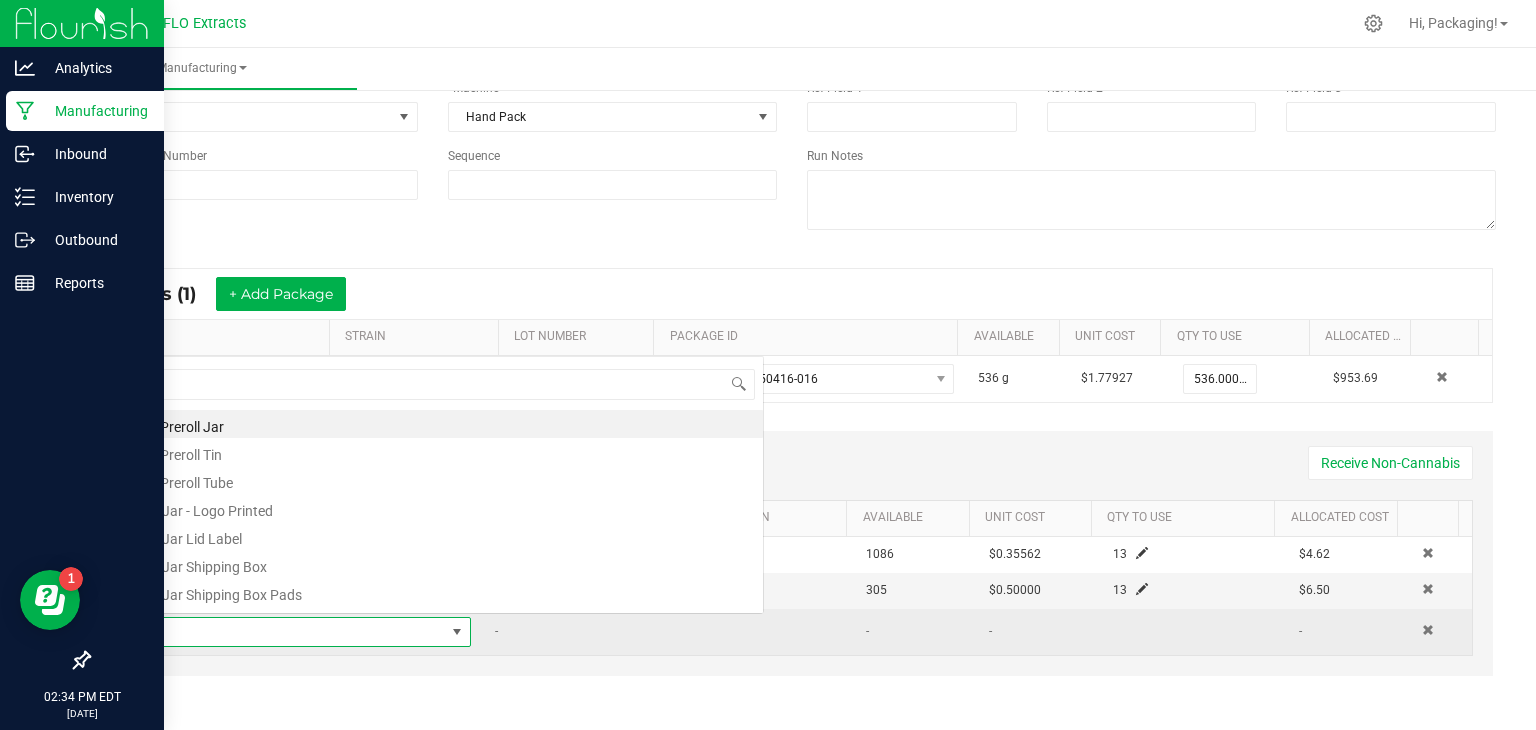 scroll, scrollTop: 0, scrollLeft: 0, axis: both 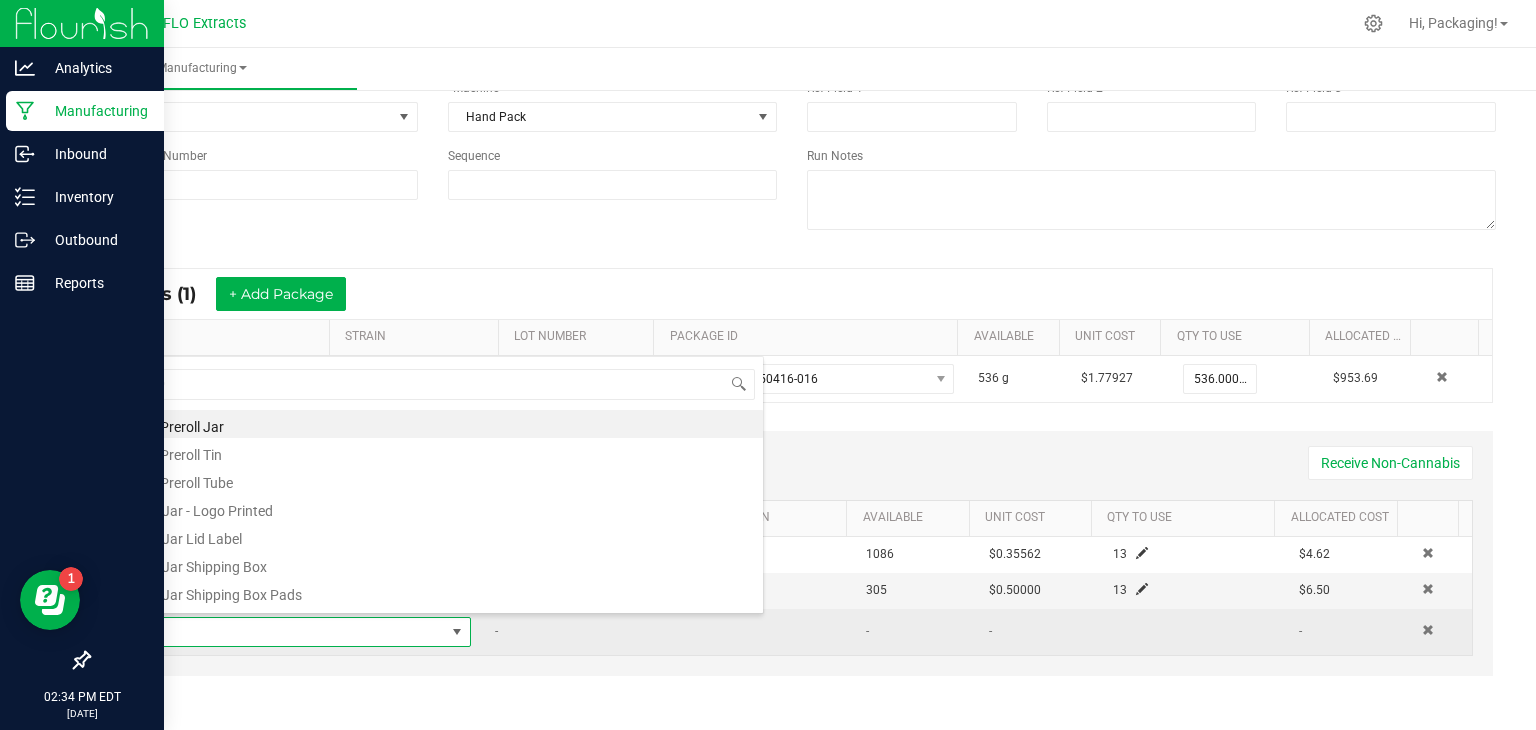 type on "100" 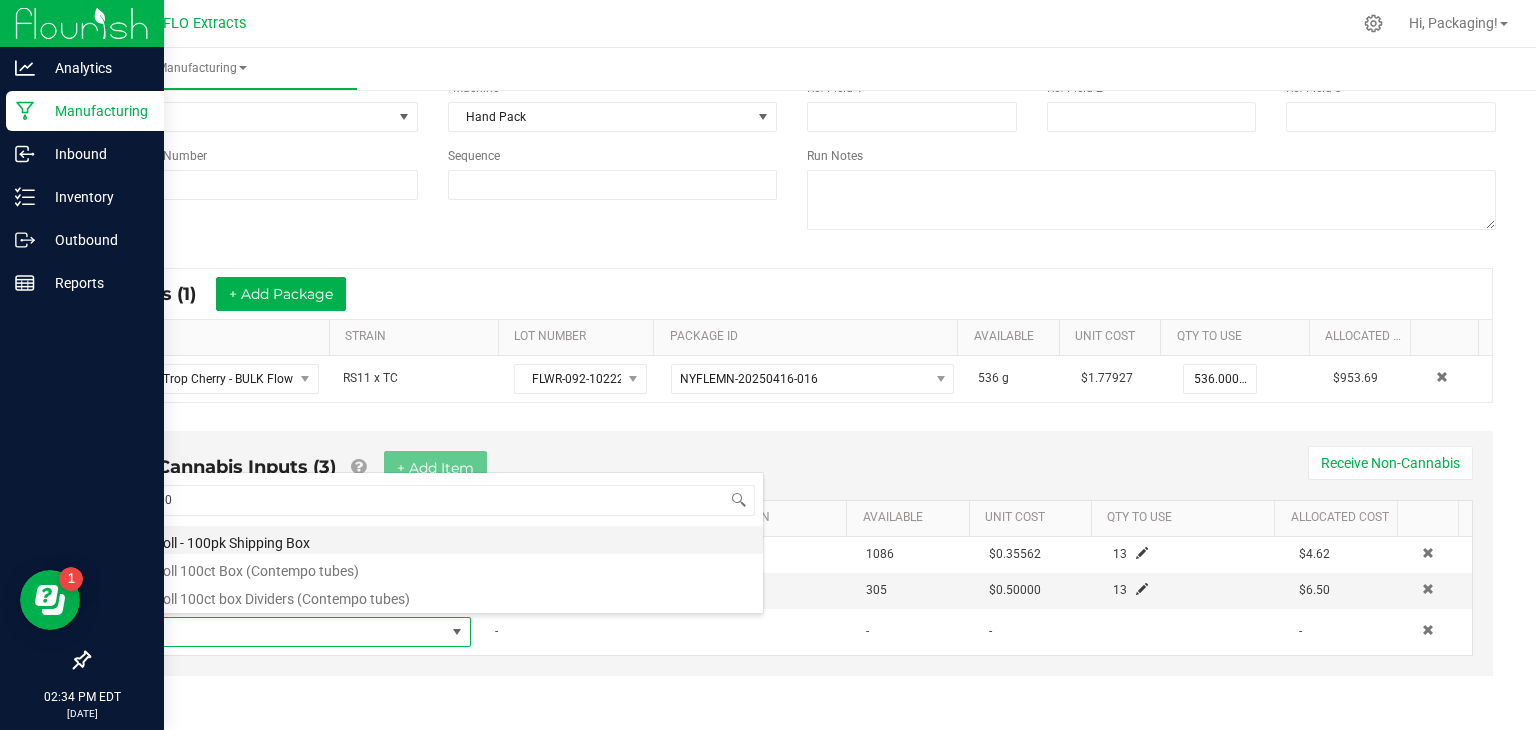 click on "Preroll - 100pk Shipping Box" at bounding box center (444, 540) 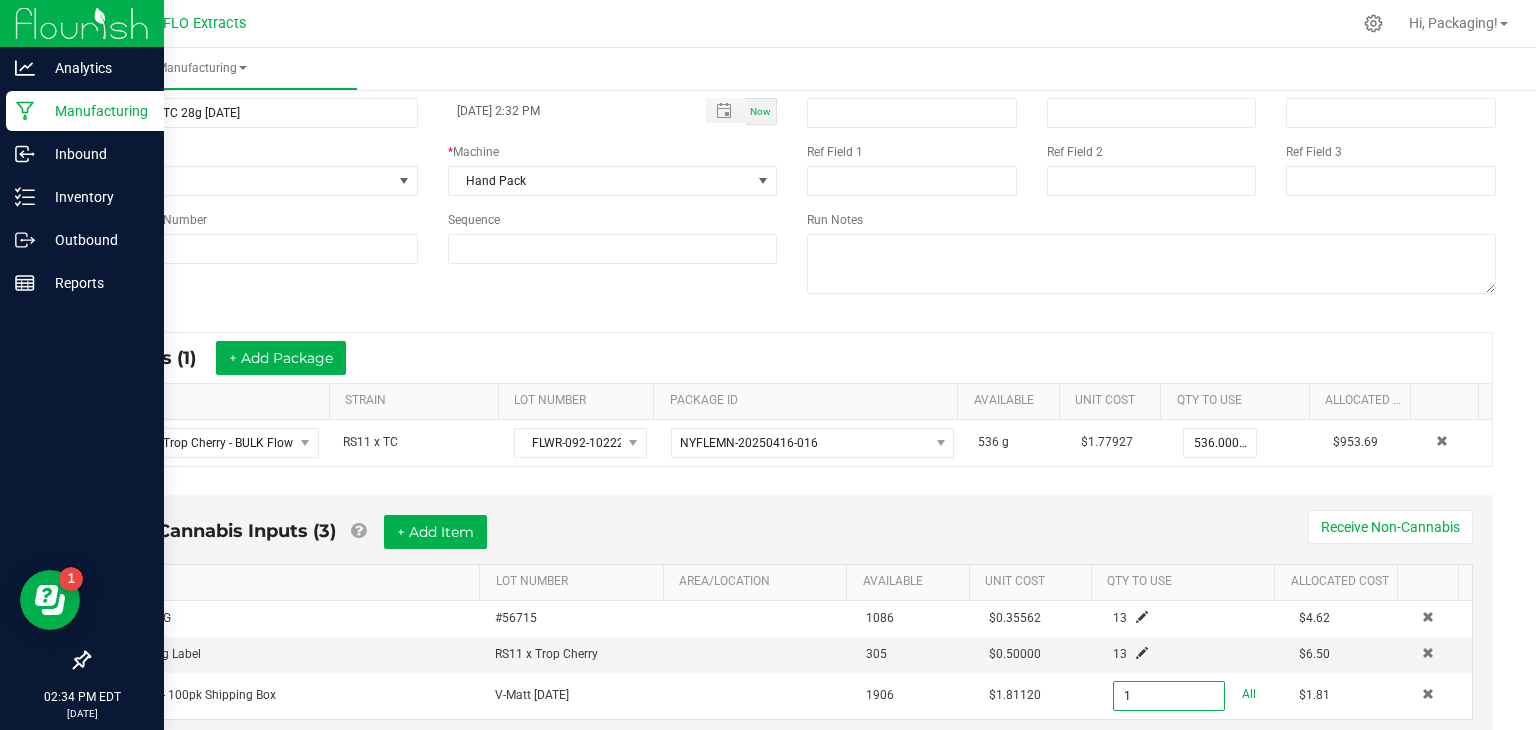 scroll, scrollTop: 0, scrollLeft: 0, axis: both 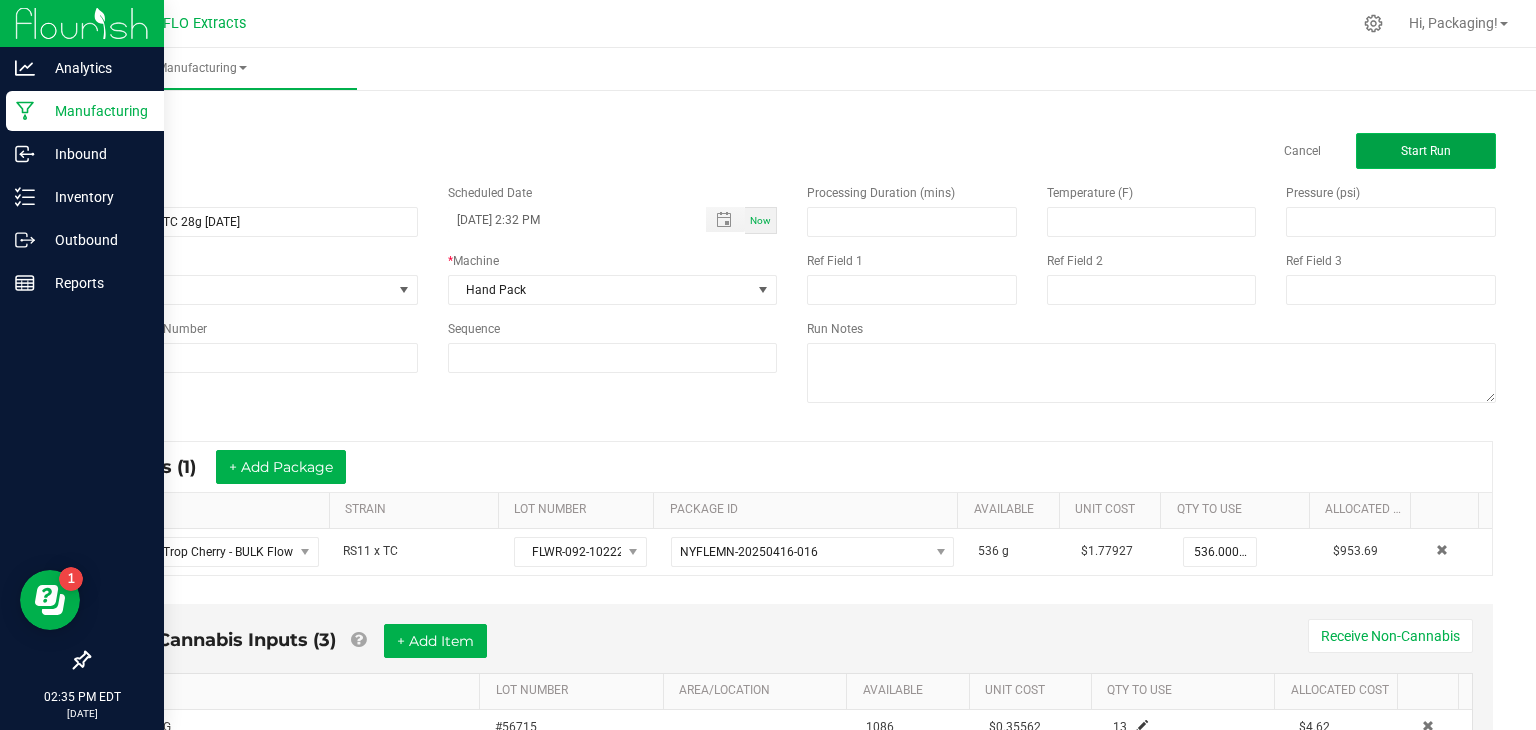 type on "1 ea" 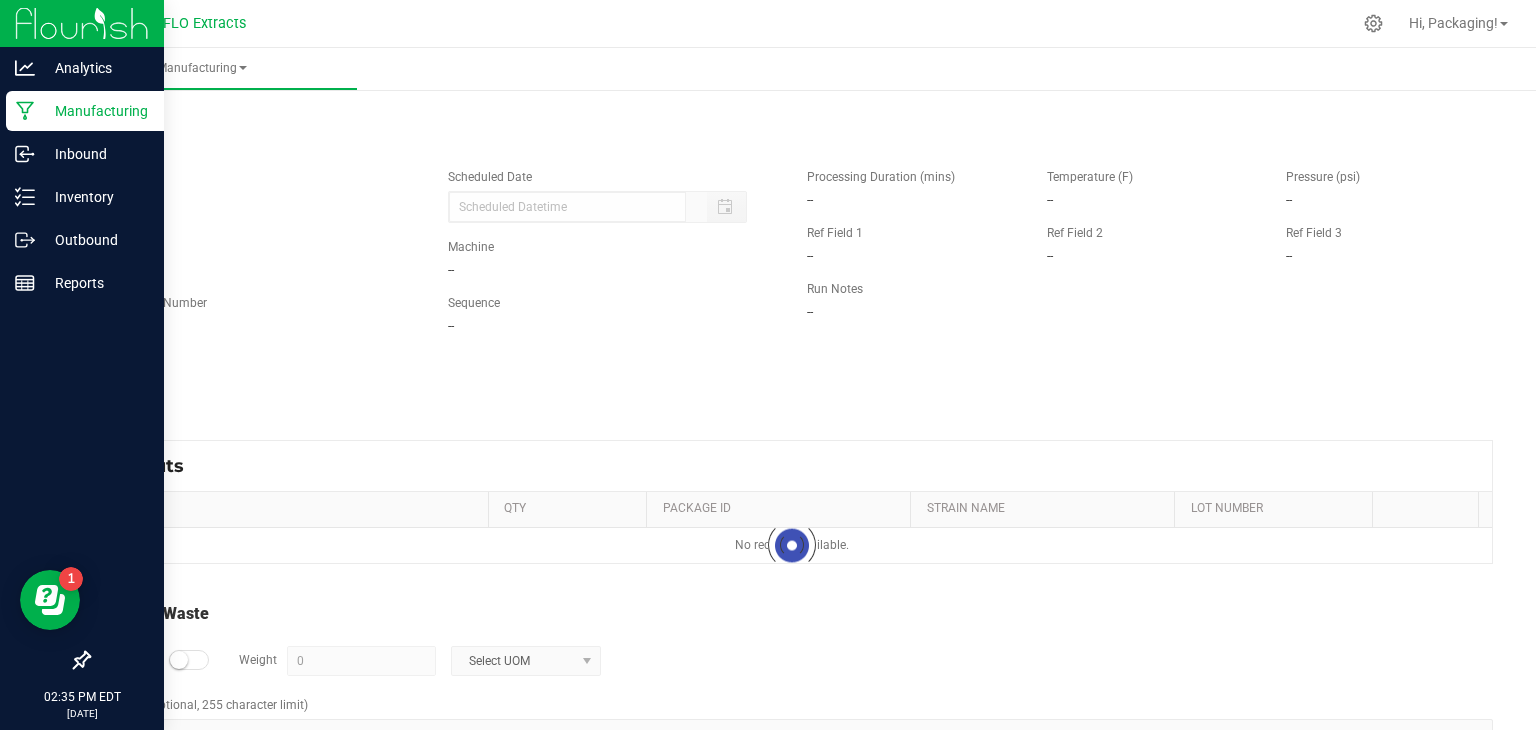 type on "[DATE] 2:32 PM" 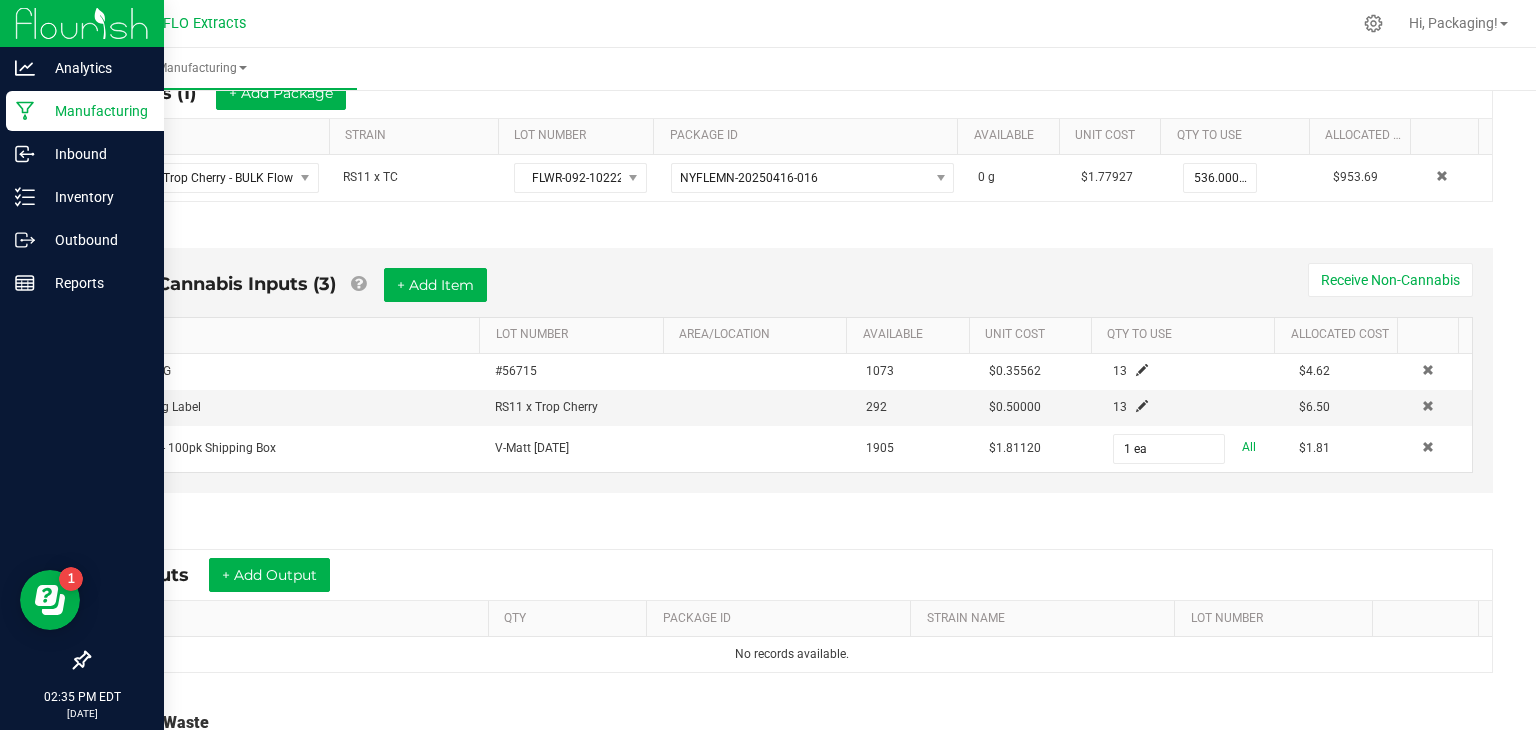 scroll, scrollTop: 566, scrollLeft: 0, axis: vertical 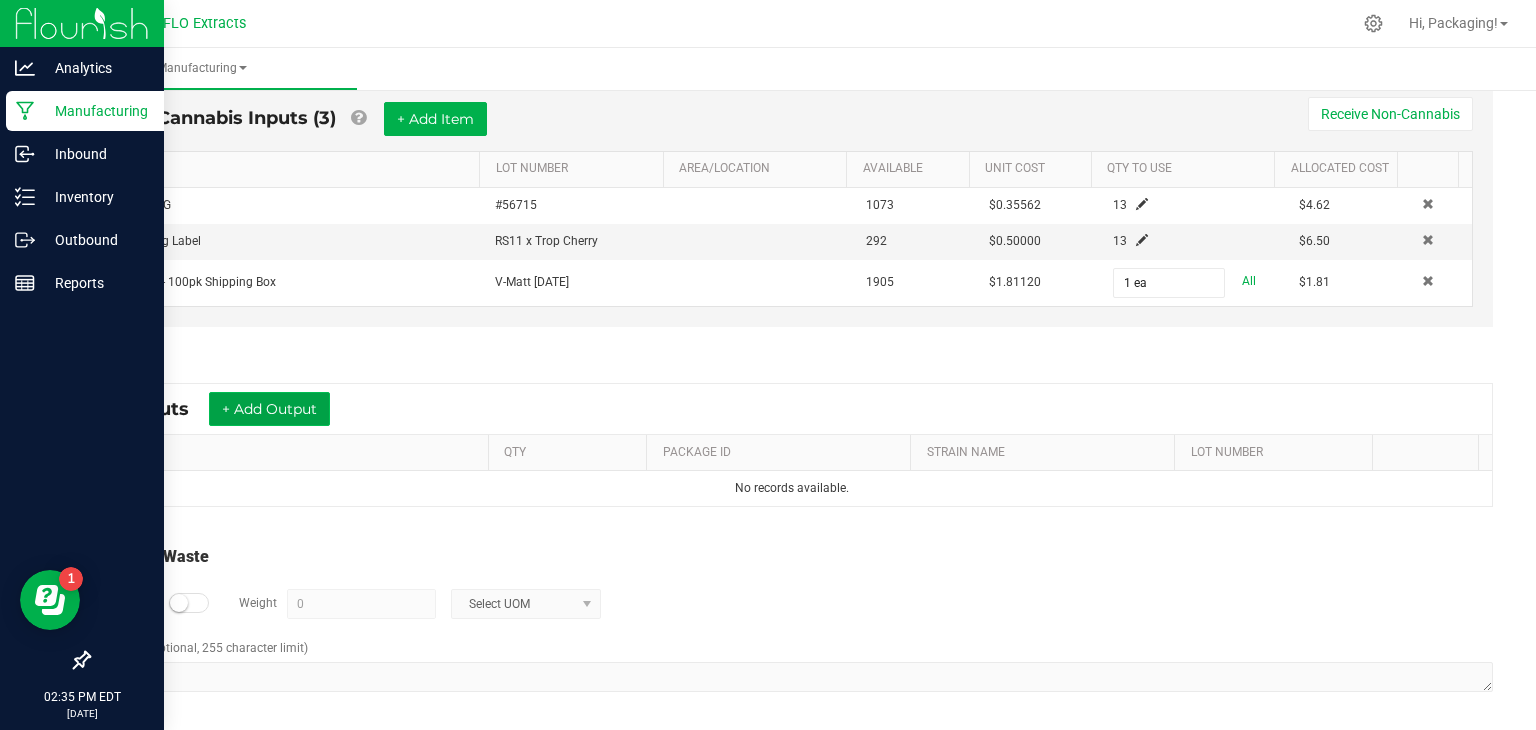 click on "+ Add Output" at bounding box center (269, 409) 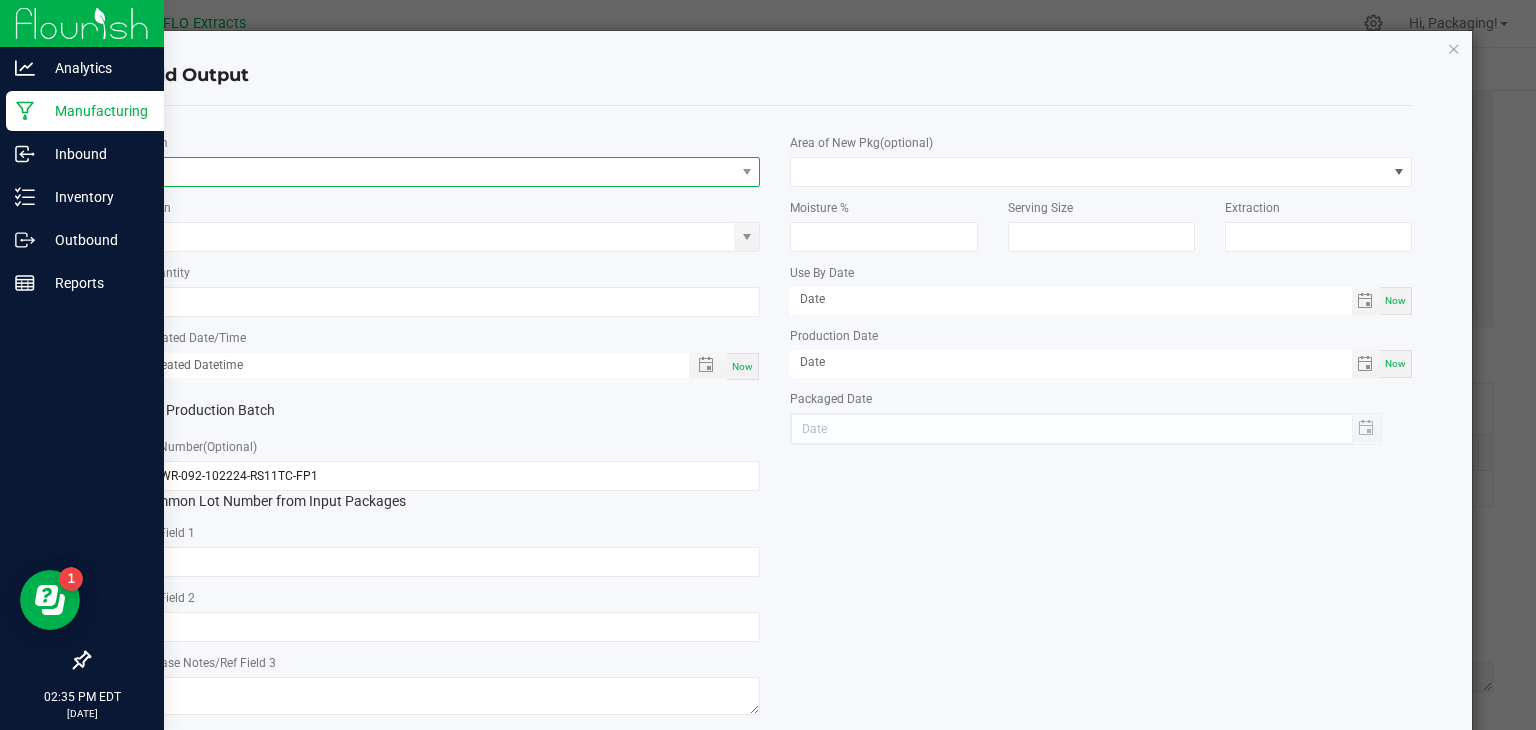click at bounding box center (437, 172) 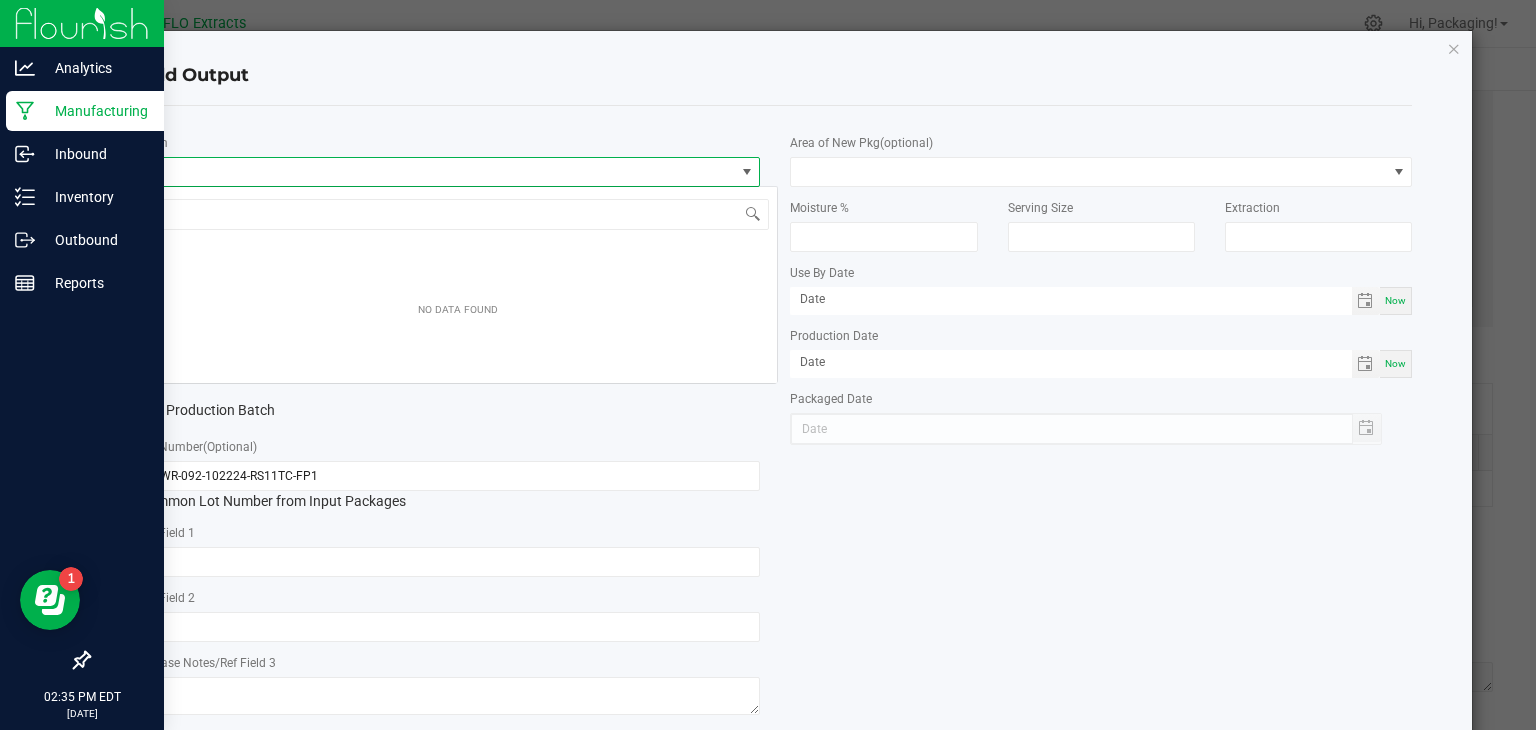 scroll, scrollTop: 99970, scrollLeft: 99384, axis: both 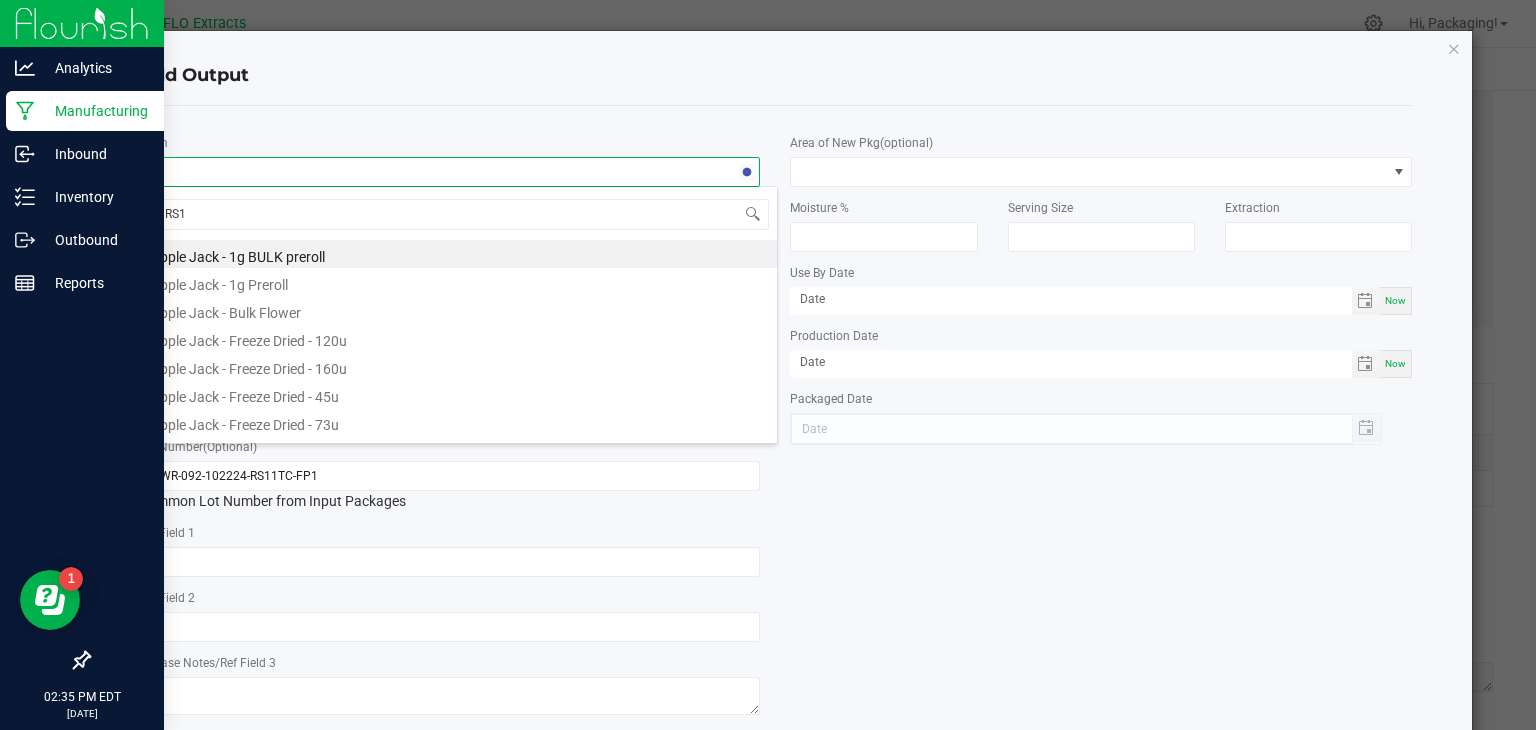 type on "RS11" 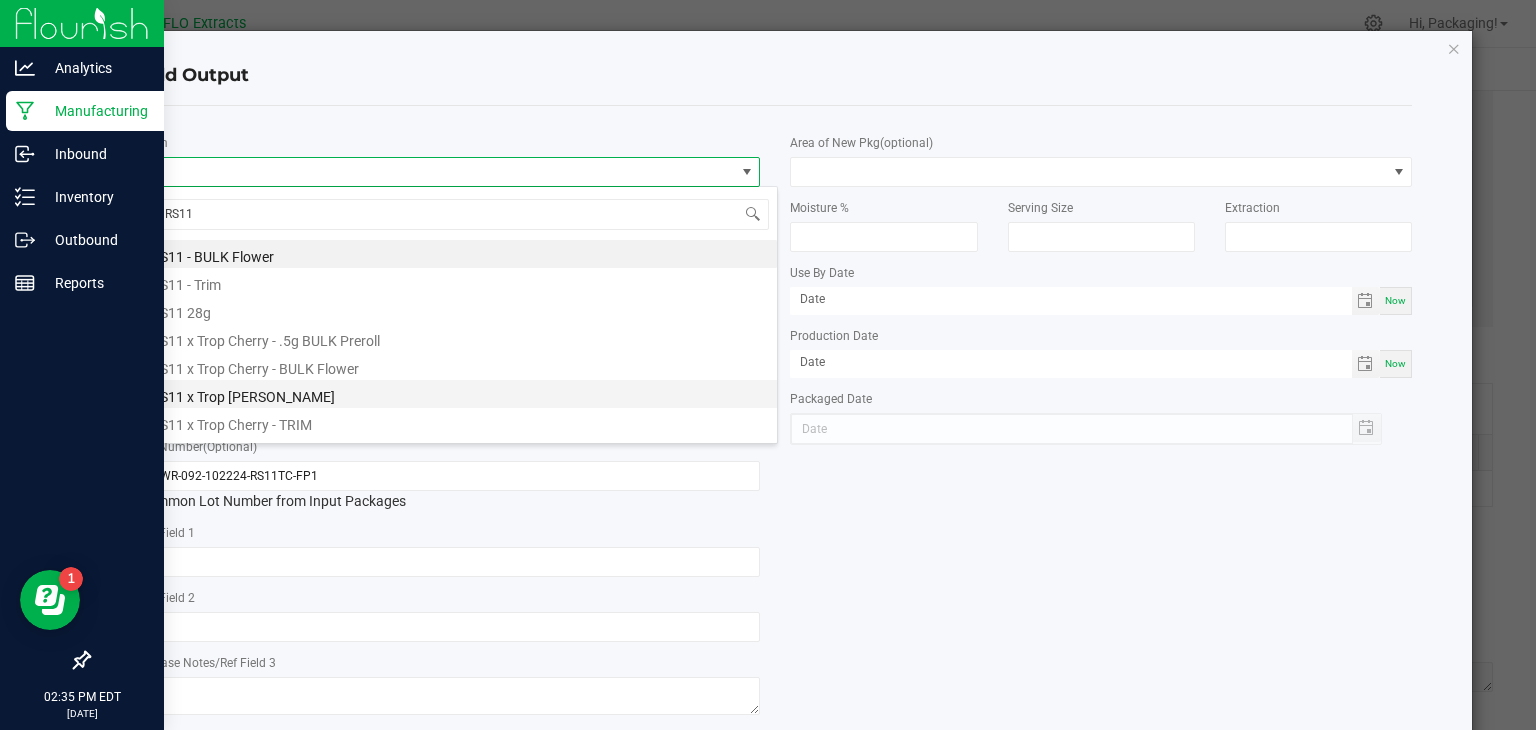 click on "RS11 x Trop [PERSON_NAME]" at bounding box center (458, 394) 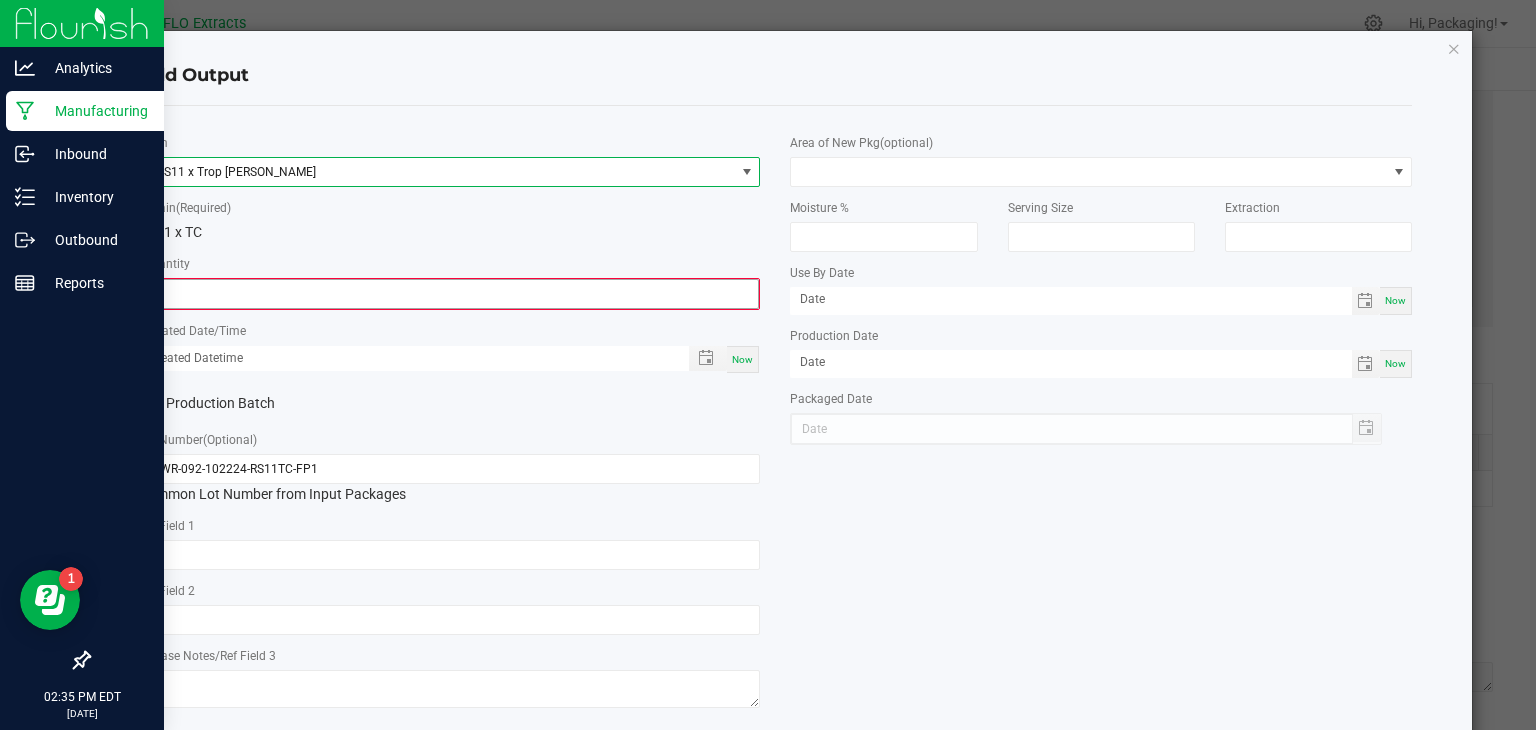 click on "0" at bounding box center (450, 294) 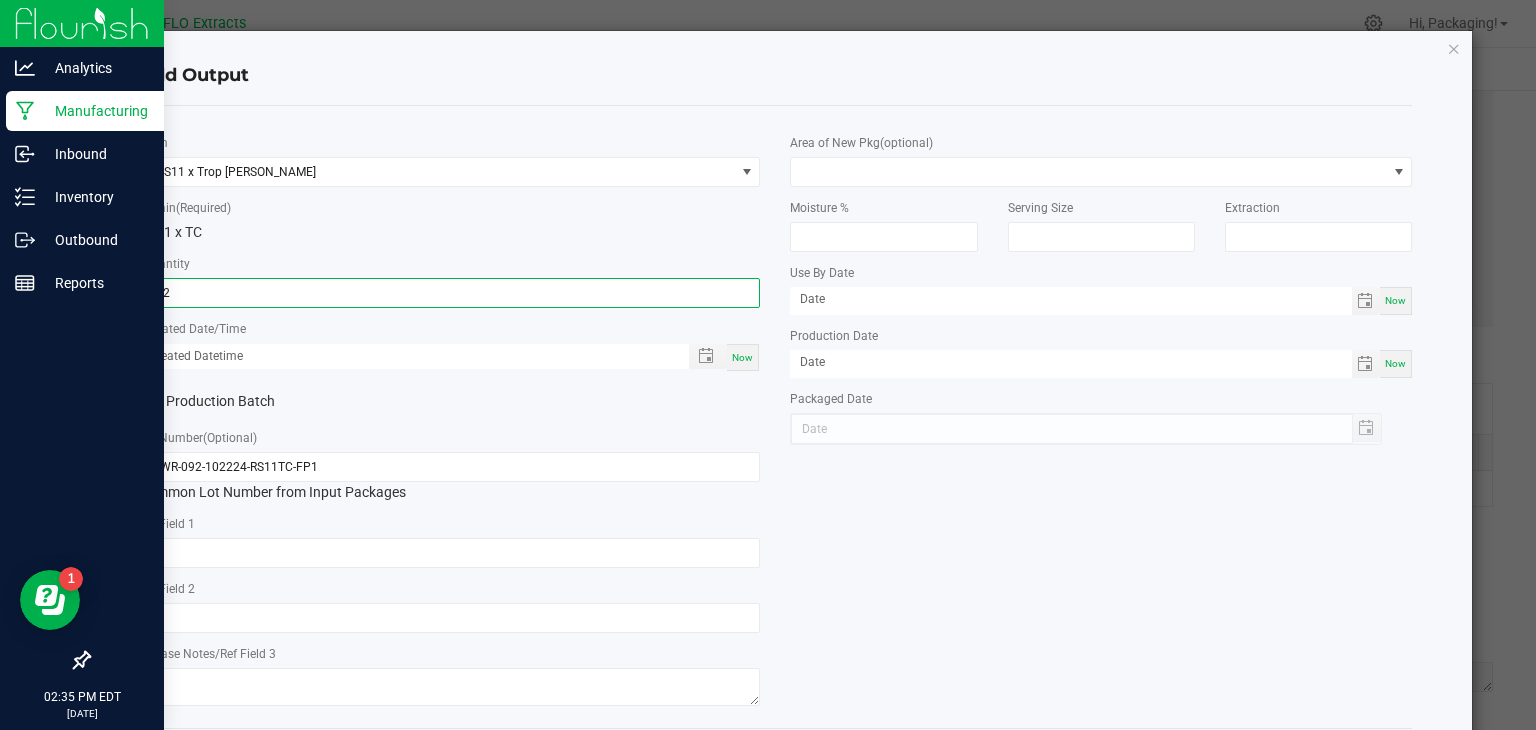 type on "172.0000 g" 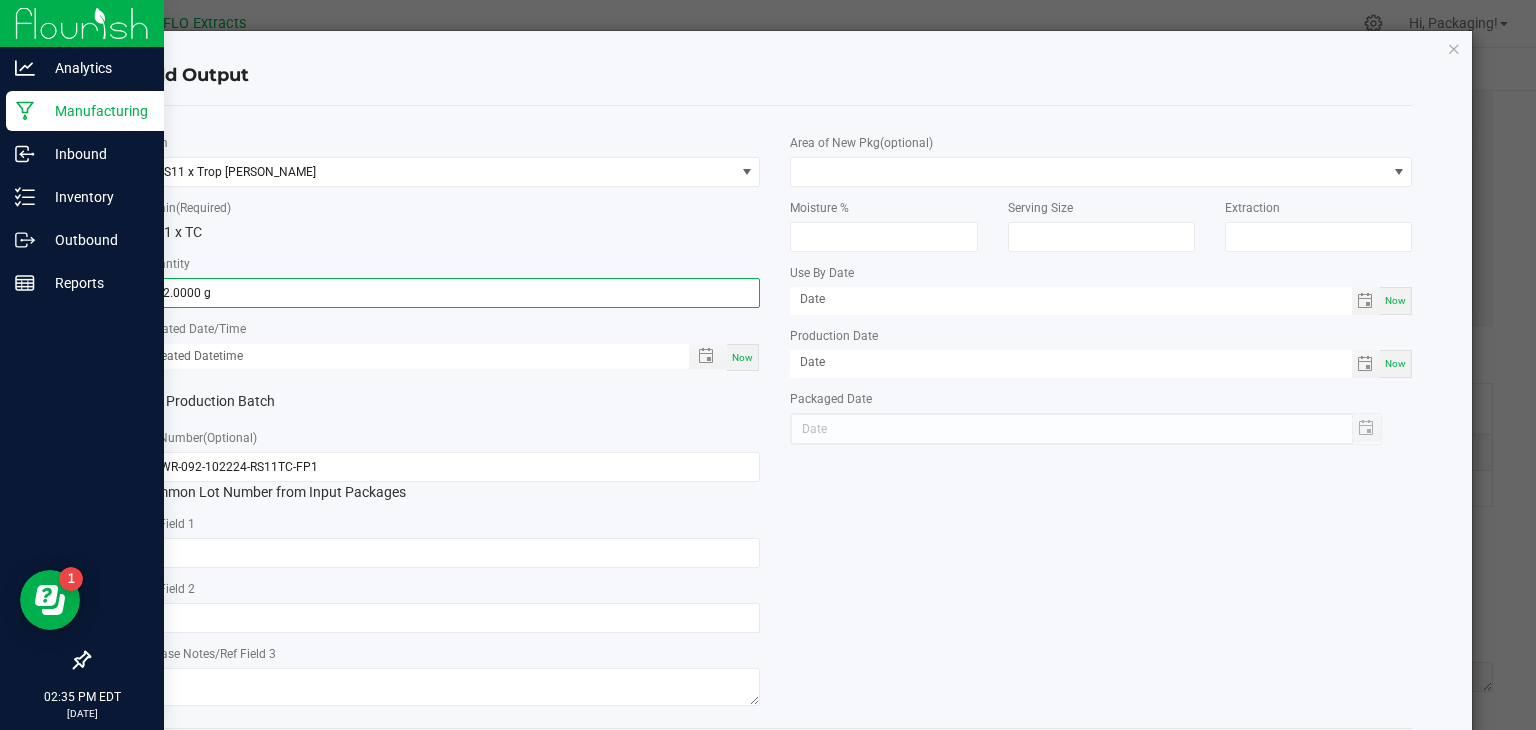 click on "Now" at bounding box center [742, 357] 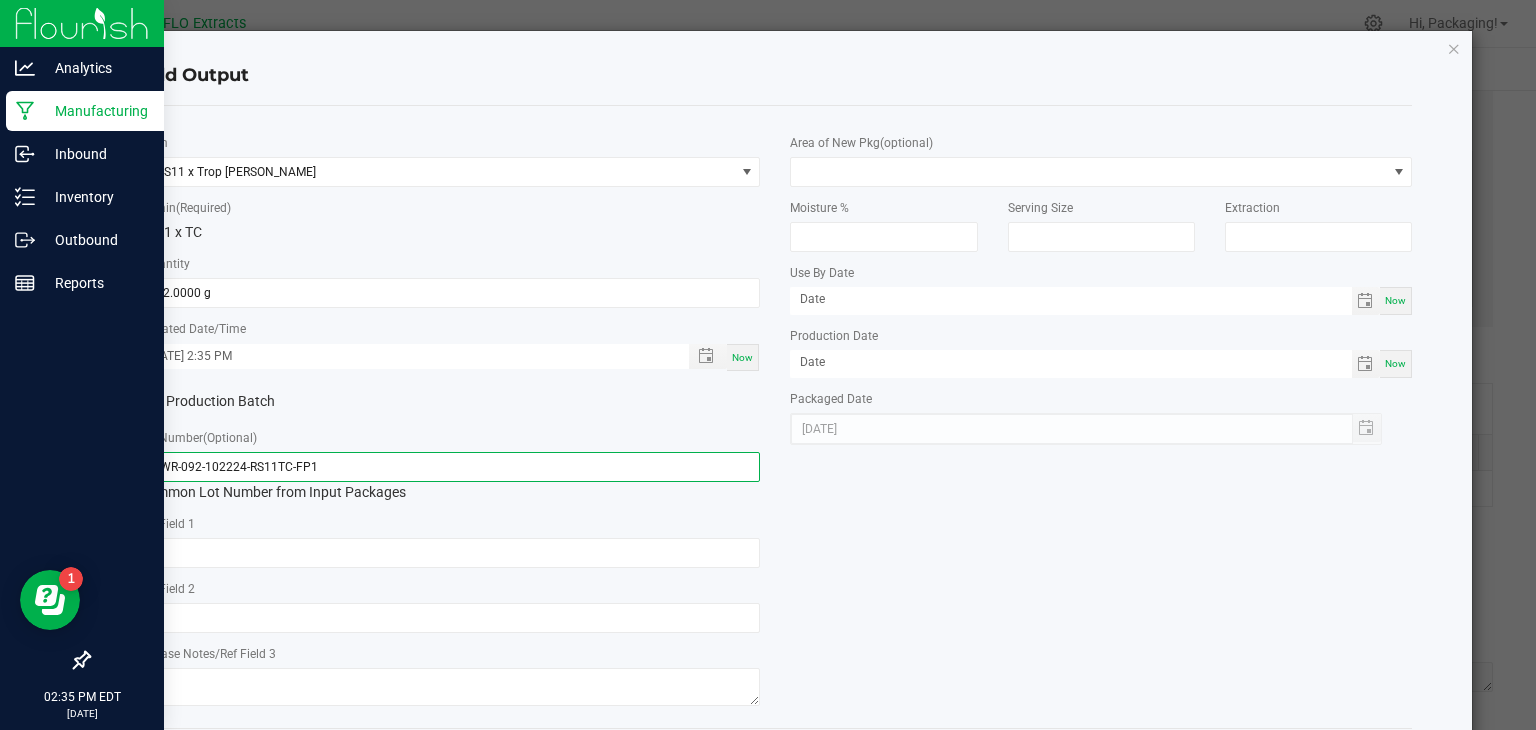 click on "FLWR-092-102224-RS11TC-FP1" 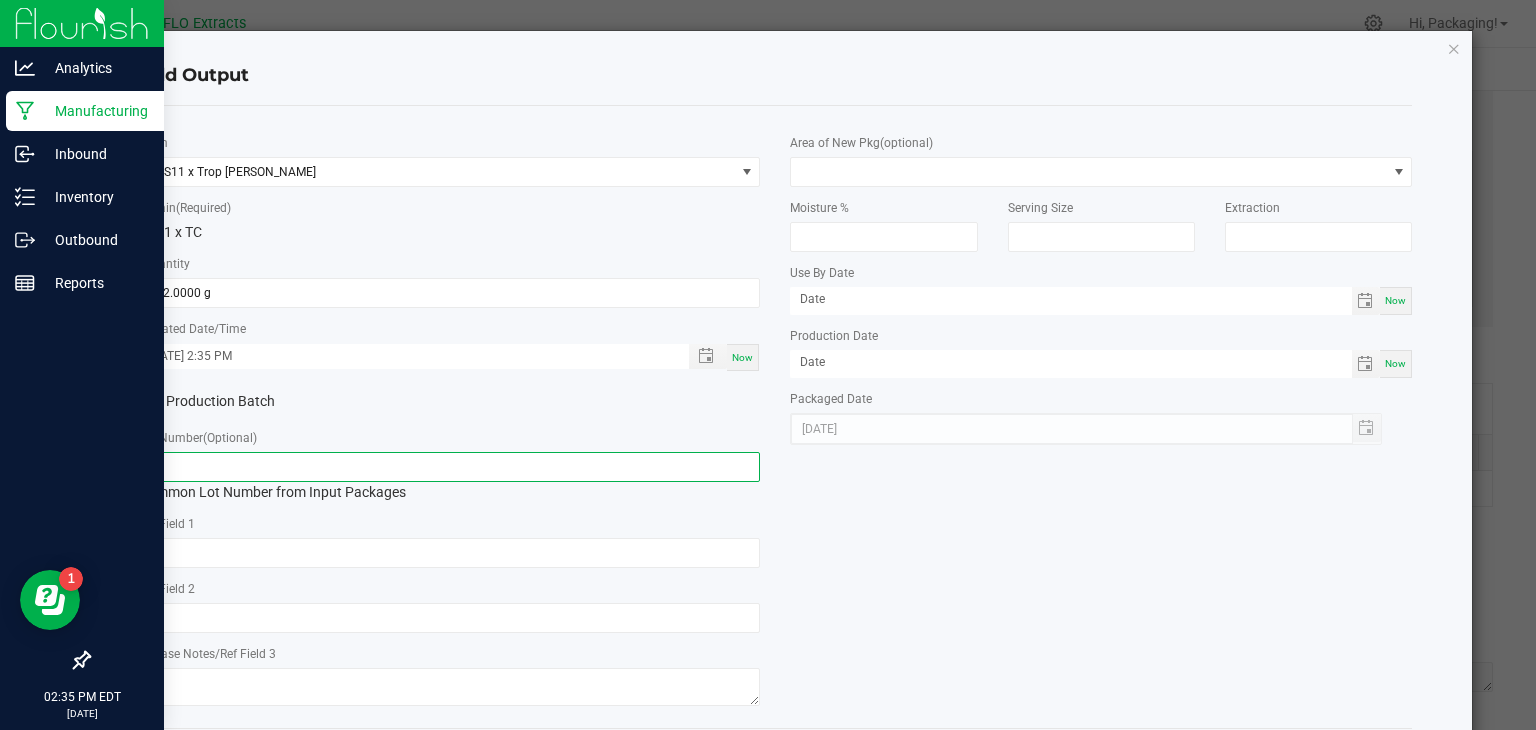 type on "F" 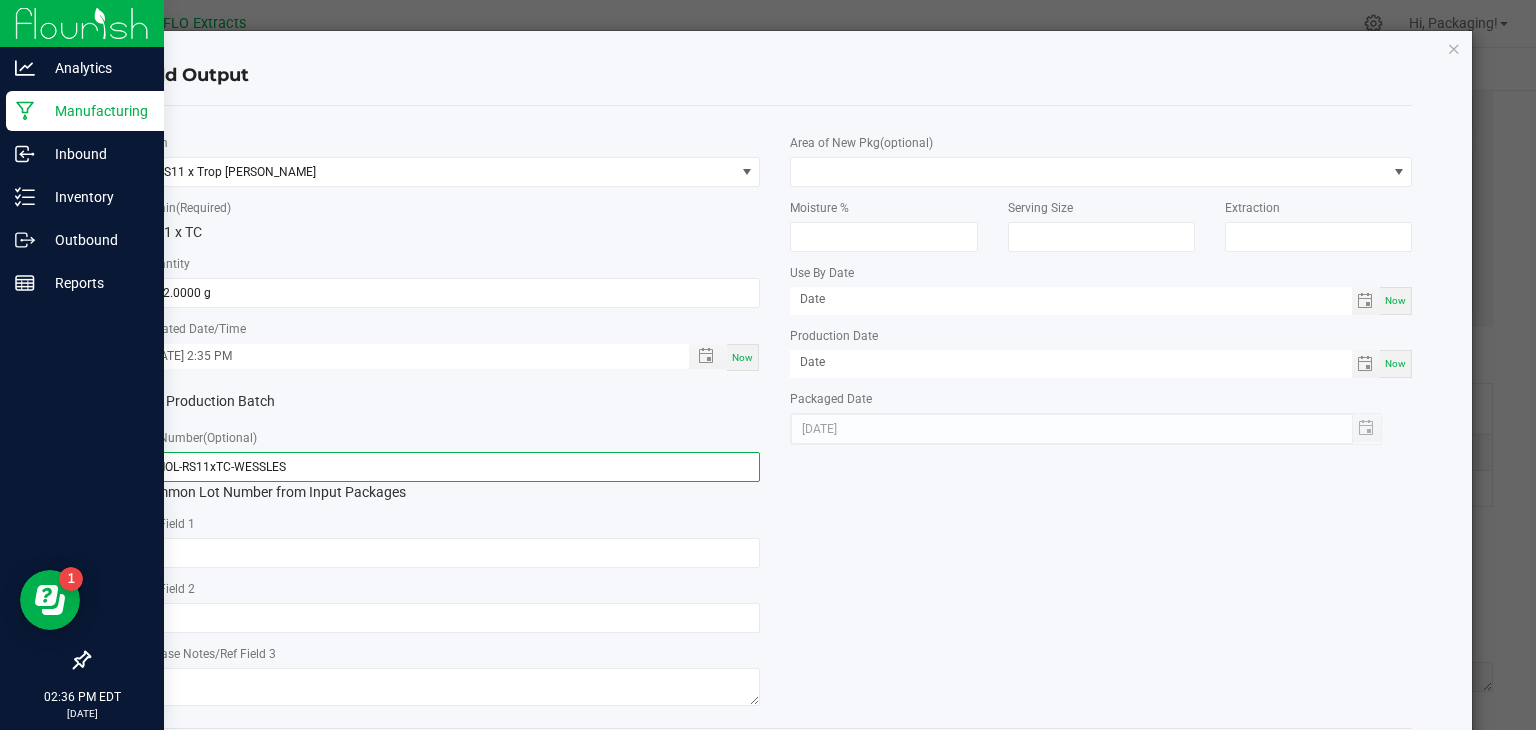 scroll, scrollTop: 99, scrollLeft: 0, axis: vertical 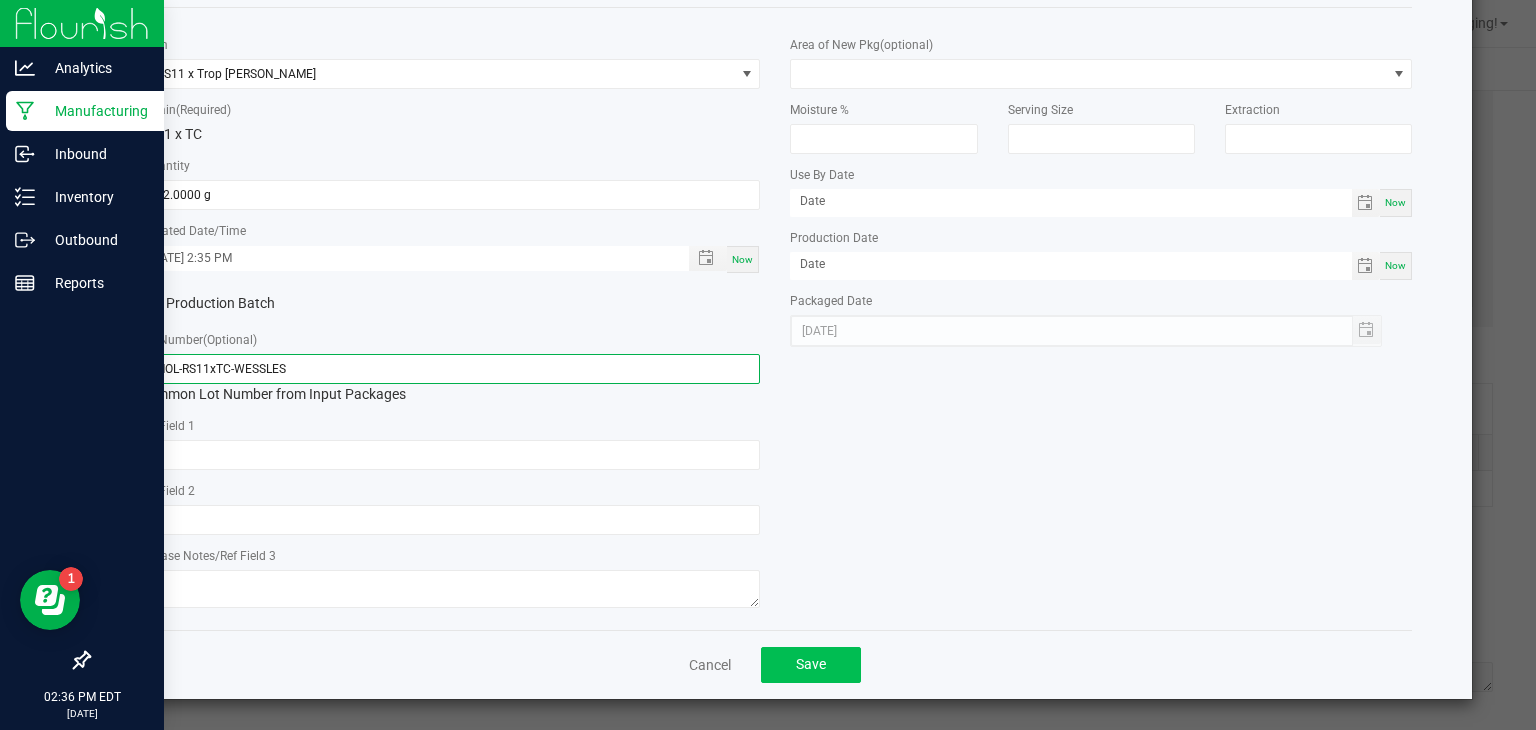 type on "SMOL-RS11xTC-WESSLES" 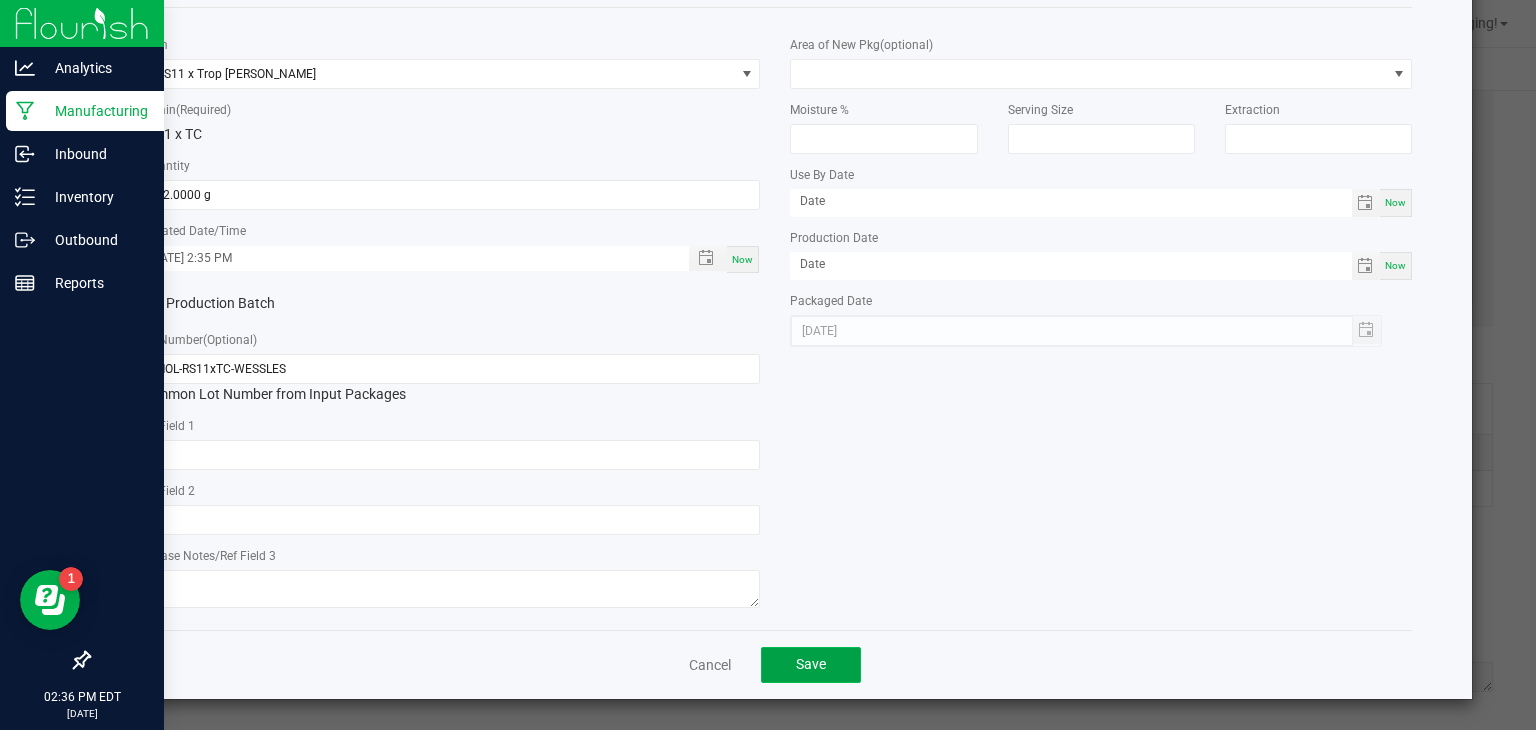 click on "Save" 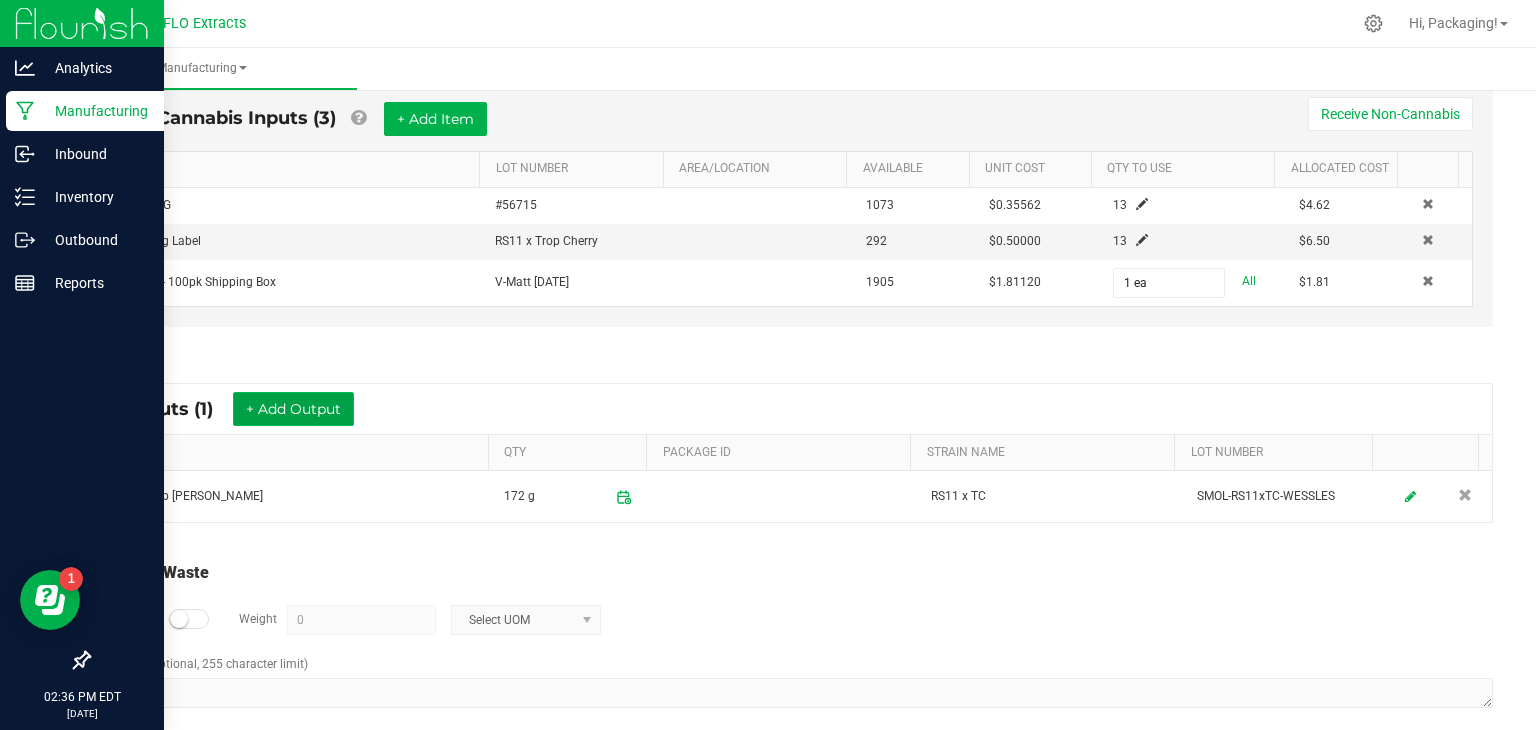 click on "+ Add Output" at bounding box center [293, 409] 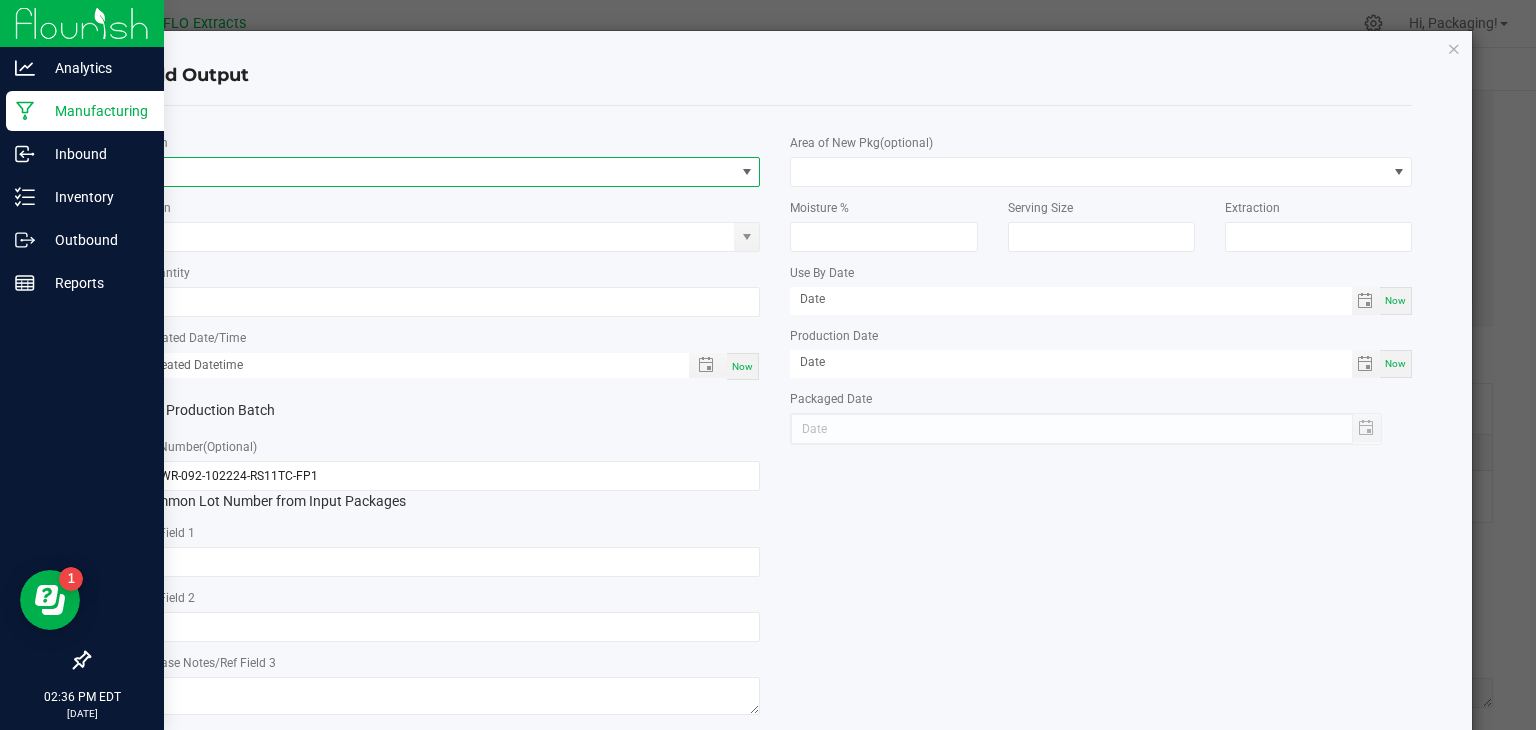 click at bounding box center [437, 172] 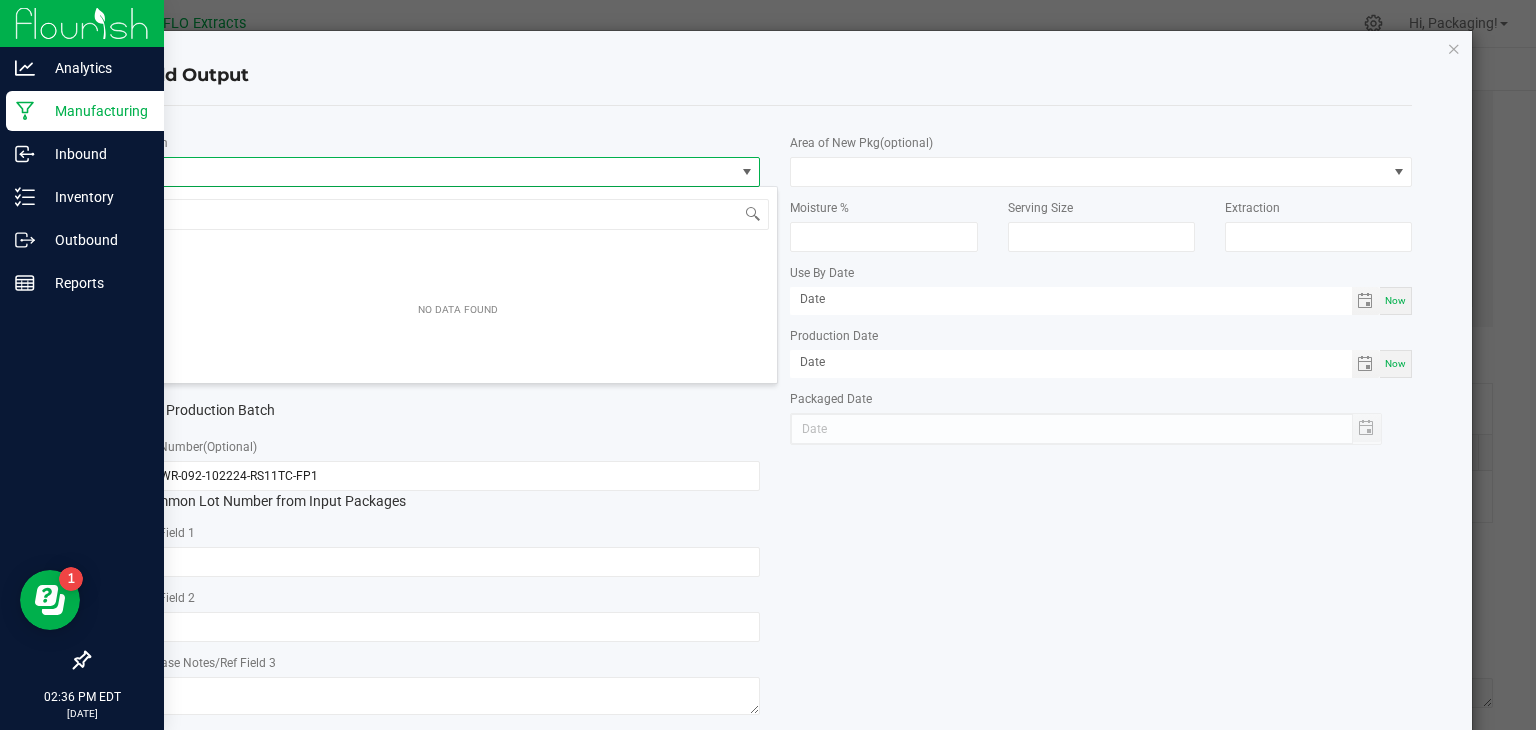 scroll, scrollTop: 99970, scrollLeft: 99384, axis: both 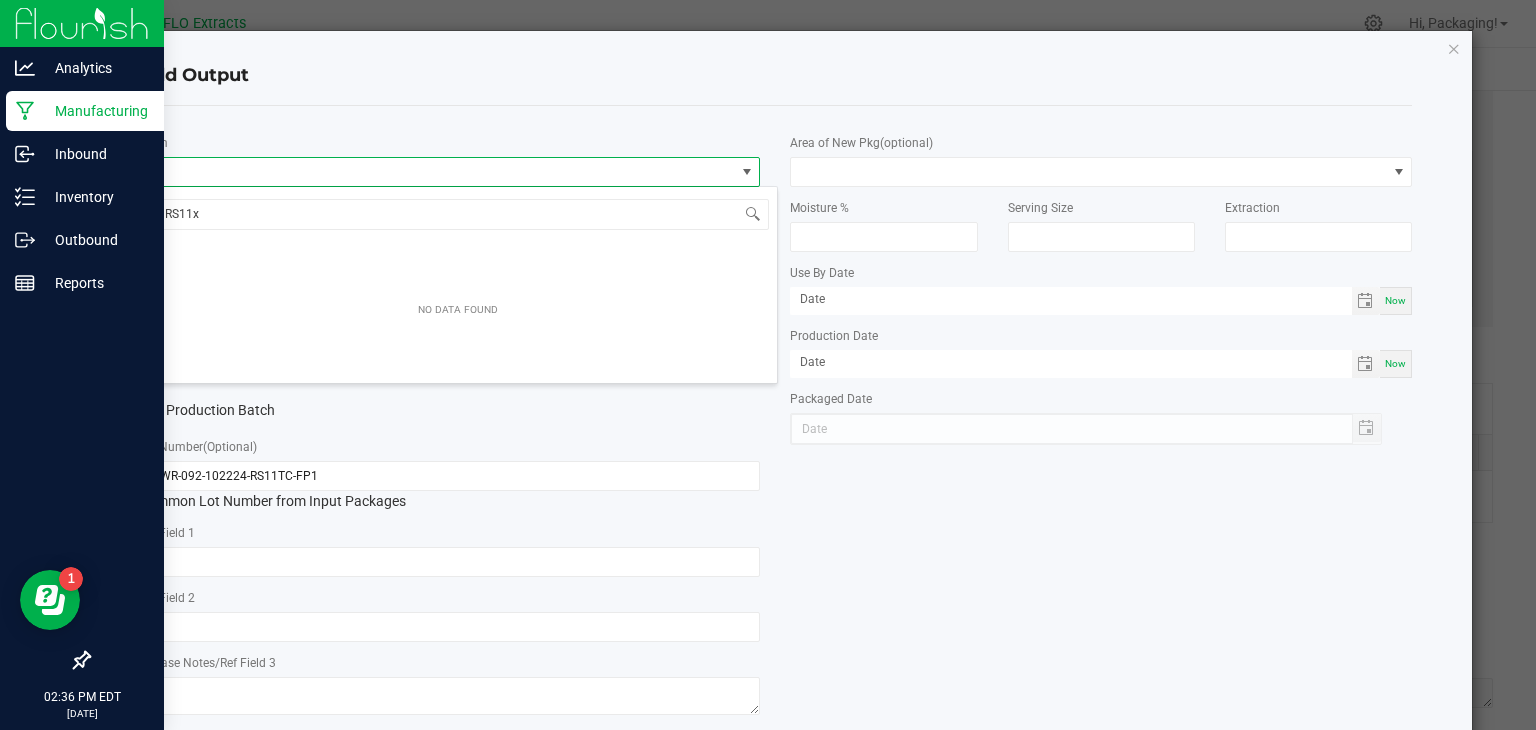 type on "RS11" 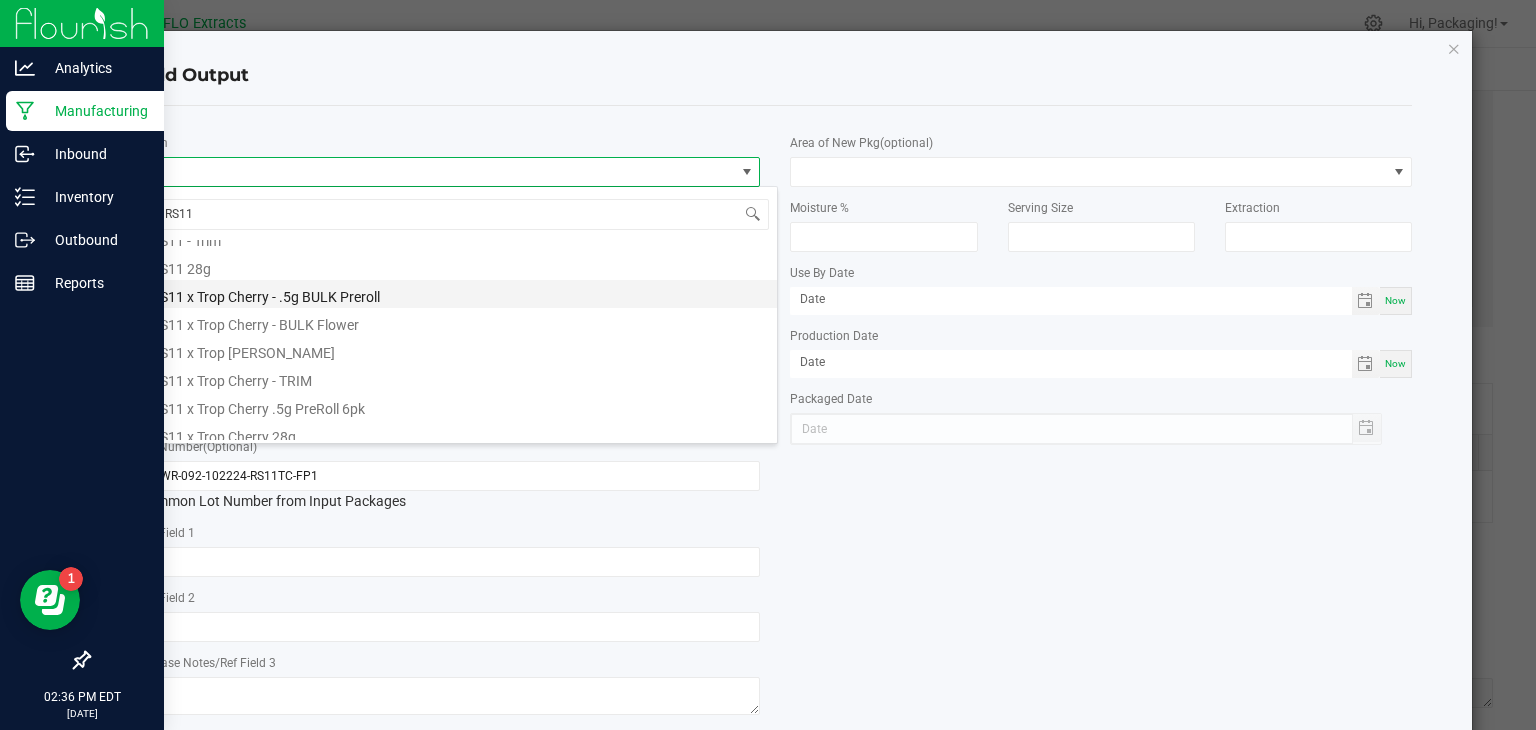 scroll, scrollTop: 52, scrollLeft: 0, axis: vertical 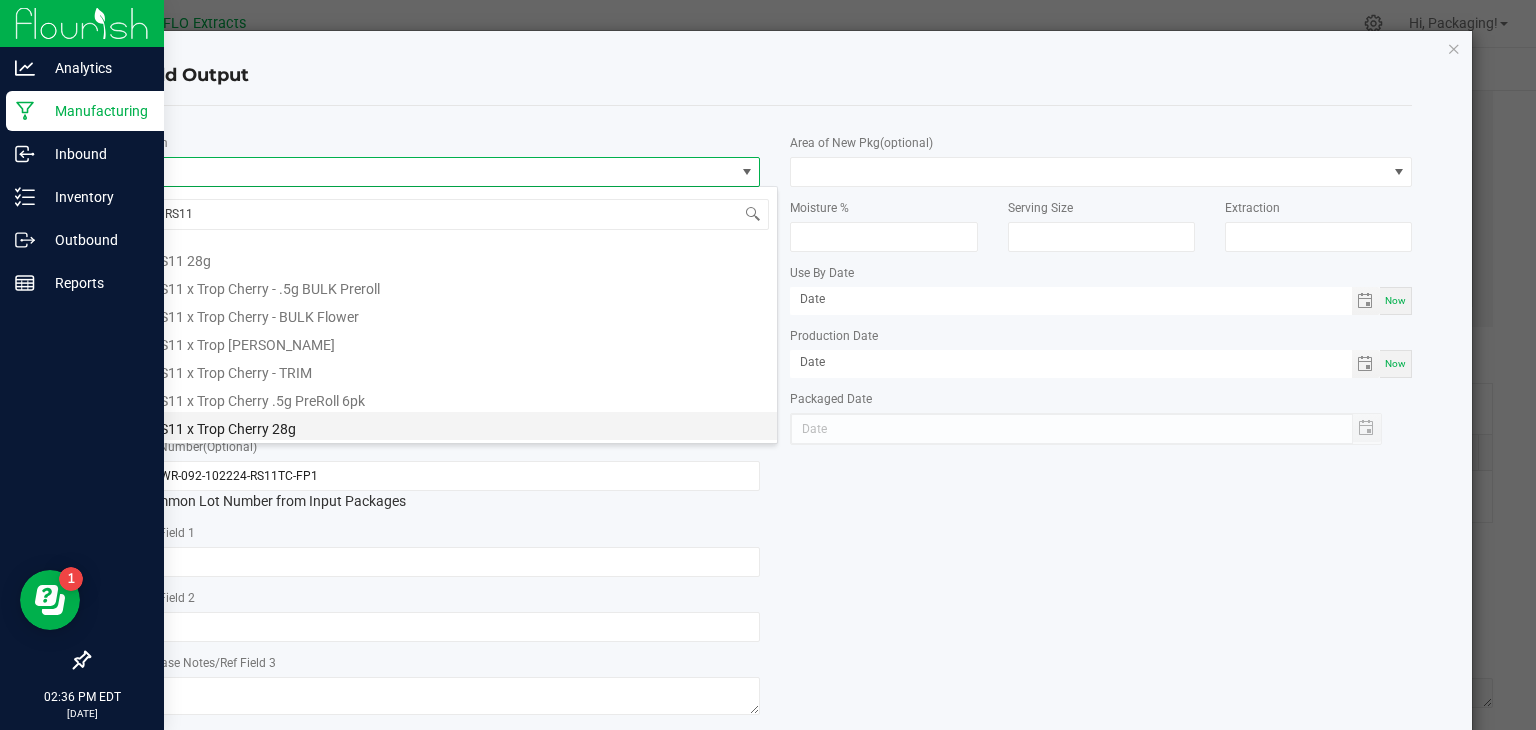 click on "RS11 x Trop Cherry 28g" at bounding box center (458, 426) 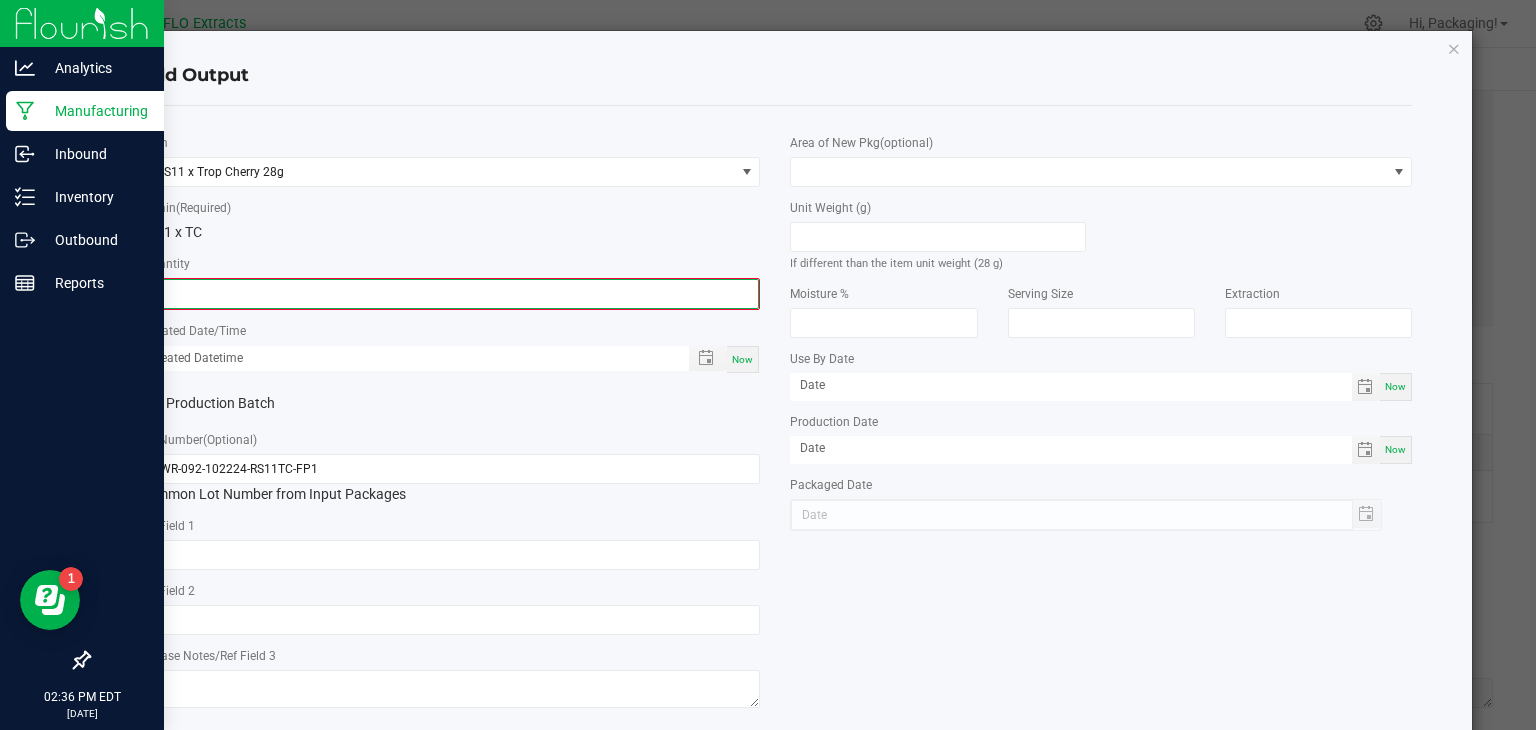 click on "0" at bounding box center [450, 294] 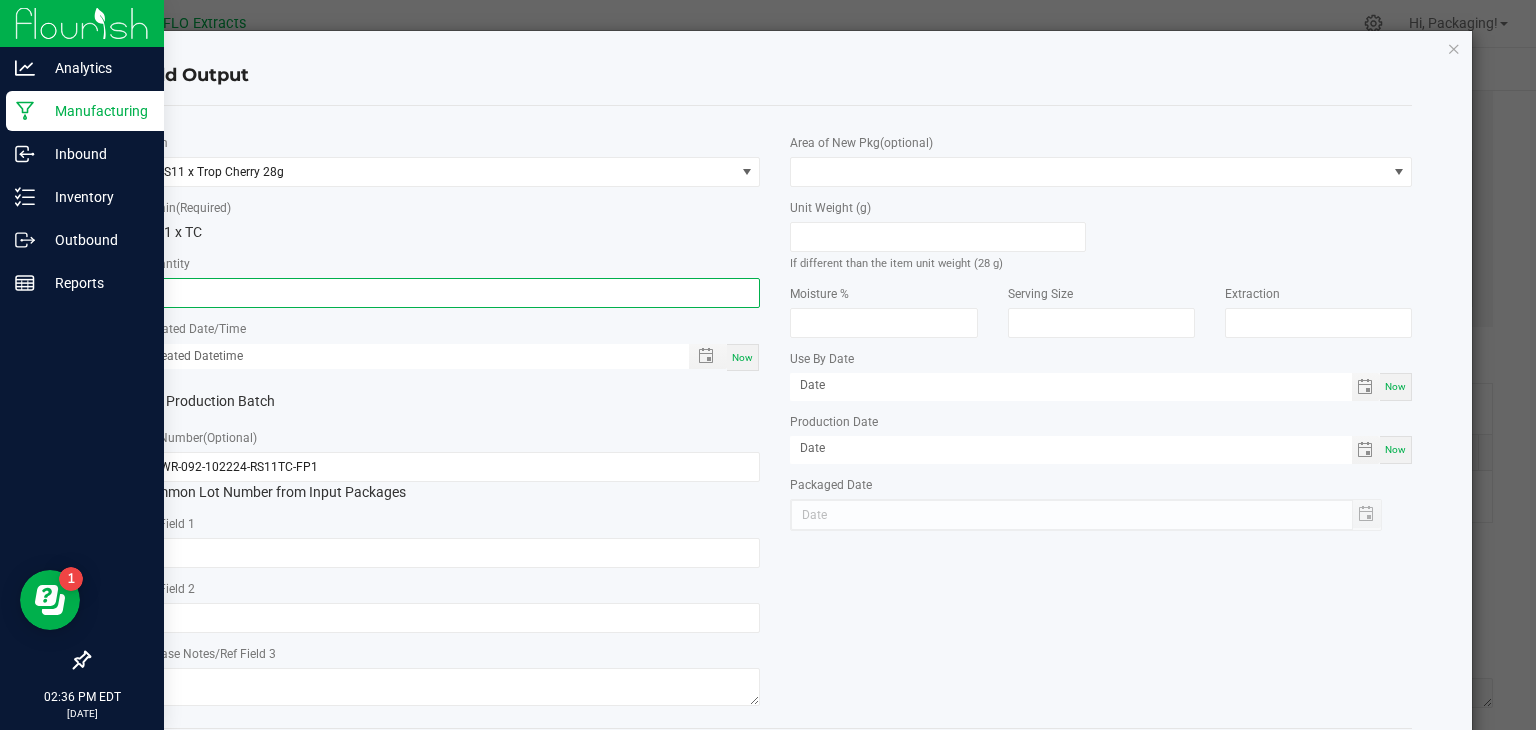 type on "13 ea" 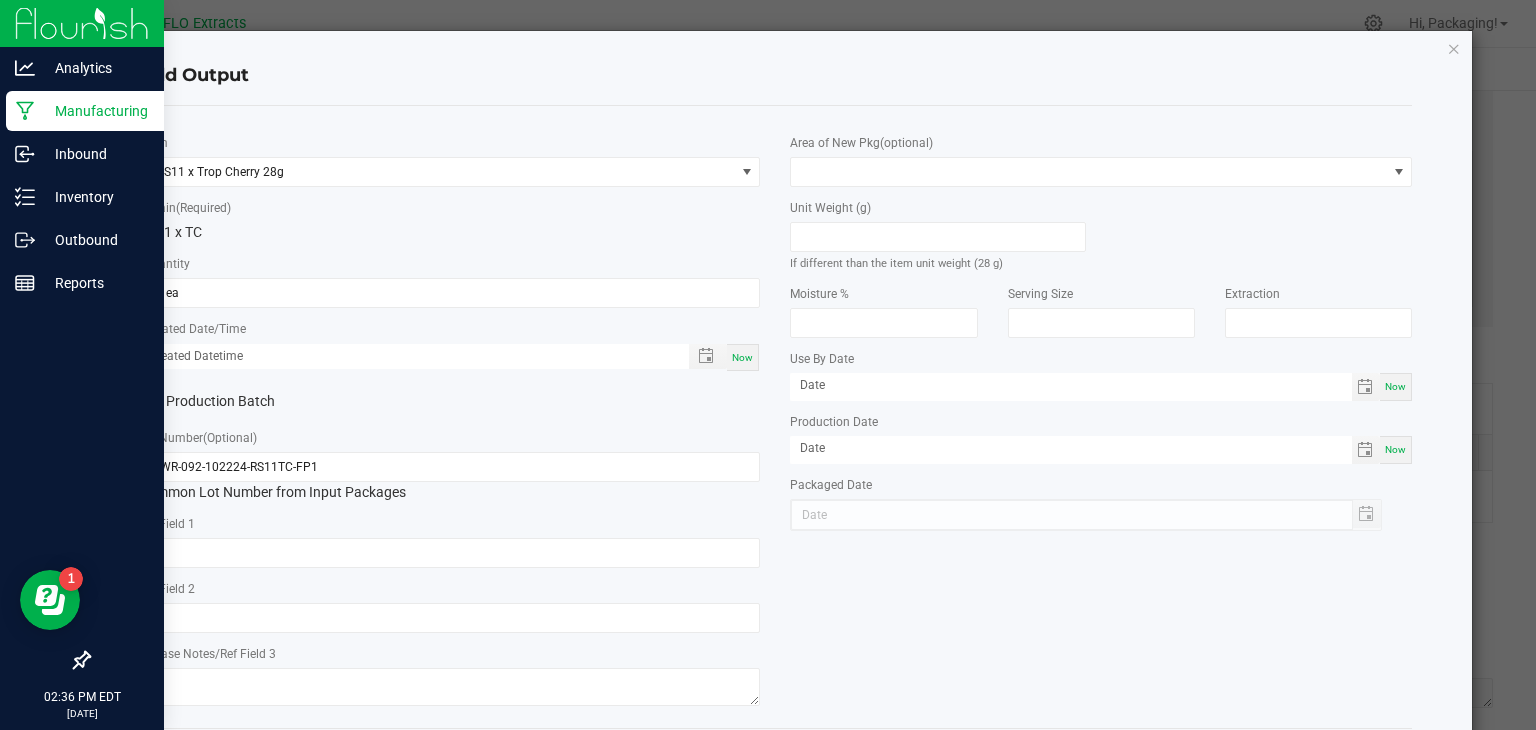 click on "Now" at bounding box center (742, 357) 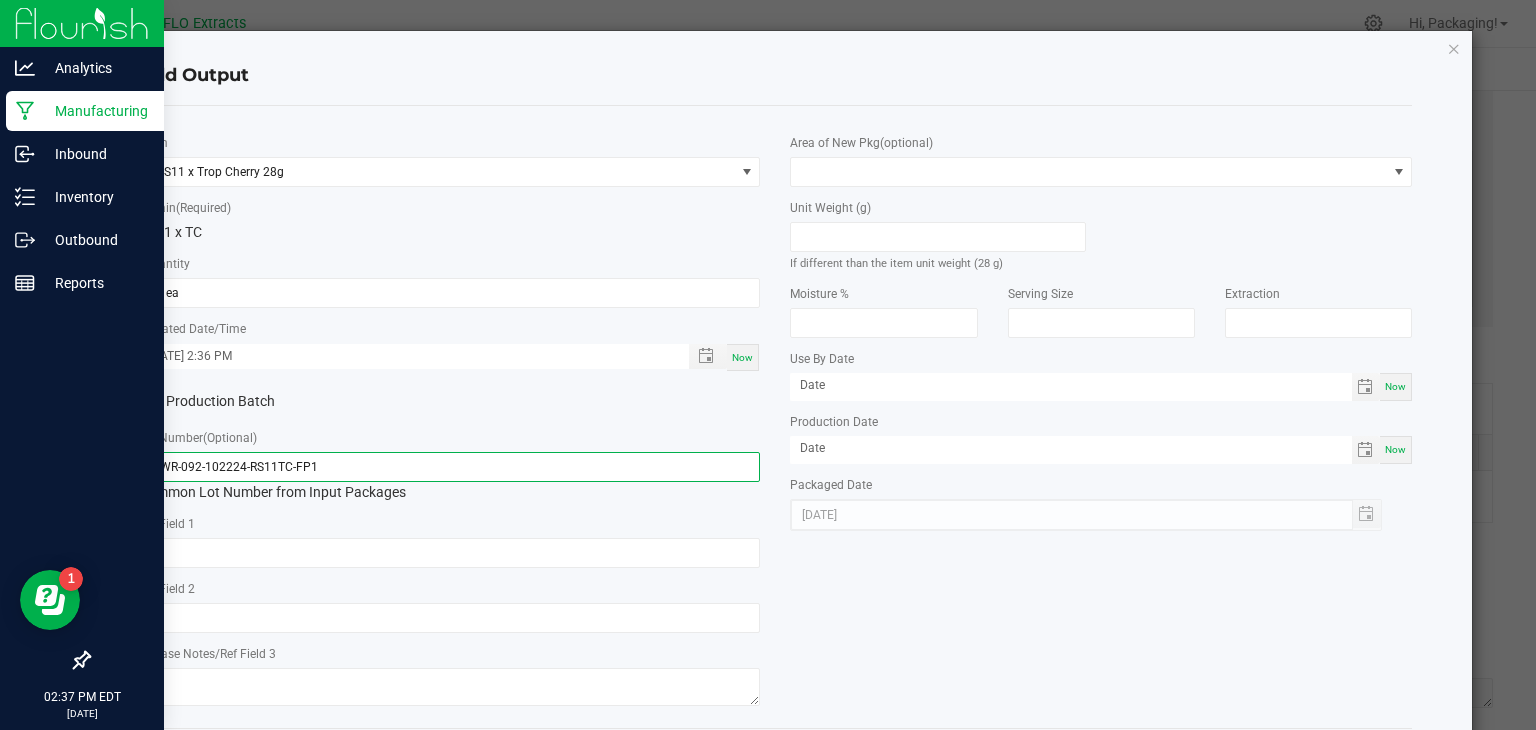 click on "FLWR-092-102224-RS11TC-FP1" 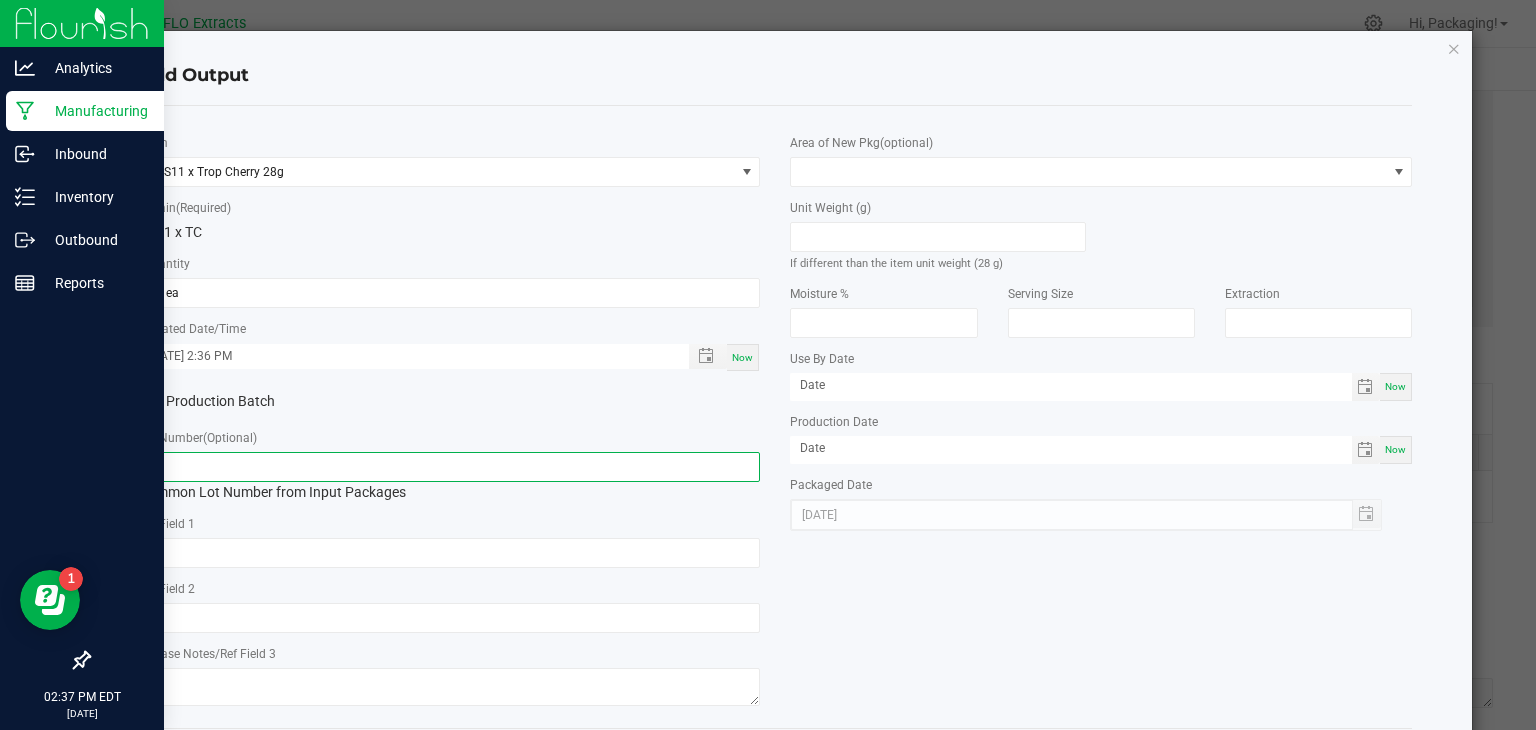 type on "F" 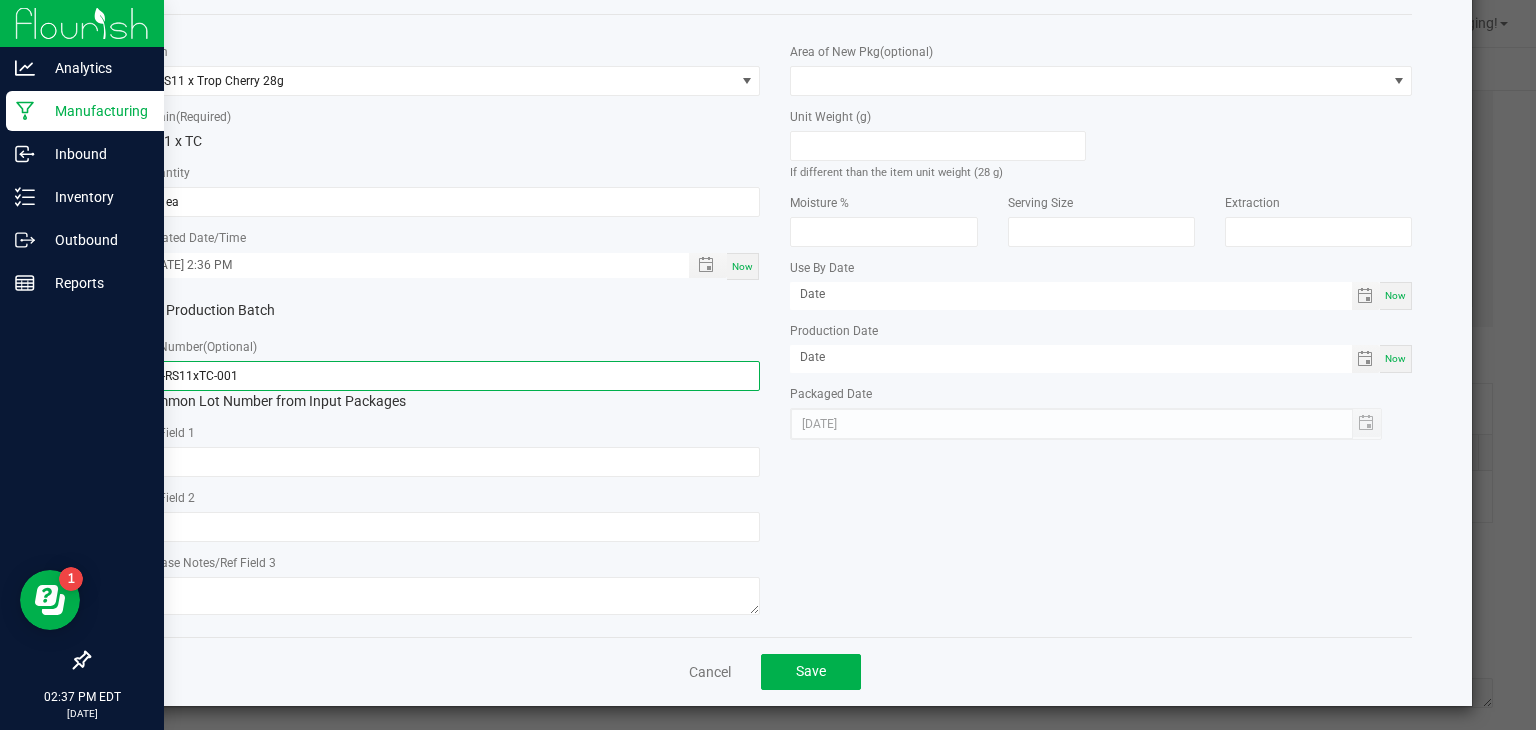 scroll, scrollTop: 92, scrollLeft: 0, axis: vertical 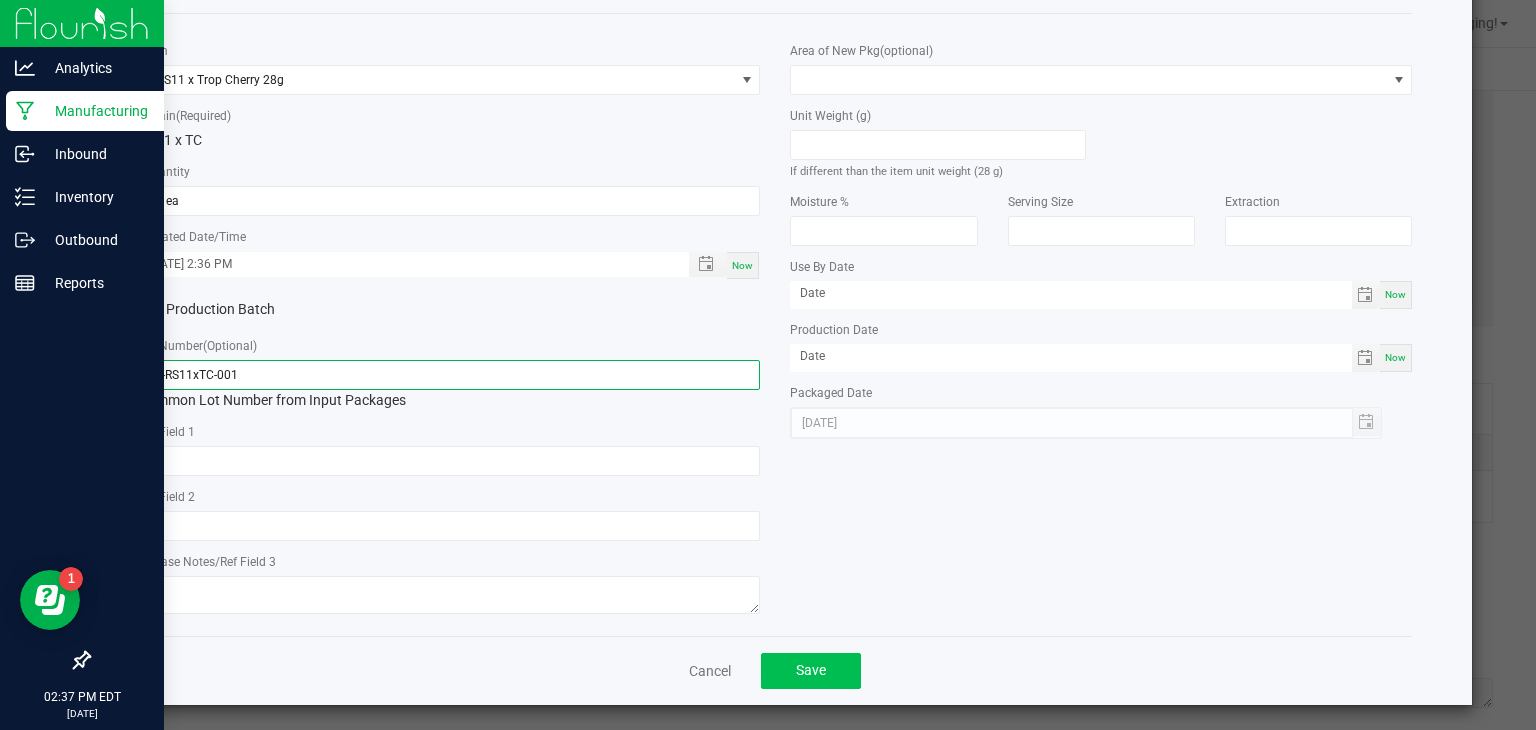 type on "28-RS11xTC-001" 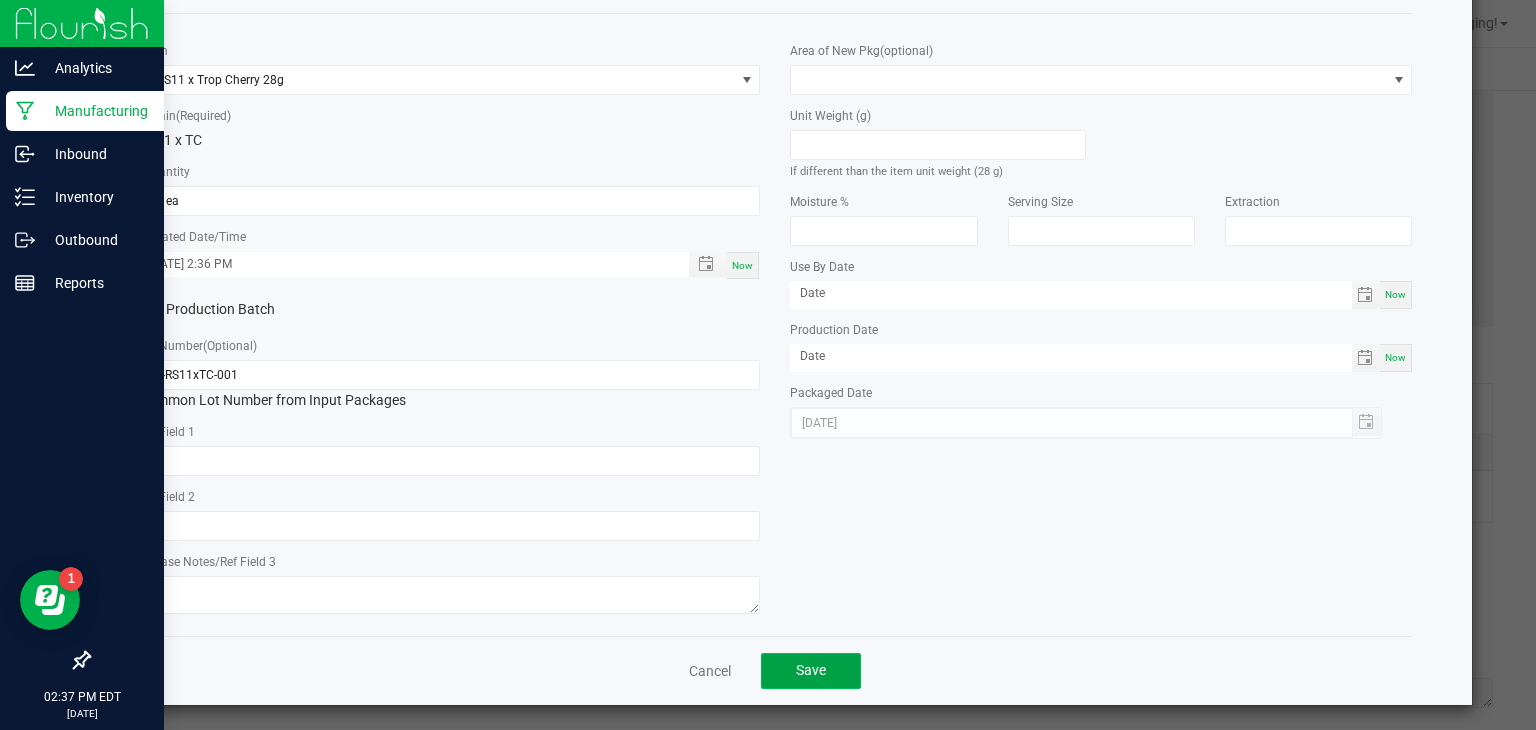 click on "Save" 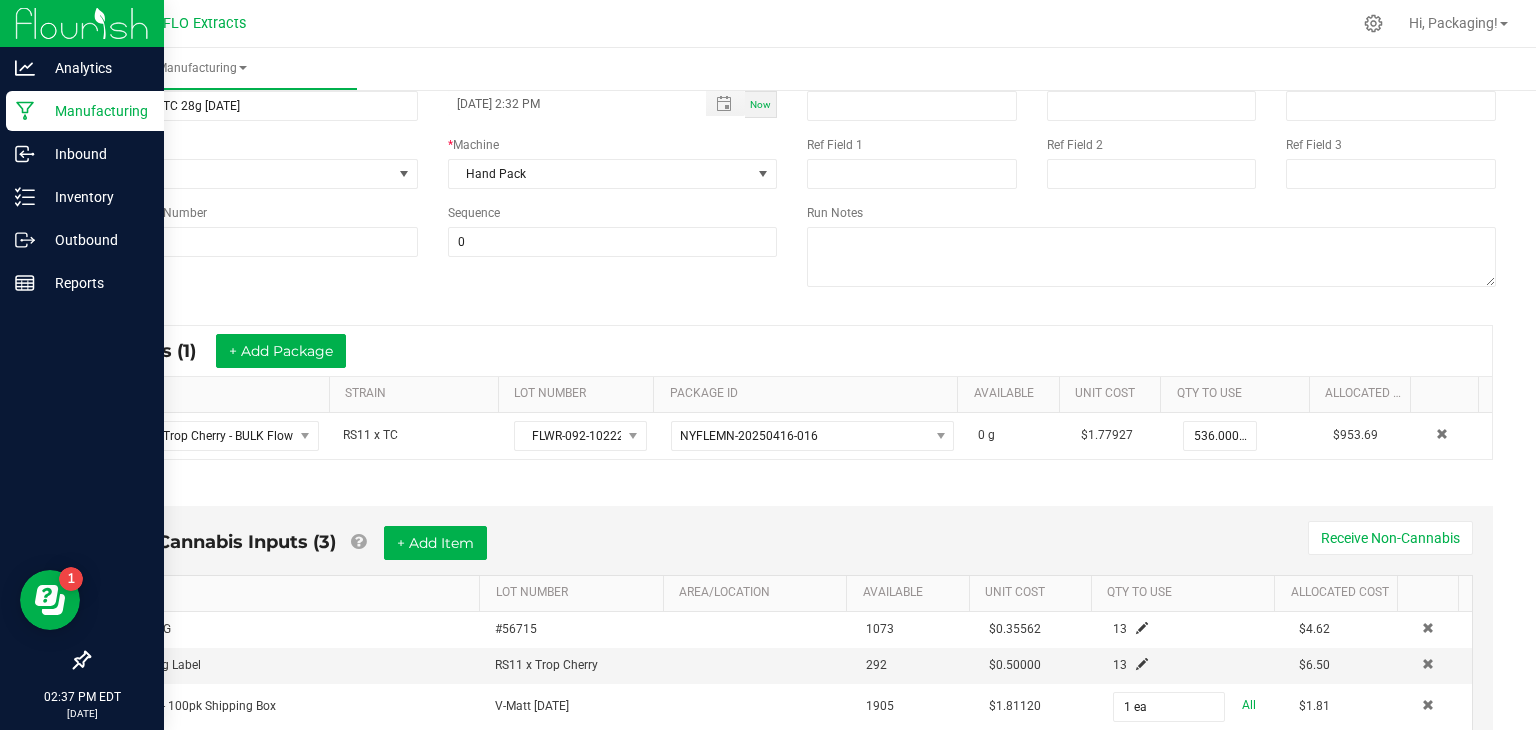 scroll, scrollTop: 0, scrollLeft: 0, axis: both 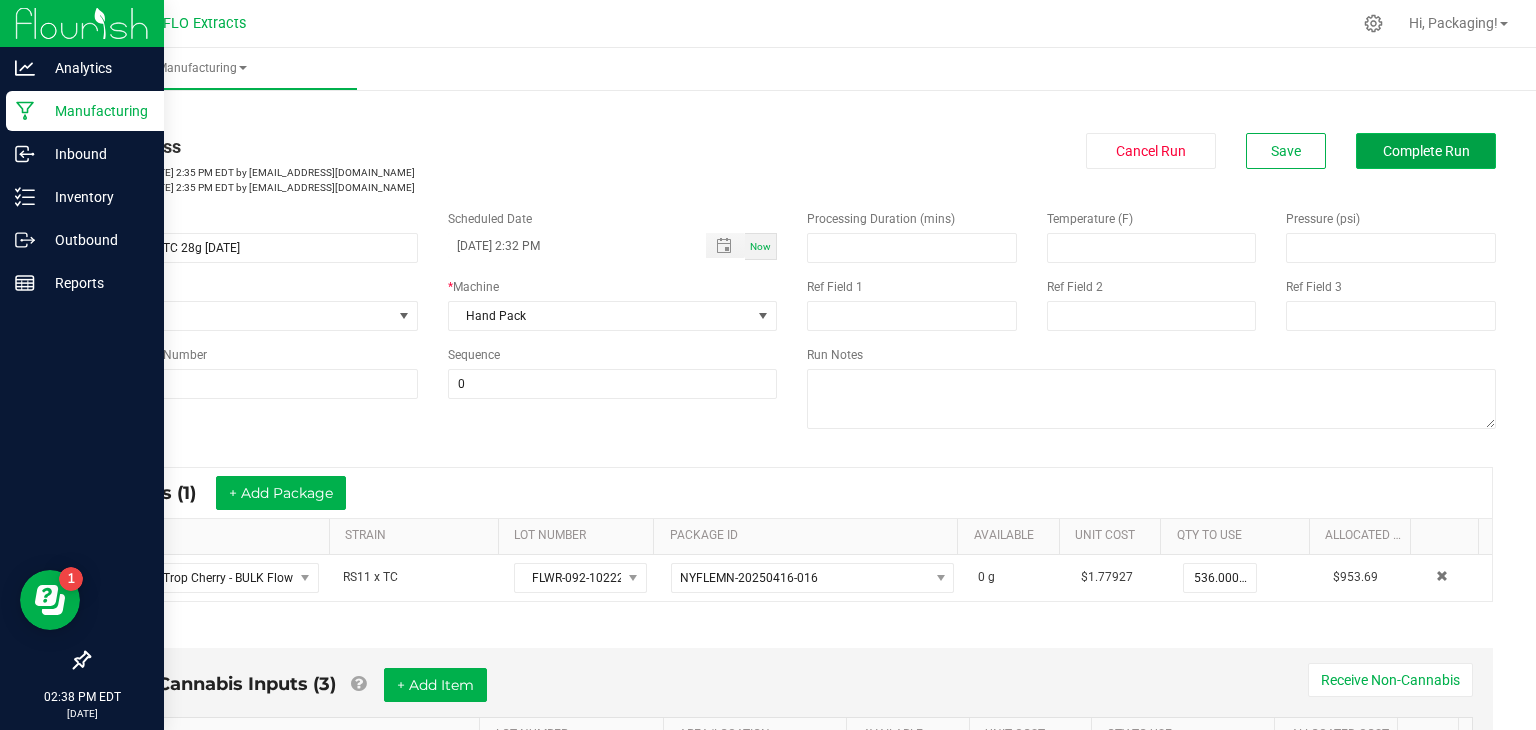 click on "Complete Run" at bounding box center (1426, 151) 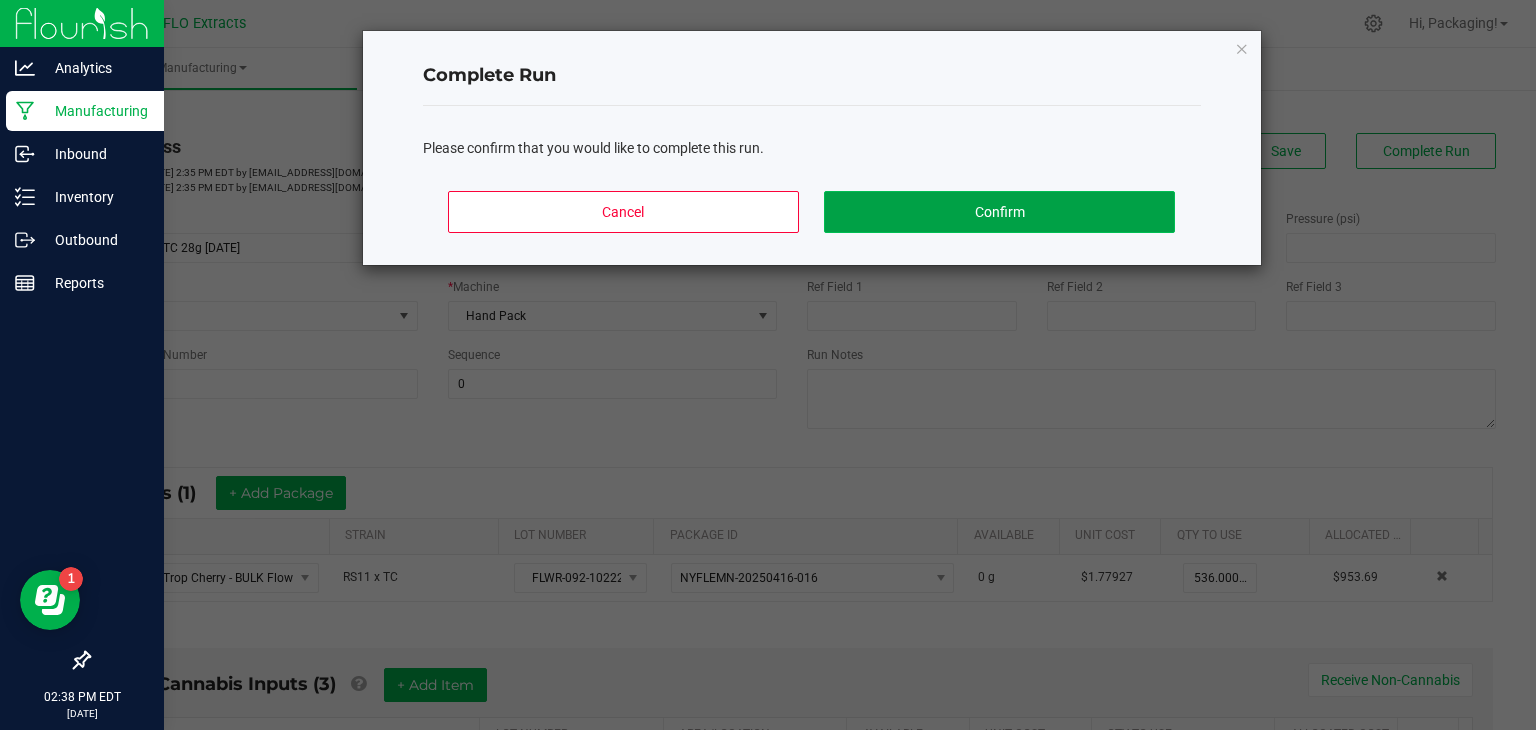 click on "Confirm" 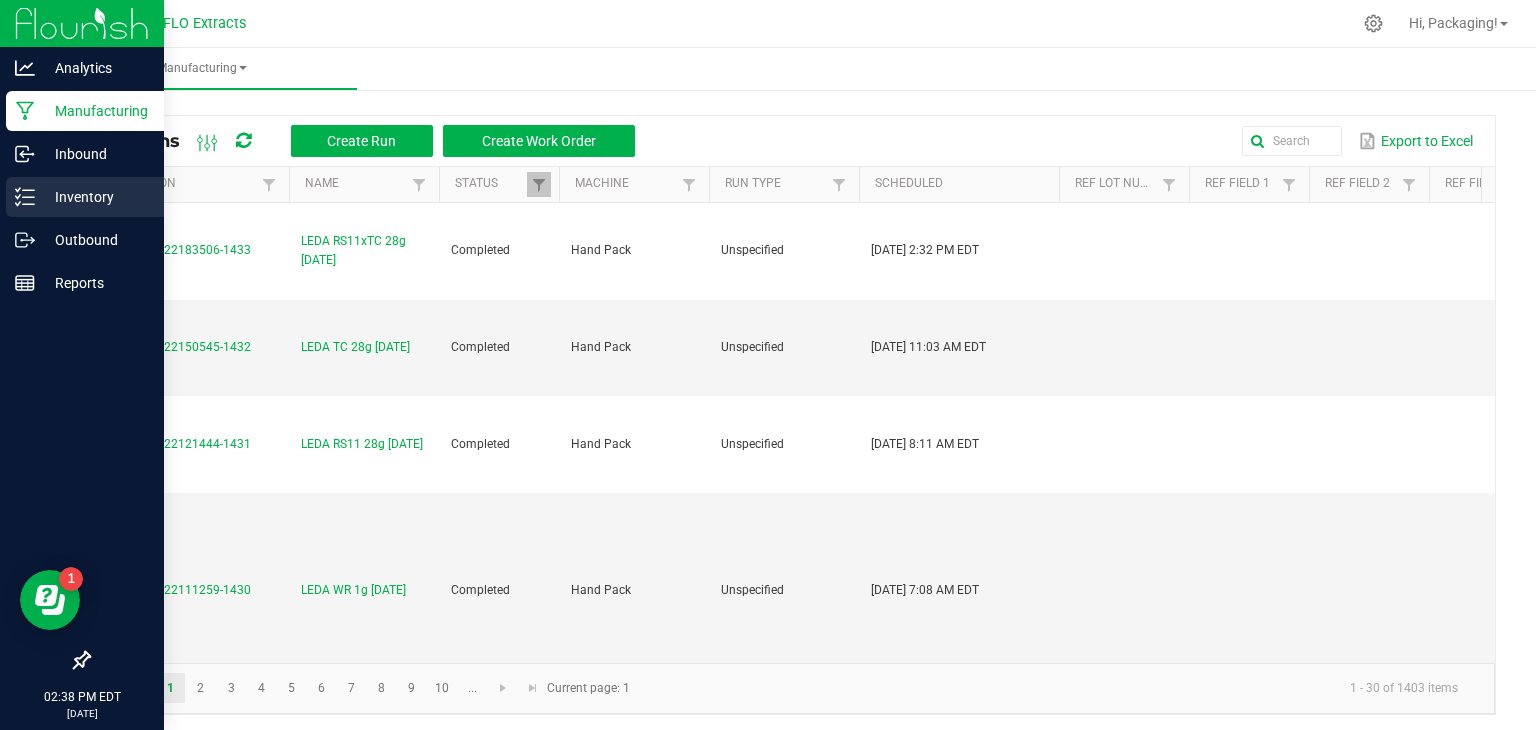 click on "Inventory" at bounding box center (95, 197) 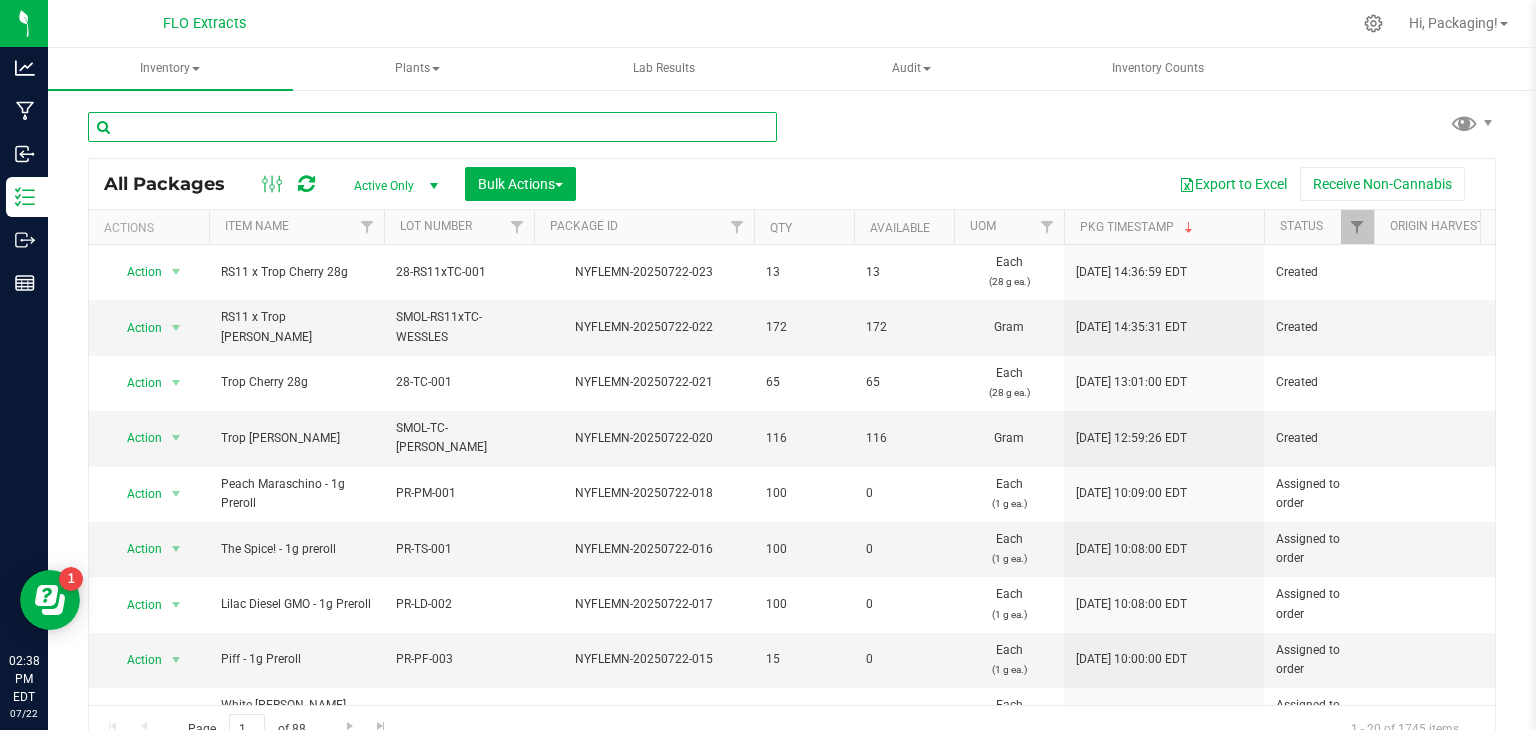 click at bounding box center (432, 127) 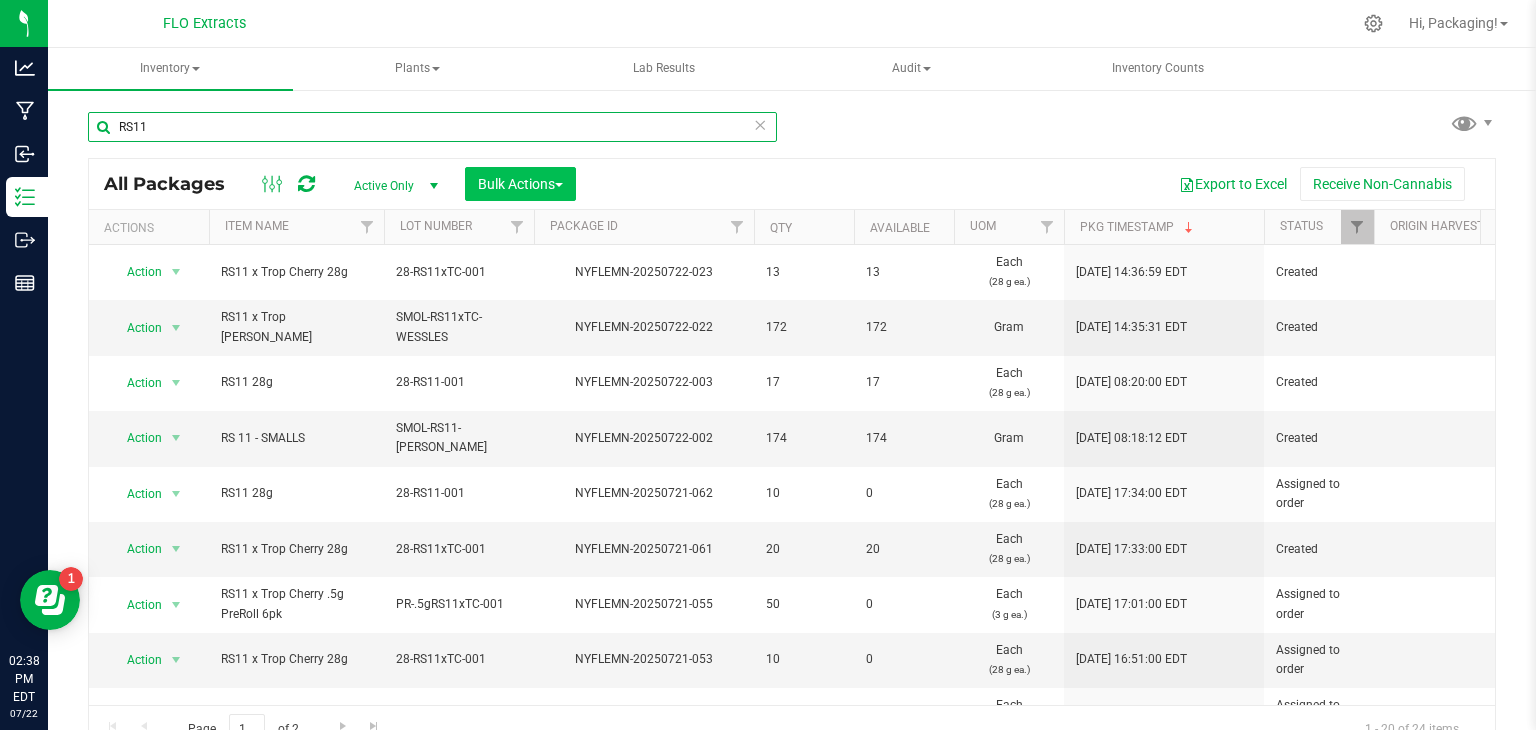 type on "RS11" 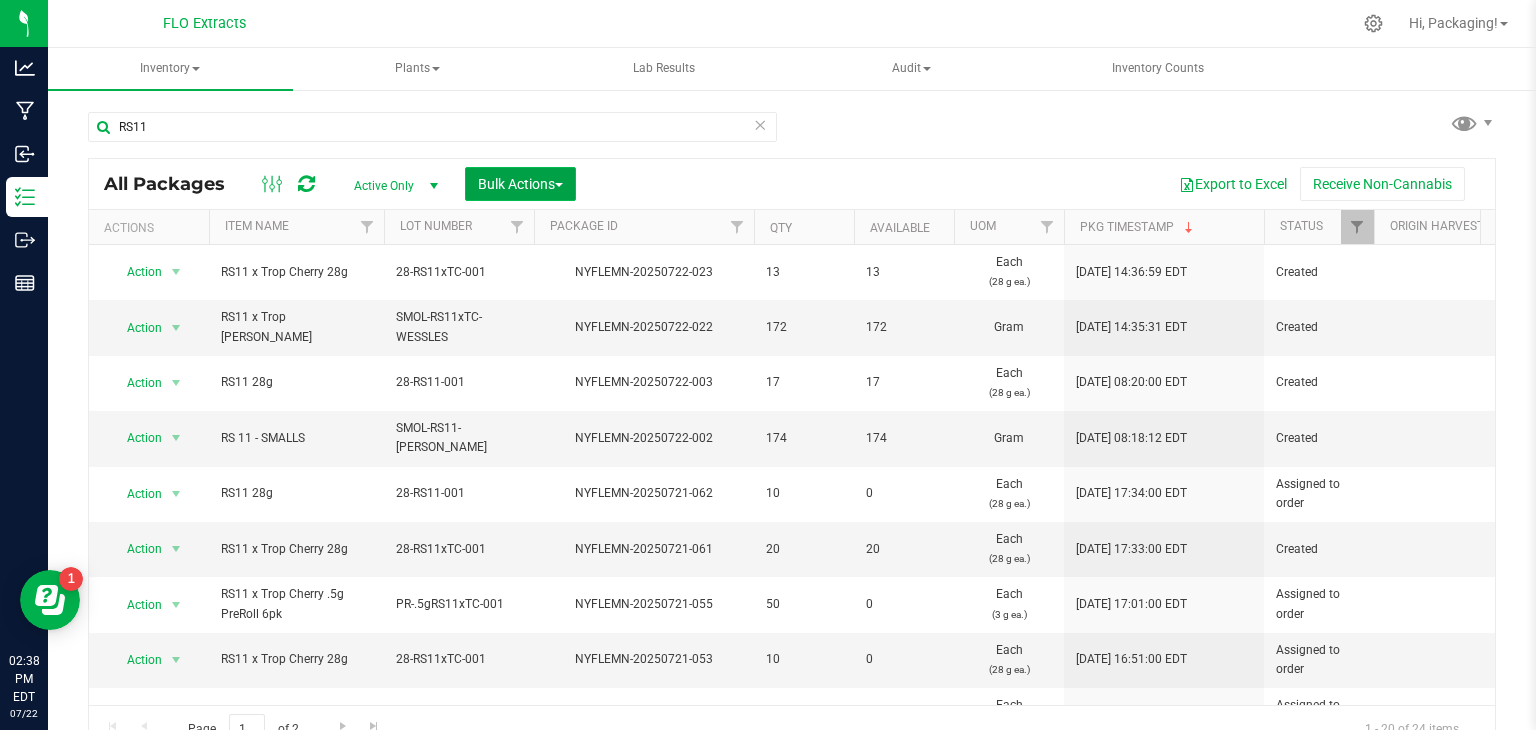 click on "Bulk Actions" at bounding box center [520, 184] 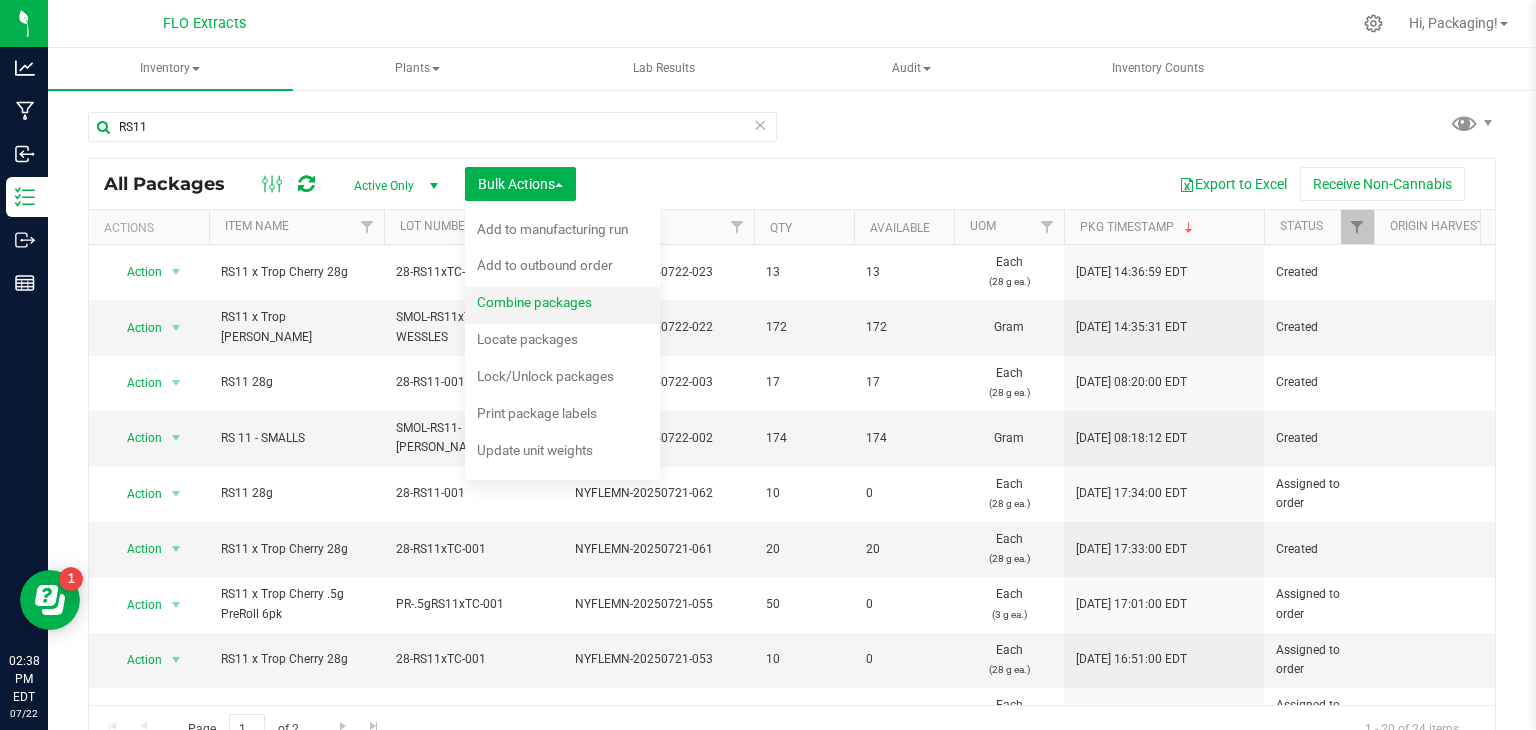 click on "Combine packages" at bounding box center [534, 302] 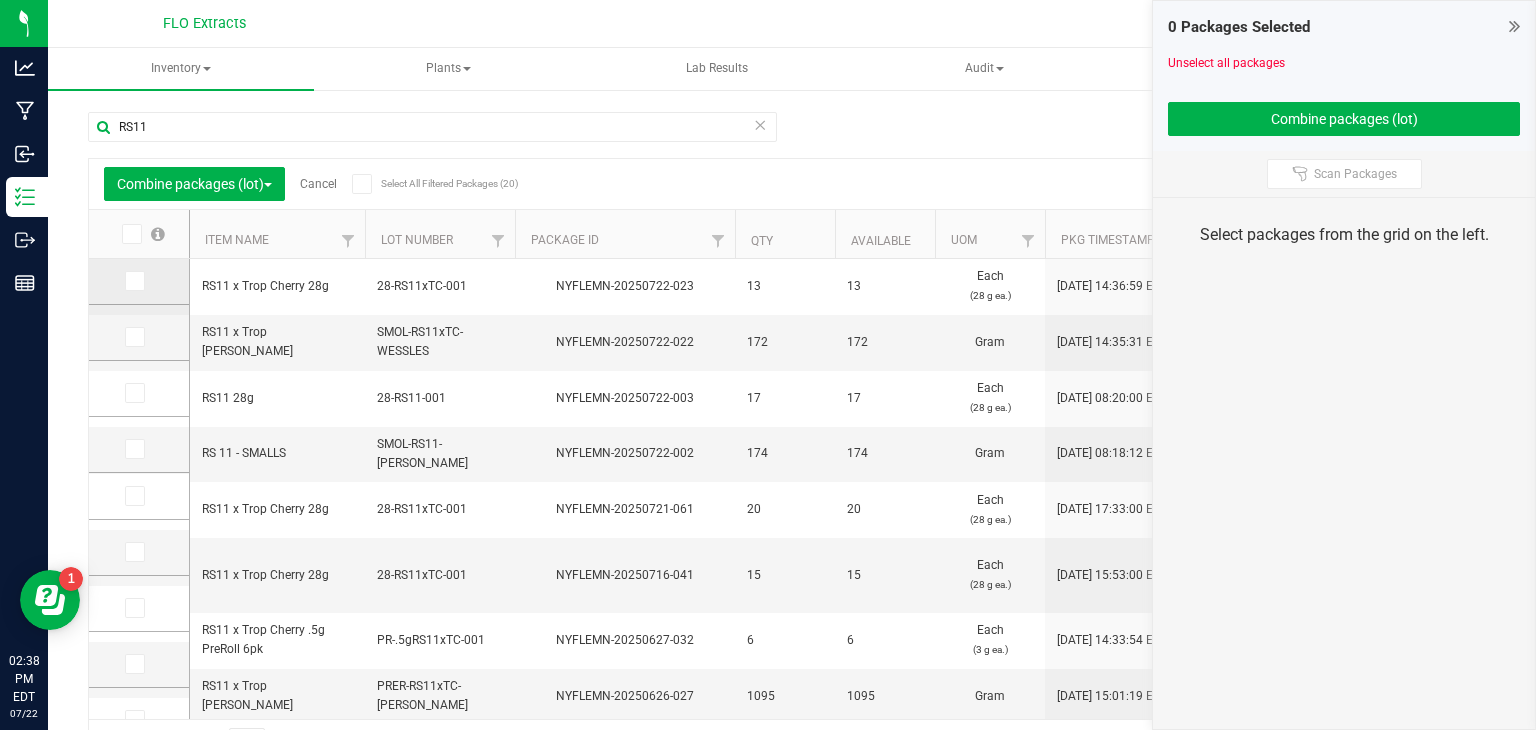 click at bounding box center [139, 282] 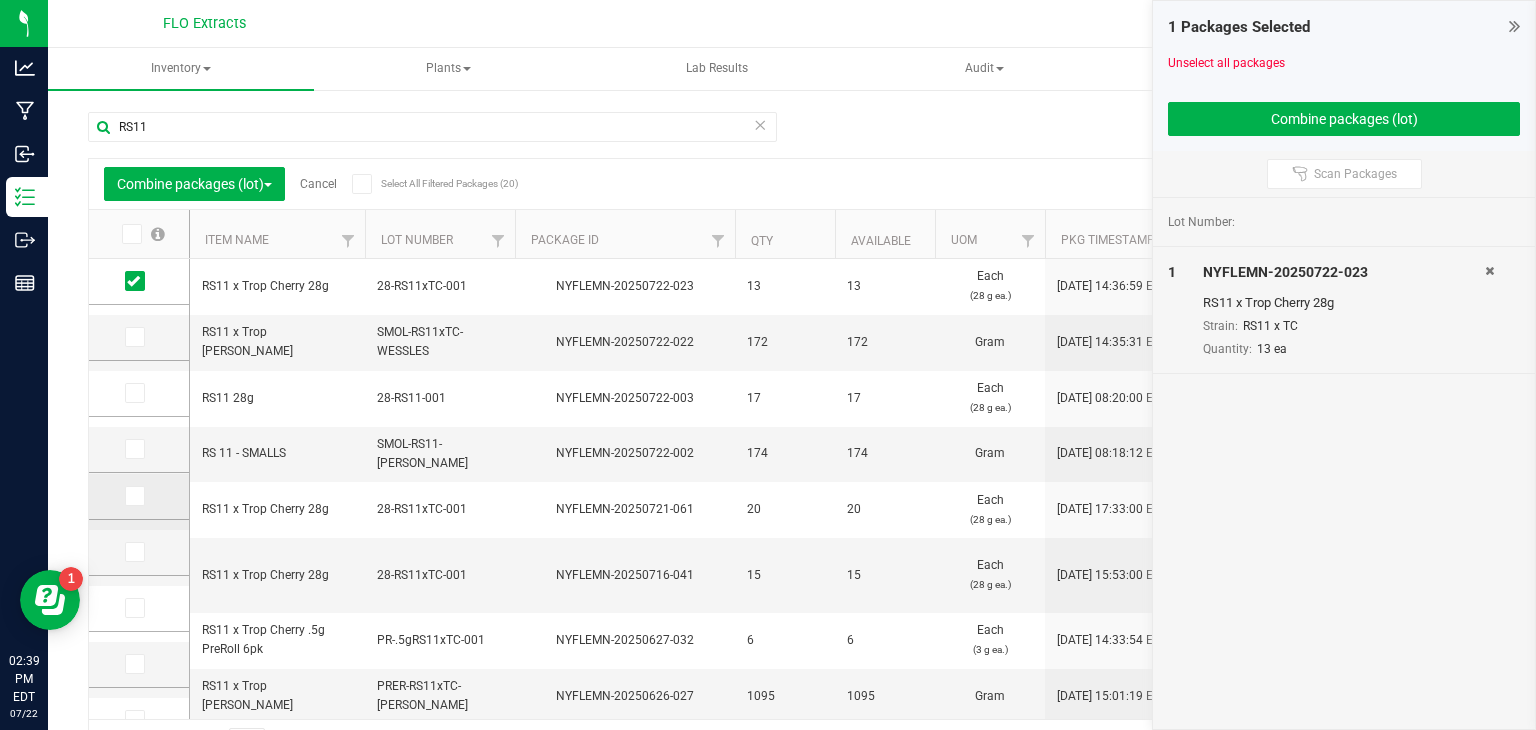 click at bounding box center (133, 496) 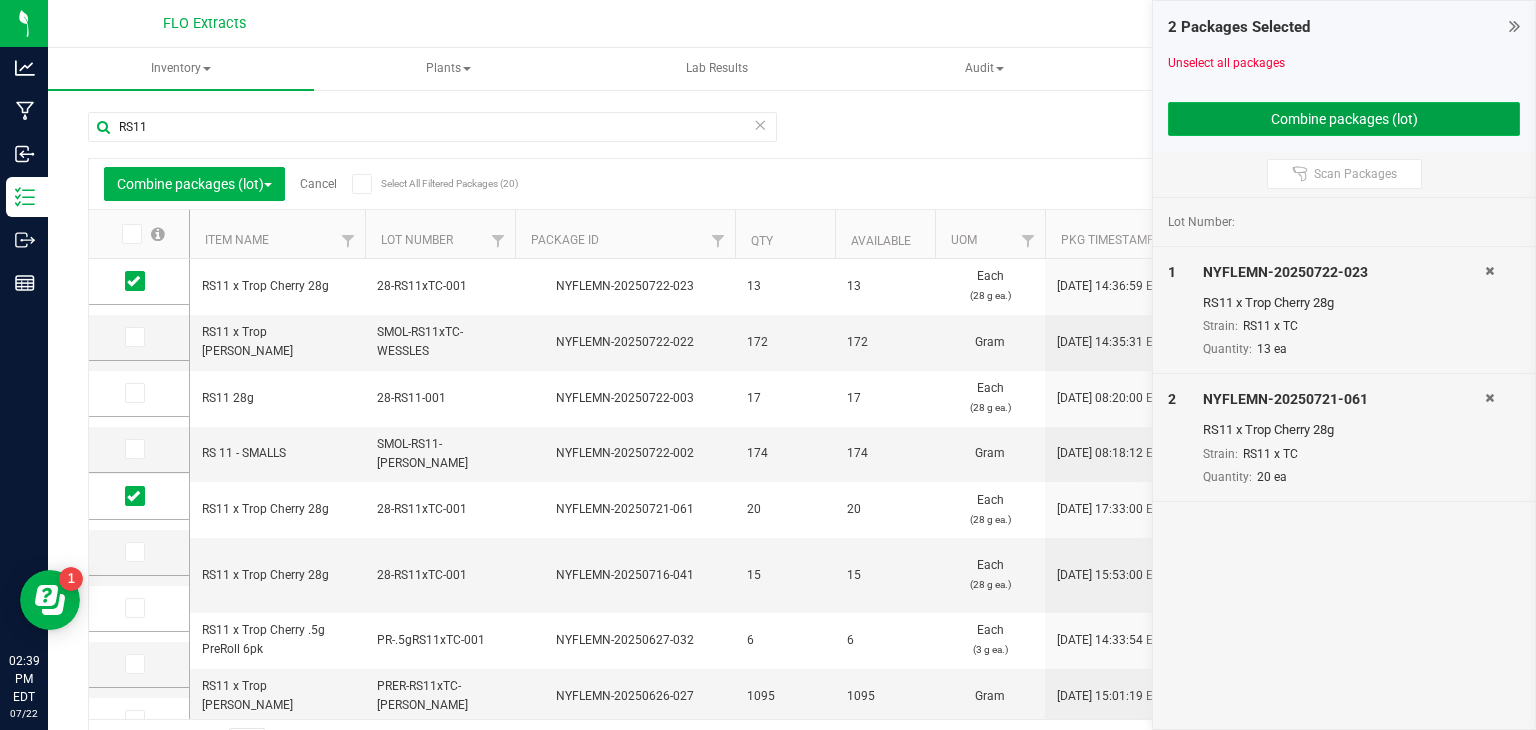 click on "Combine packages (lot)" at bounding box center (1344, 119) 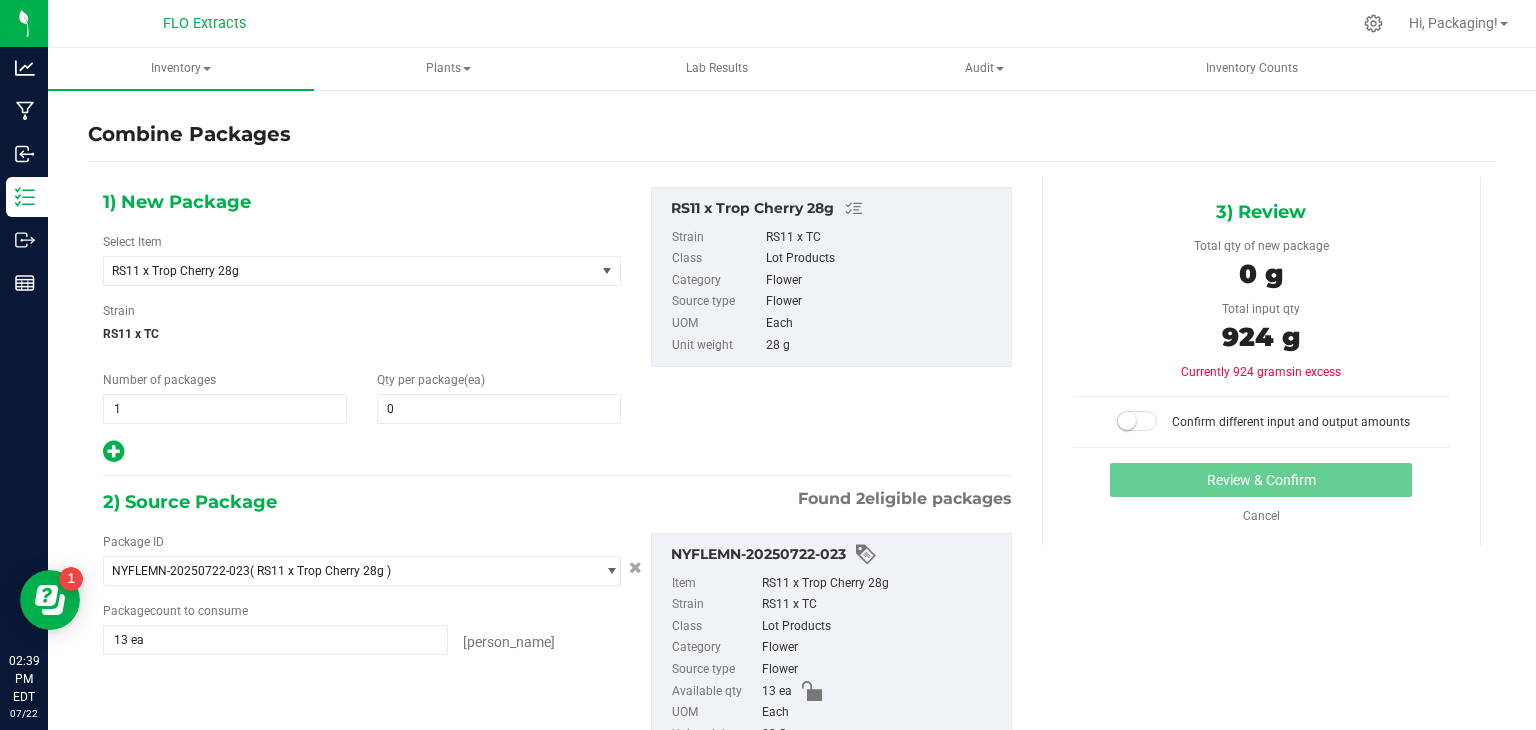 click on "Combine Packages" at bounding box center [792, 134] 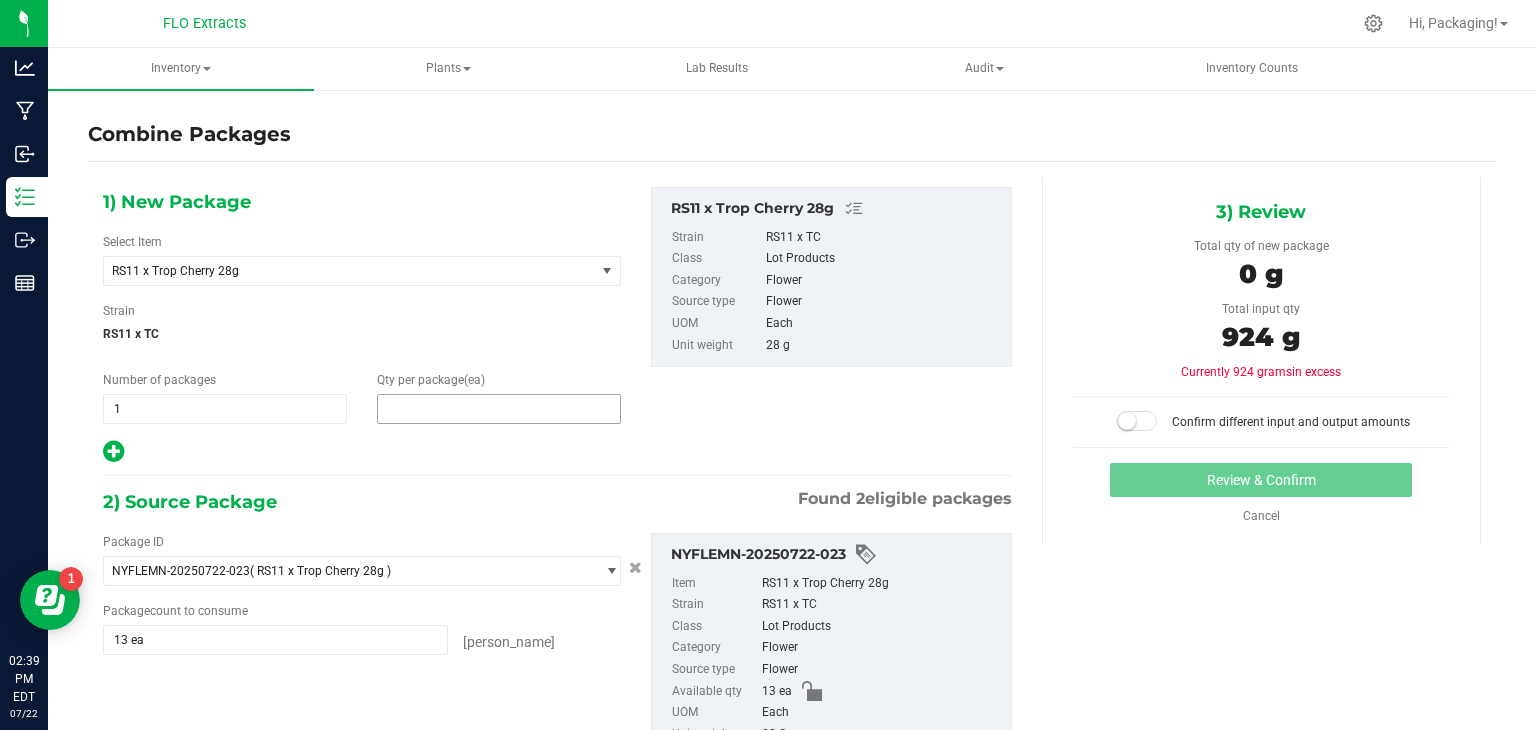 click at bounding box center (499, 409) 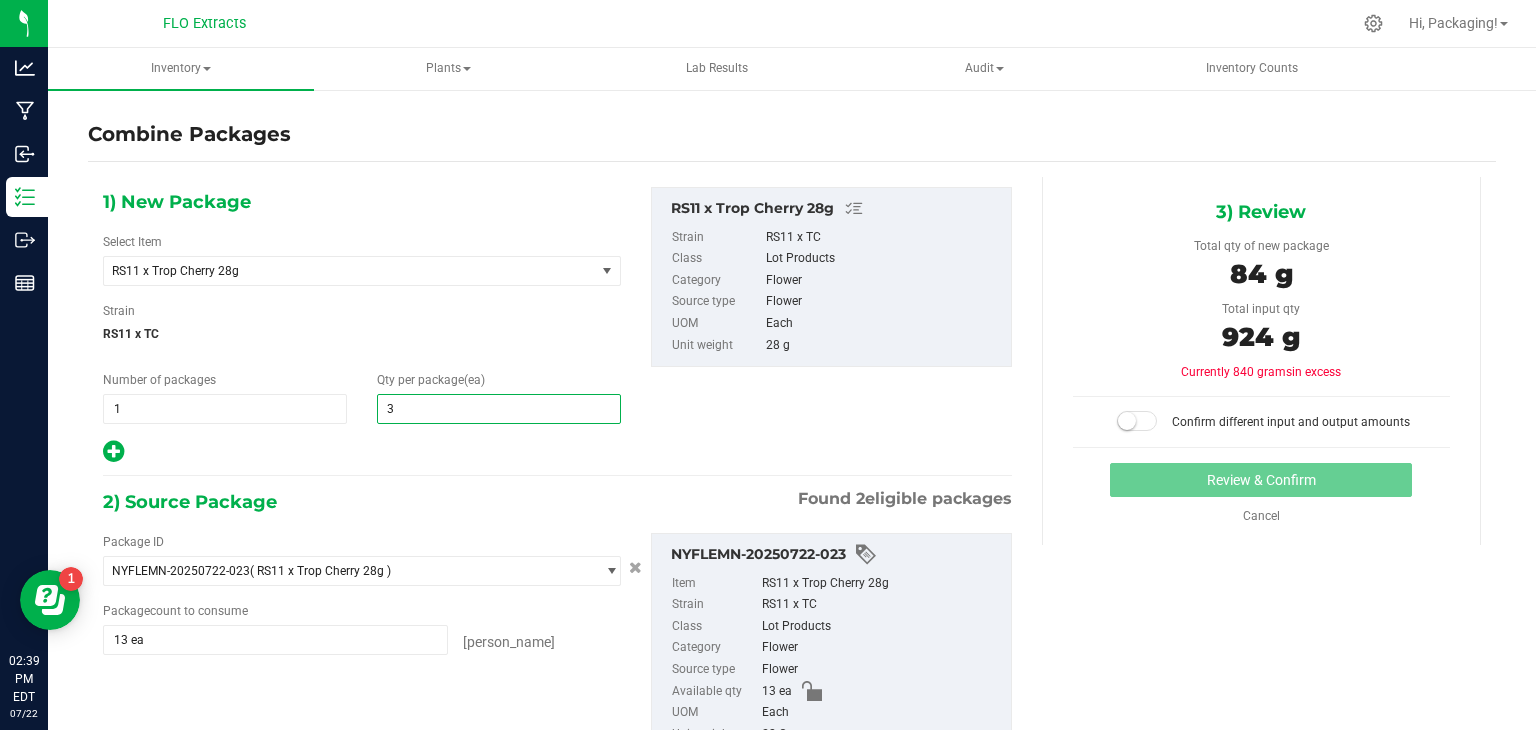 type on "33" 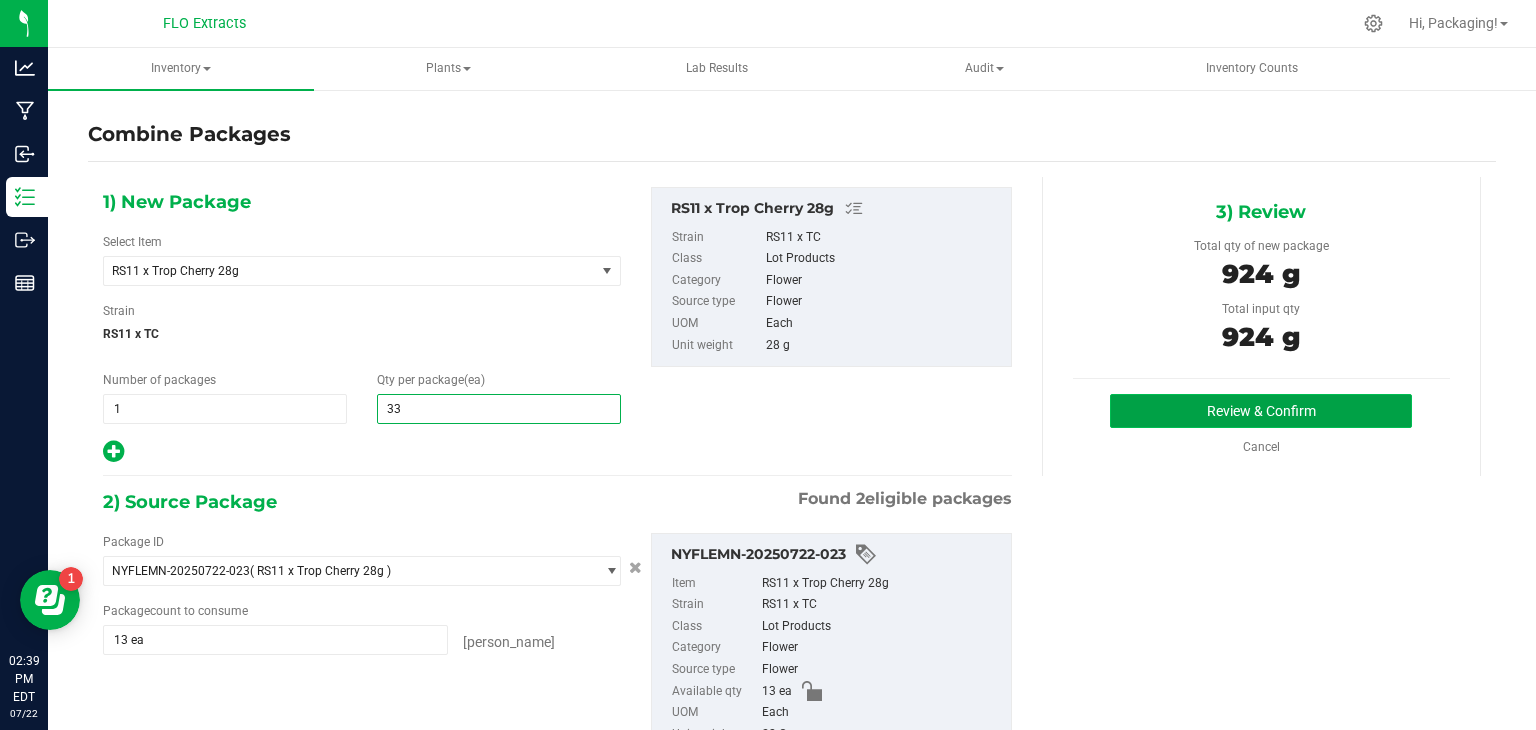 click on "Review & Confirm" at bounding box center [1261, 411] 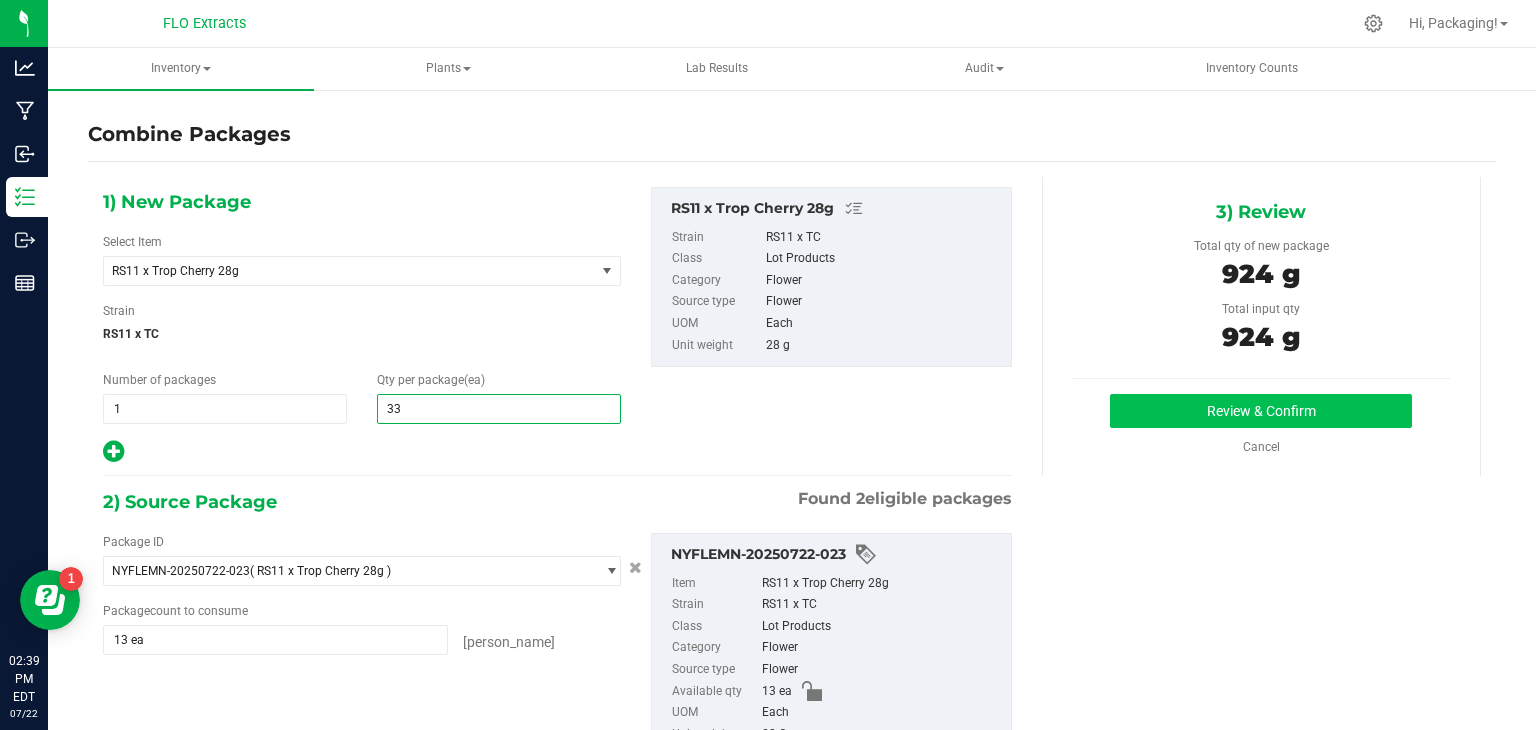 type on "33" 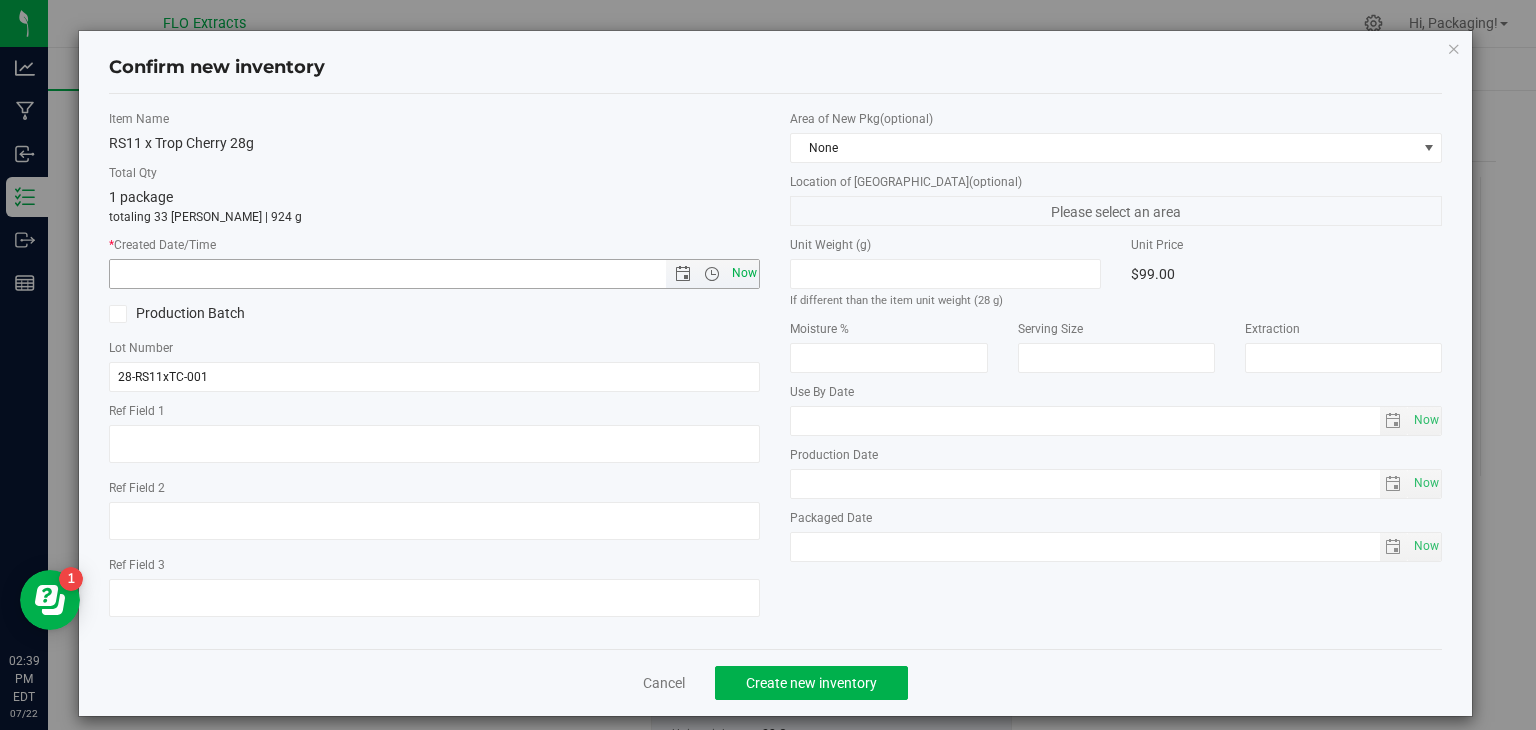 click on "Now" at bounding box center (744, 273) 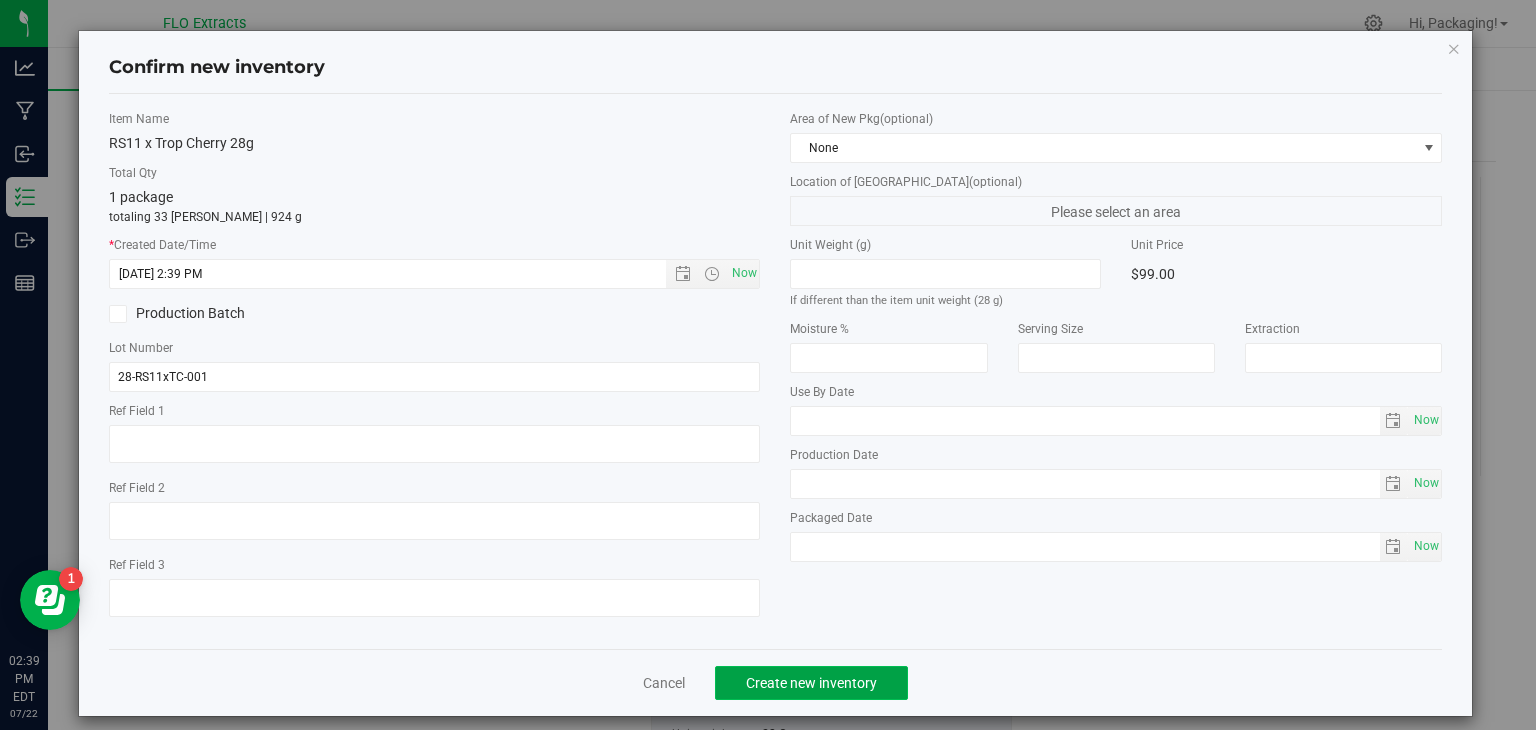 click on "Create new inventory" 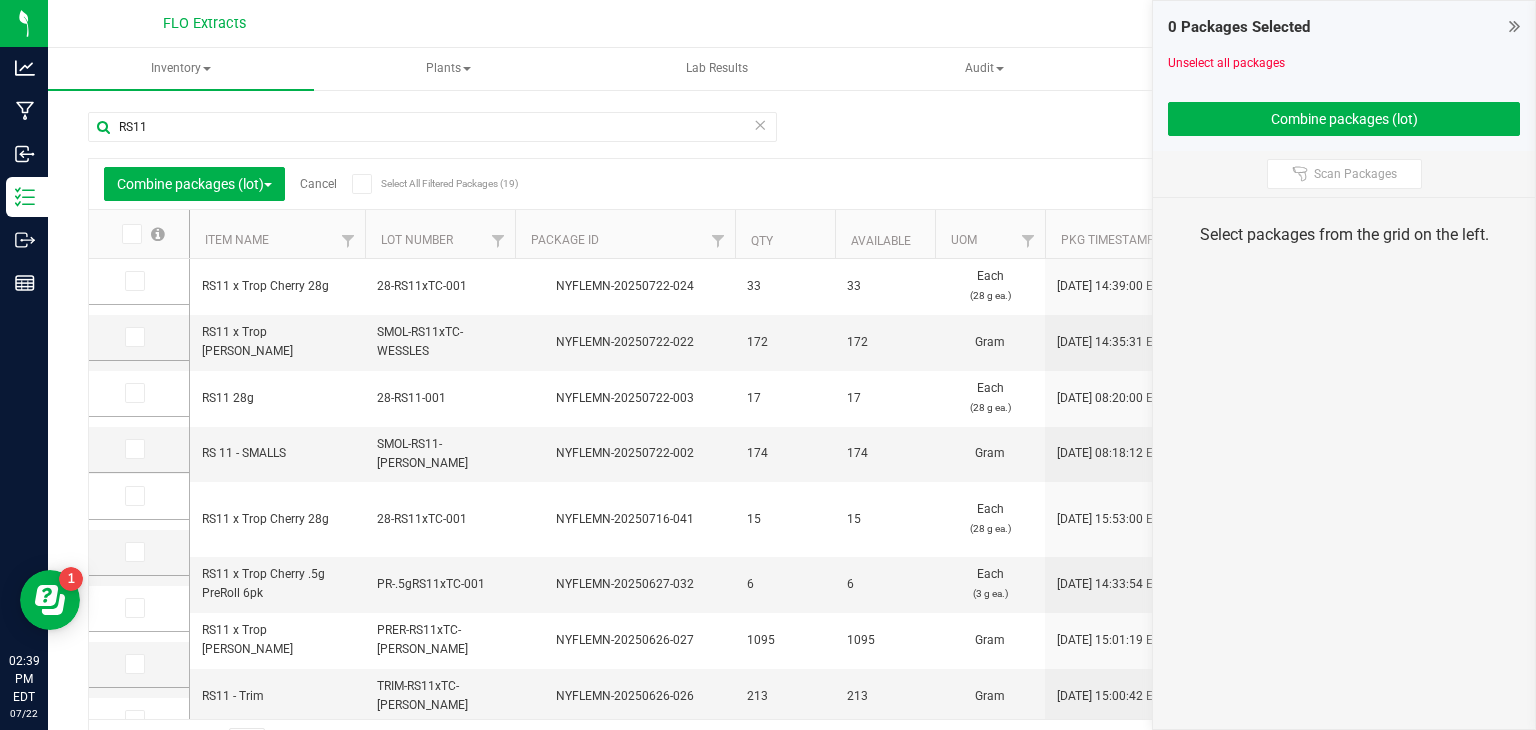 click on "Cancel" at bounding box center (318, 184) 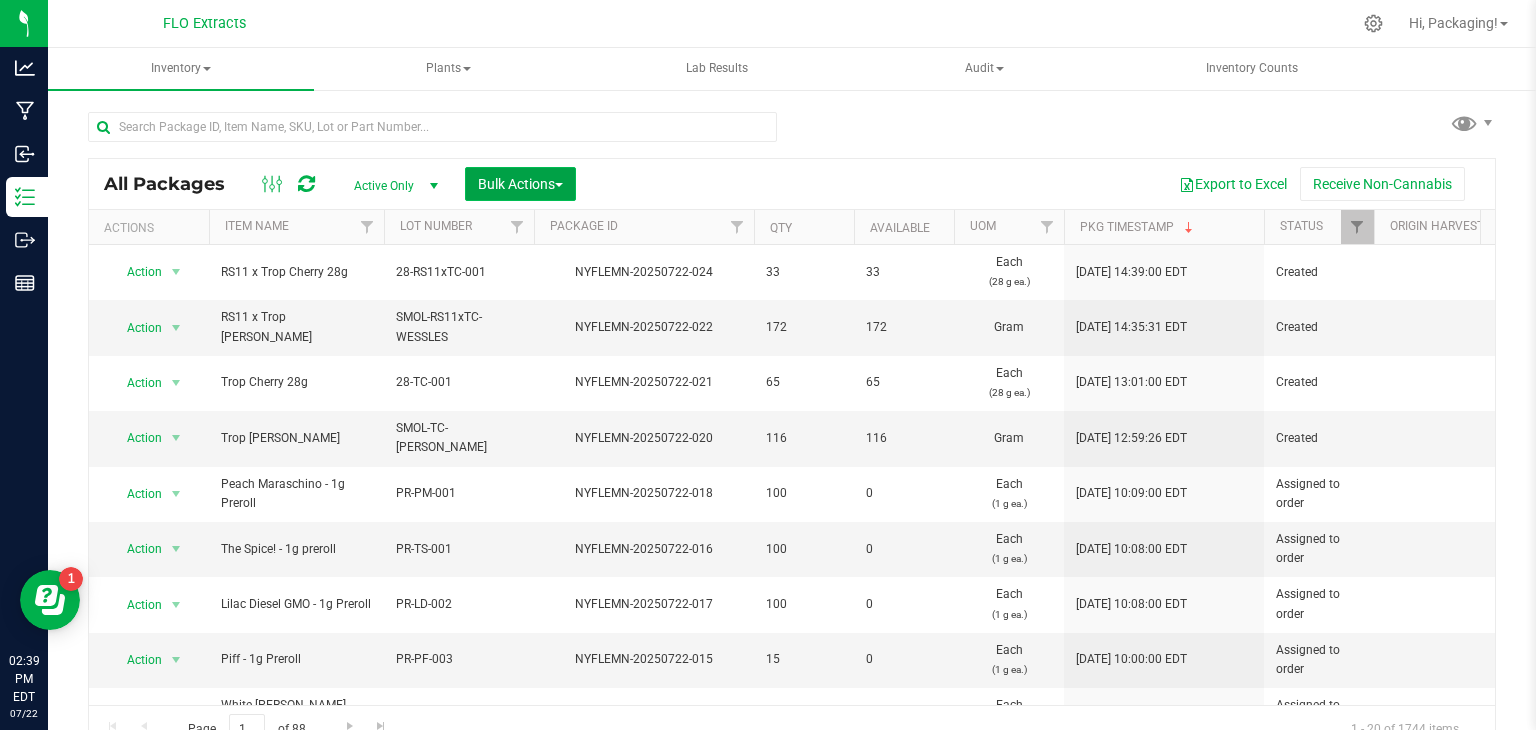 click on "Bulk Actions" at bounding box center (520, 184) 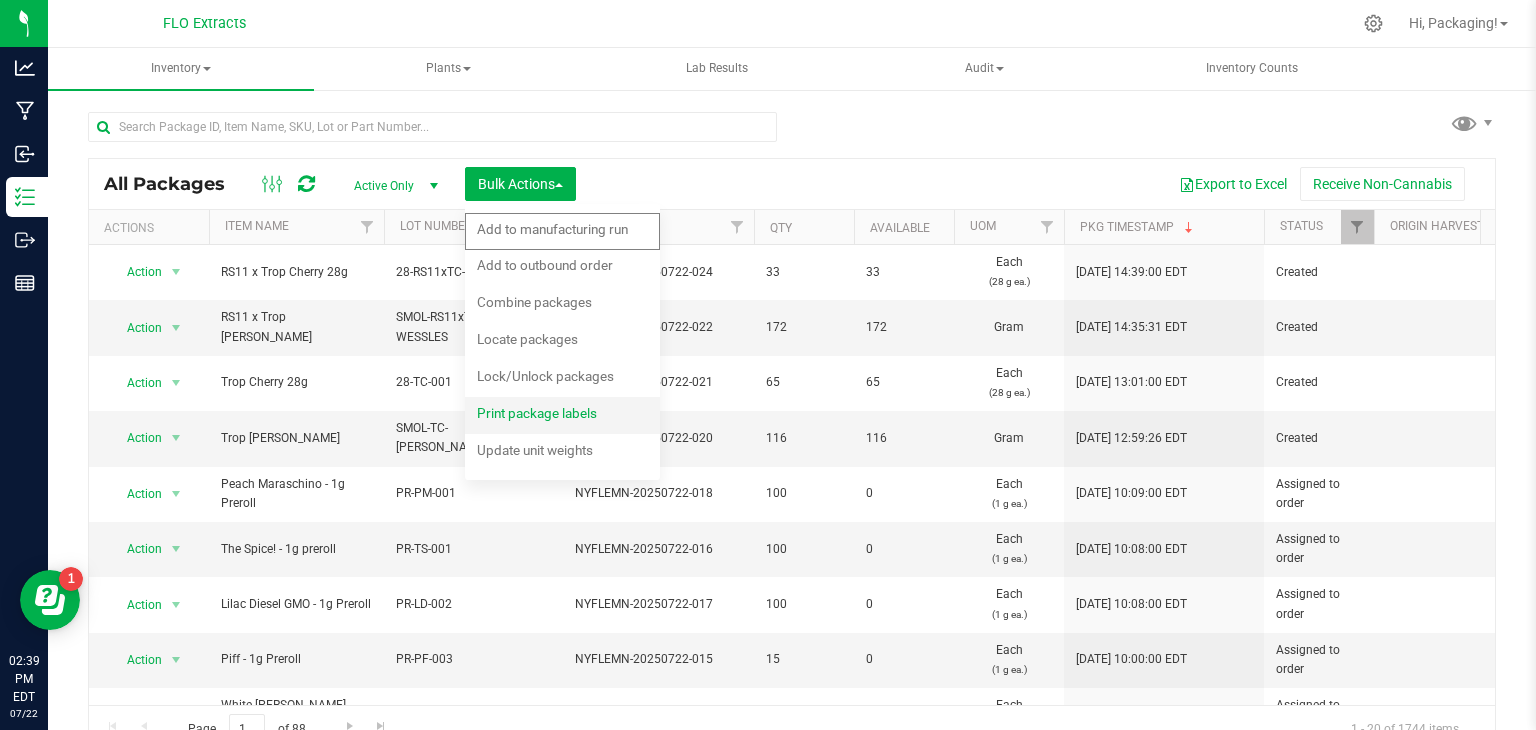 click on "Print package labels" at bounding box center [537, 413] 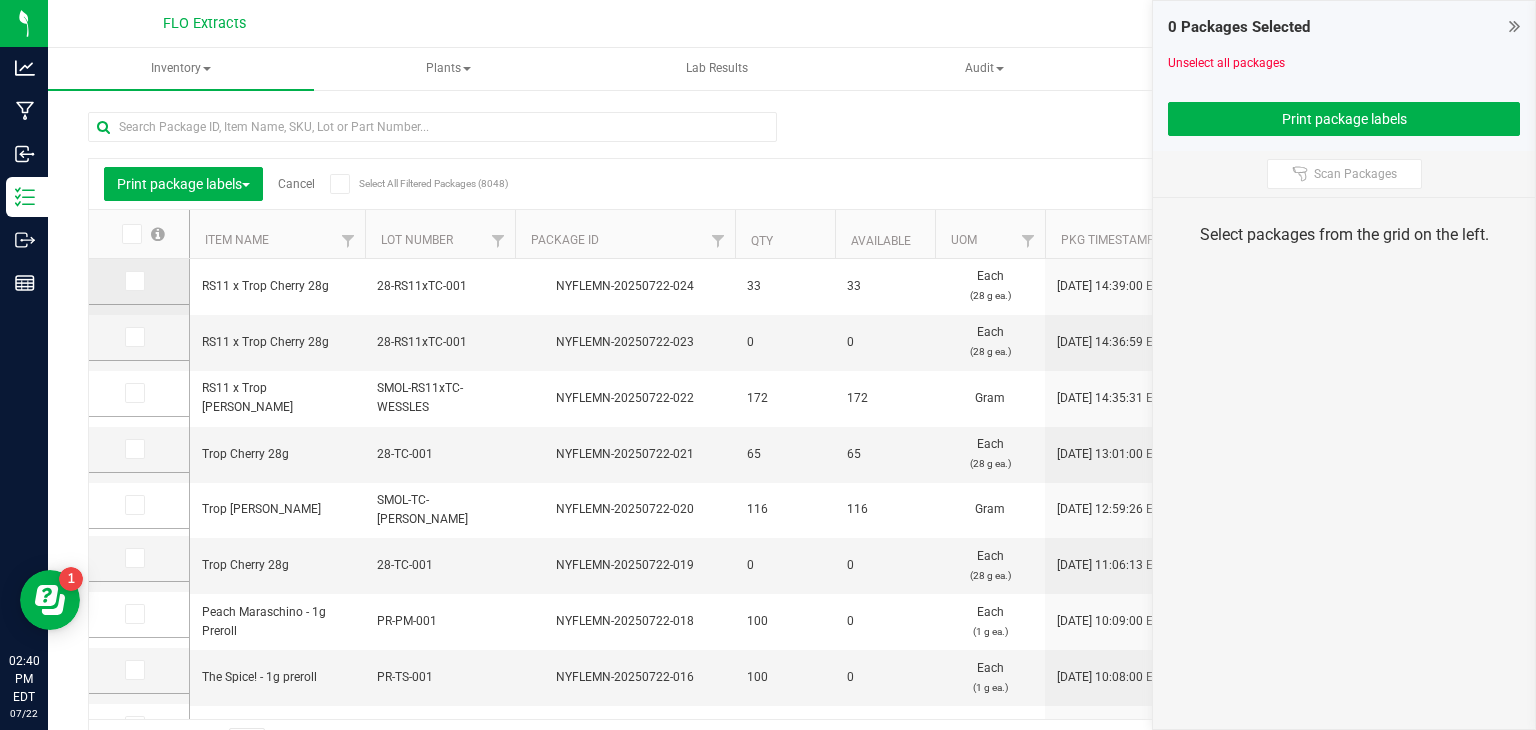 click at bounding box center (133, 281) 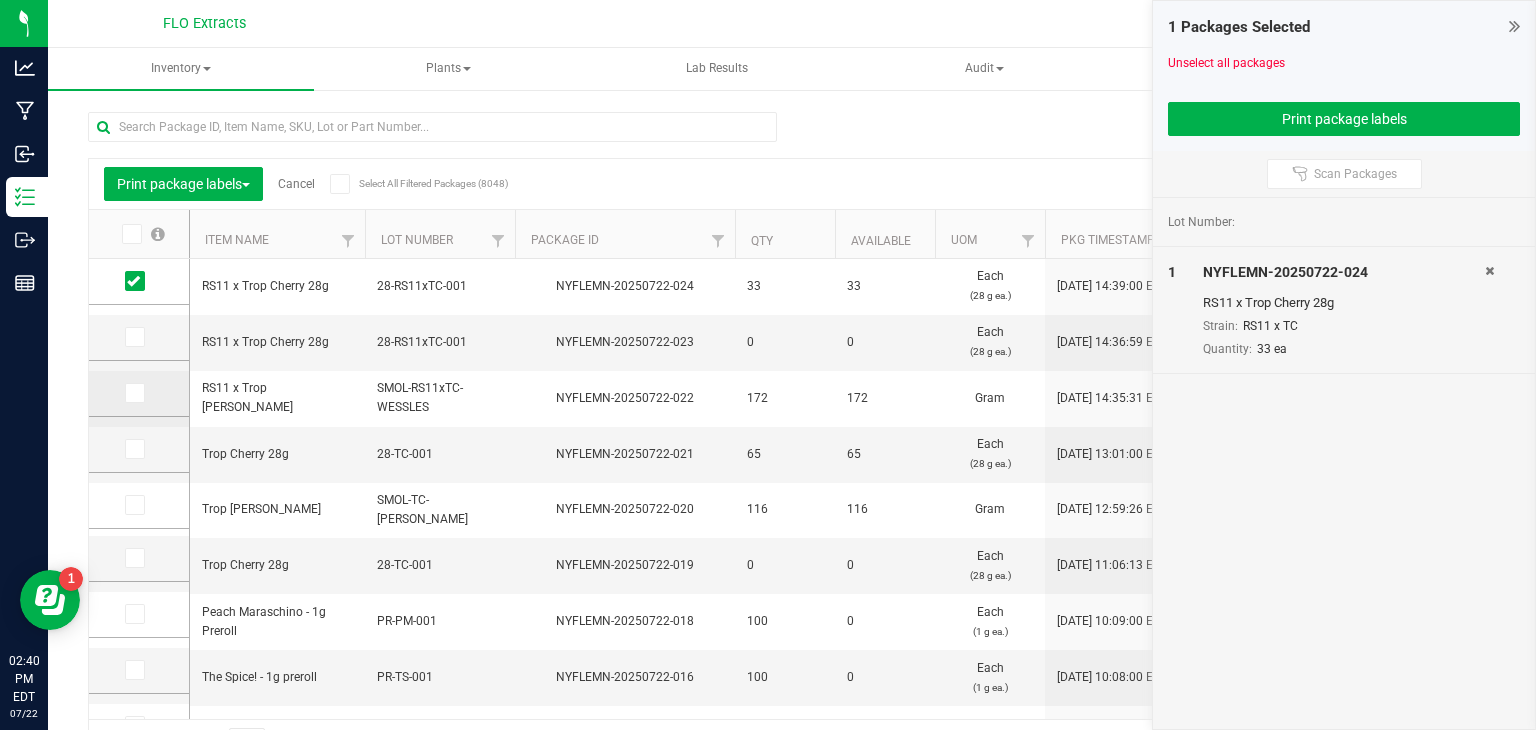 click at bounding box center [133, 393] 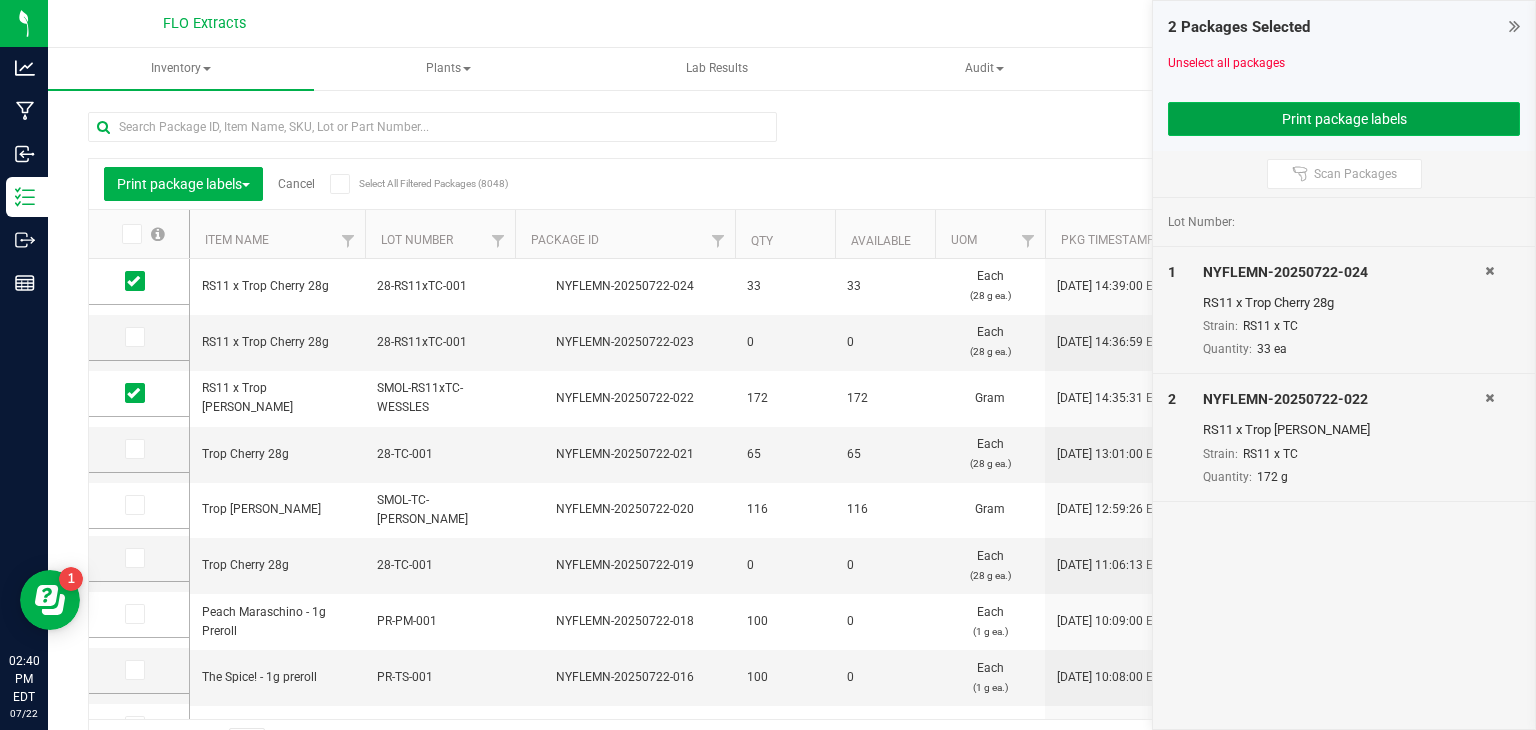 click on "Print package labels" at bounding box center [1344, 119] 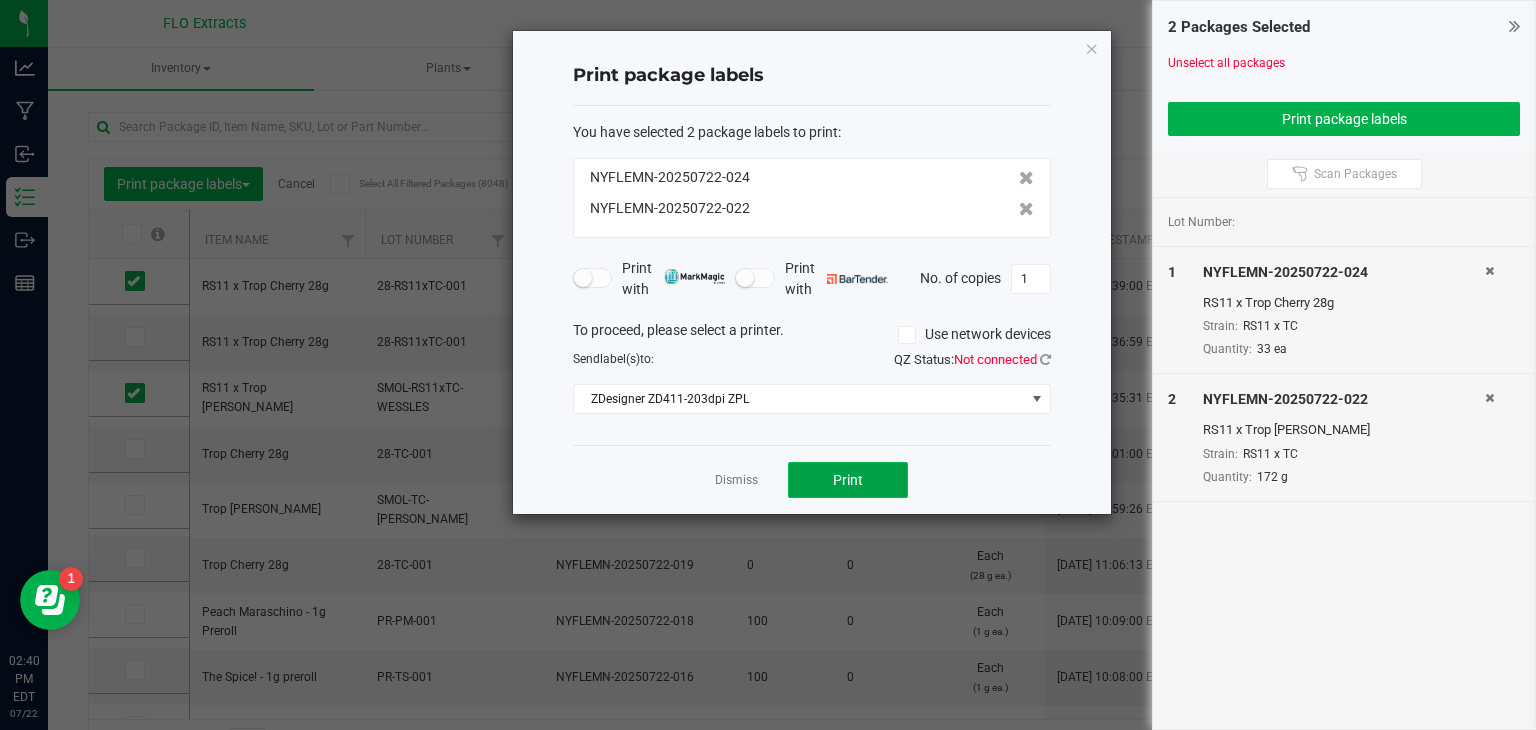 click on "Print" 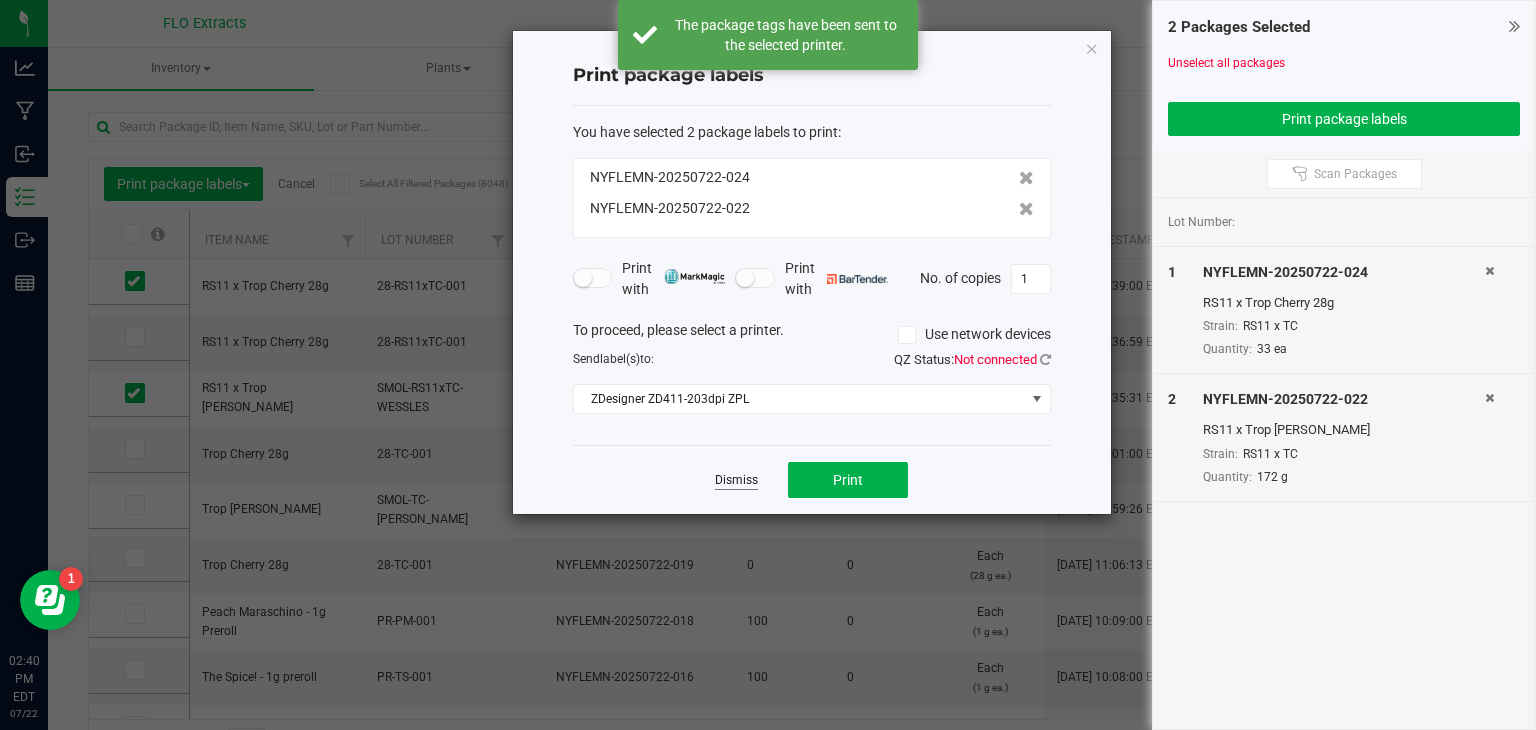 click on "Dismiss" 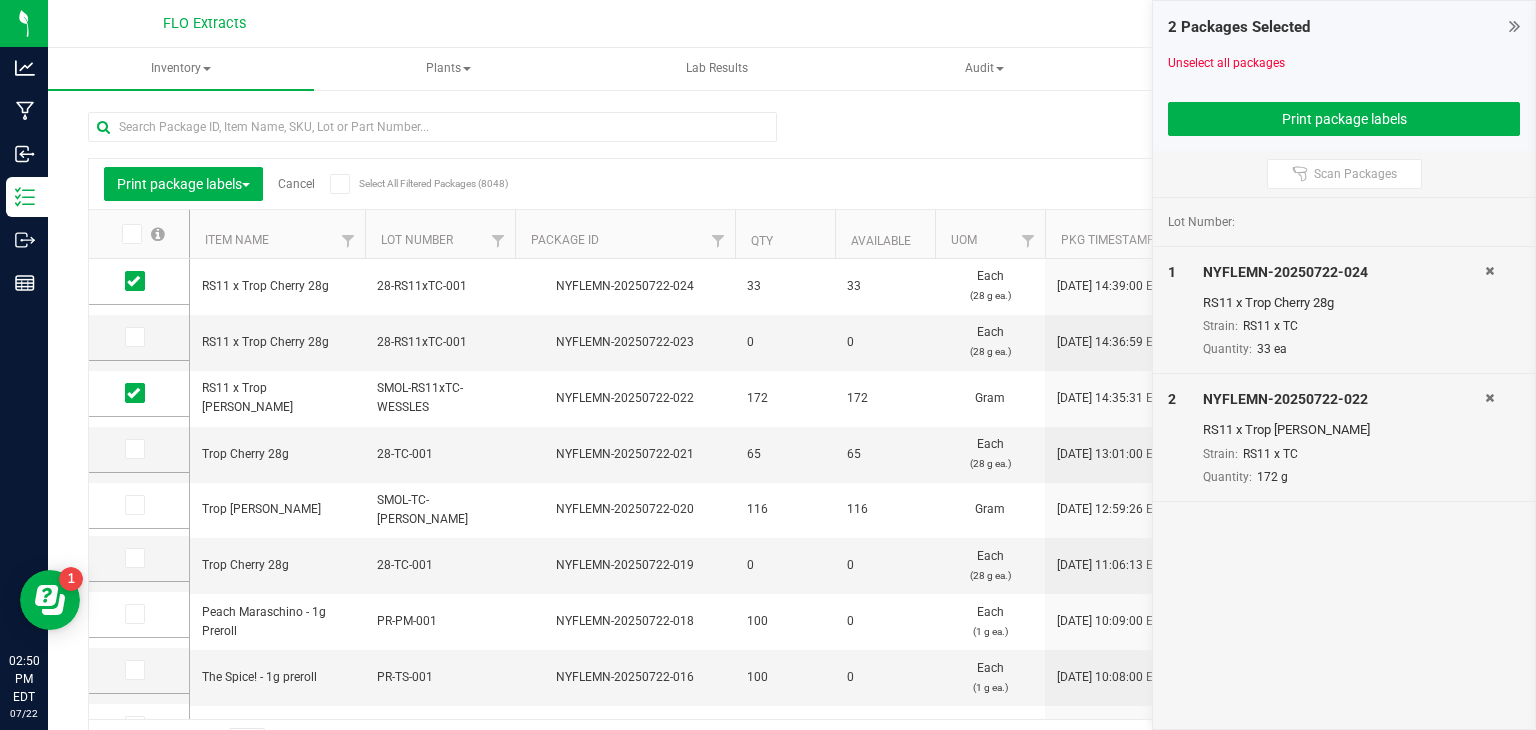 click on "Cancel" at bounding box center [296, 184] 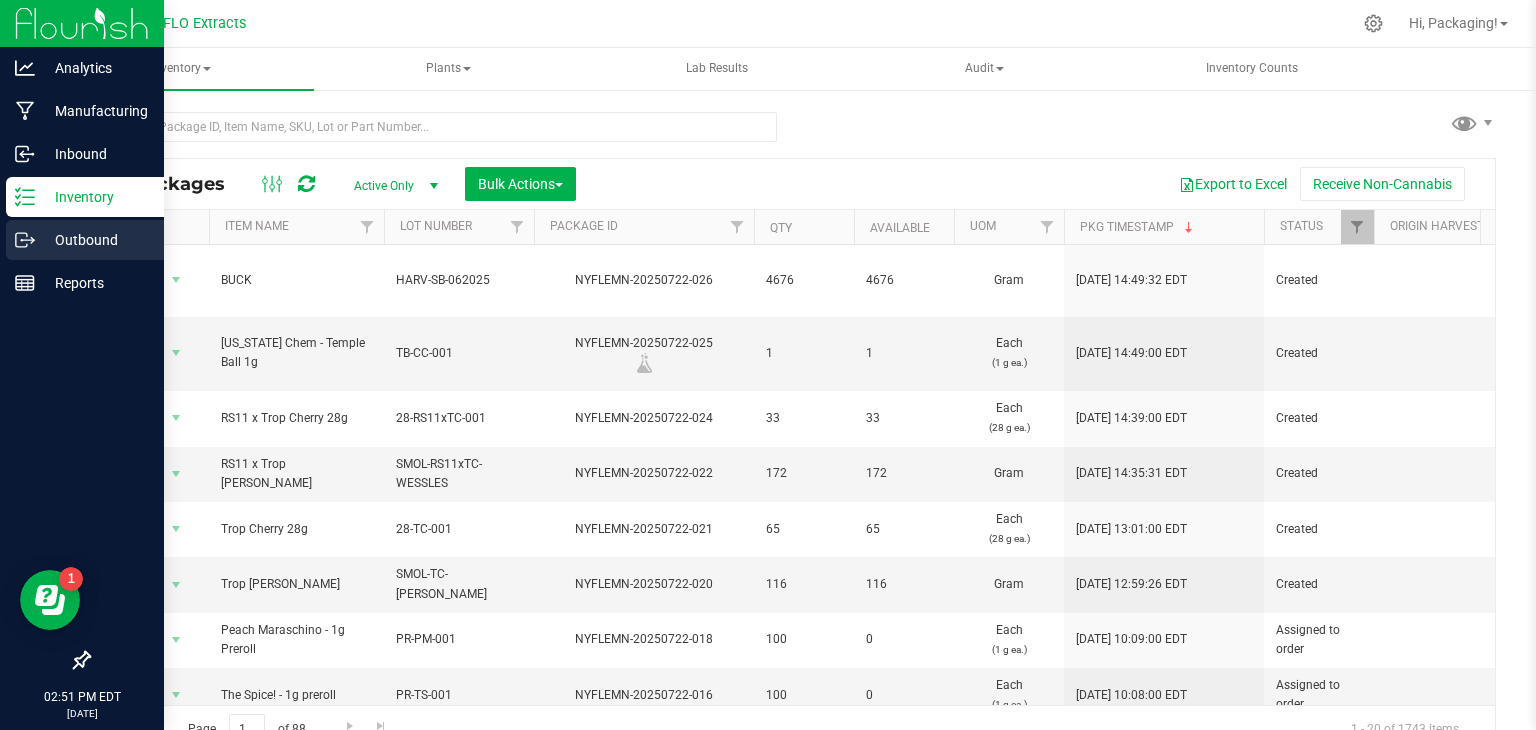 click on "Outbound" at bounding box center (95, 240) 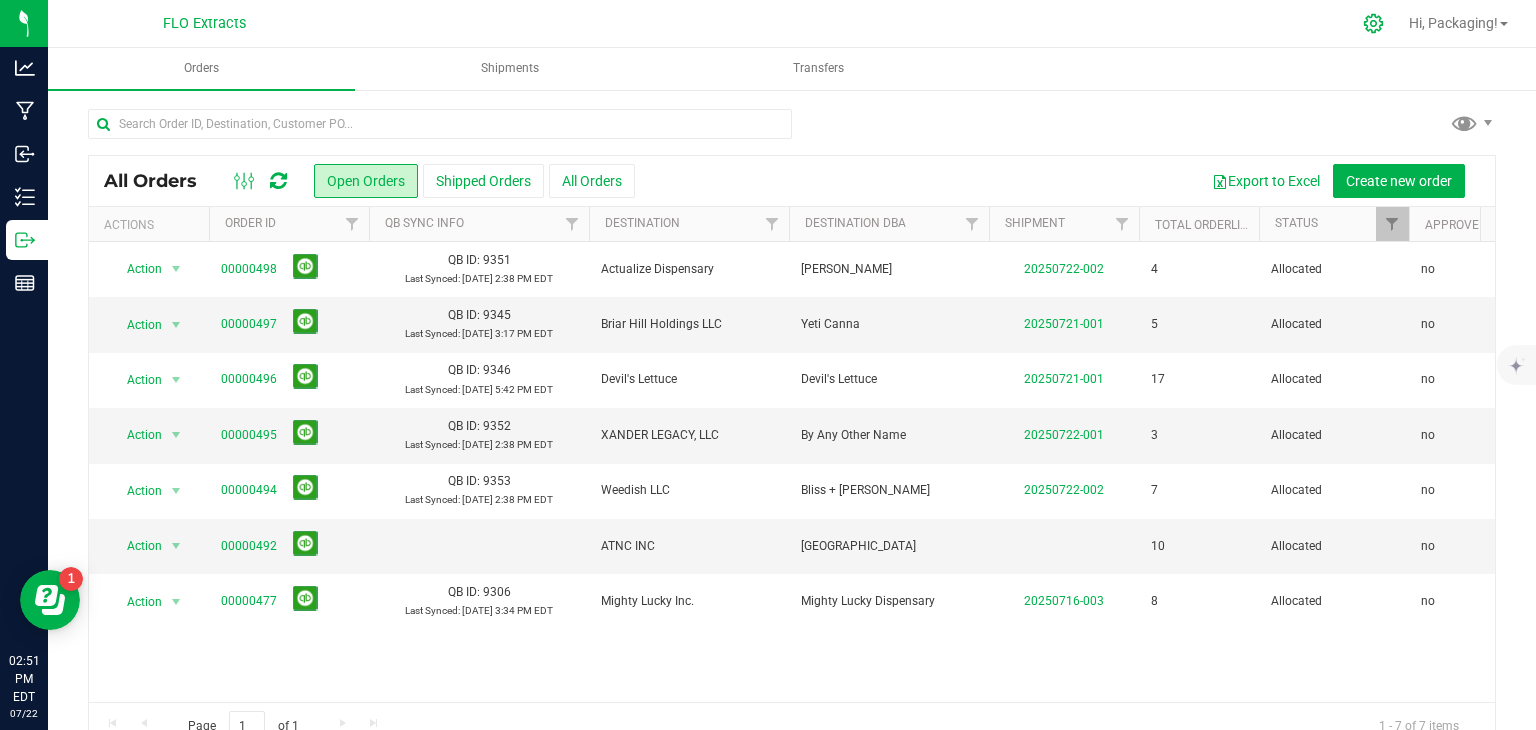 click 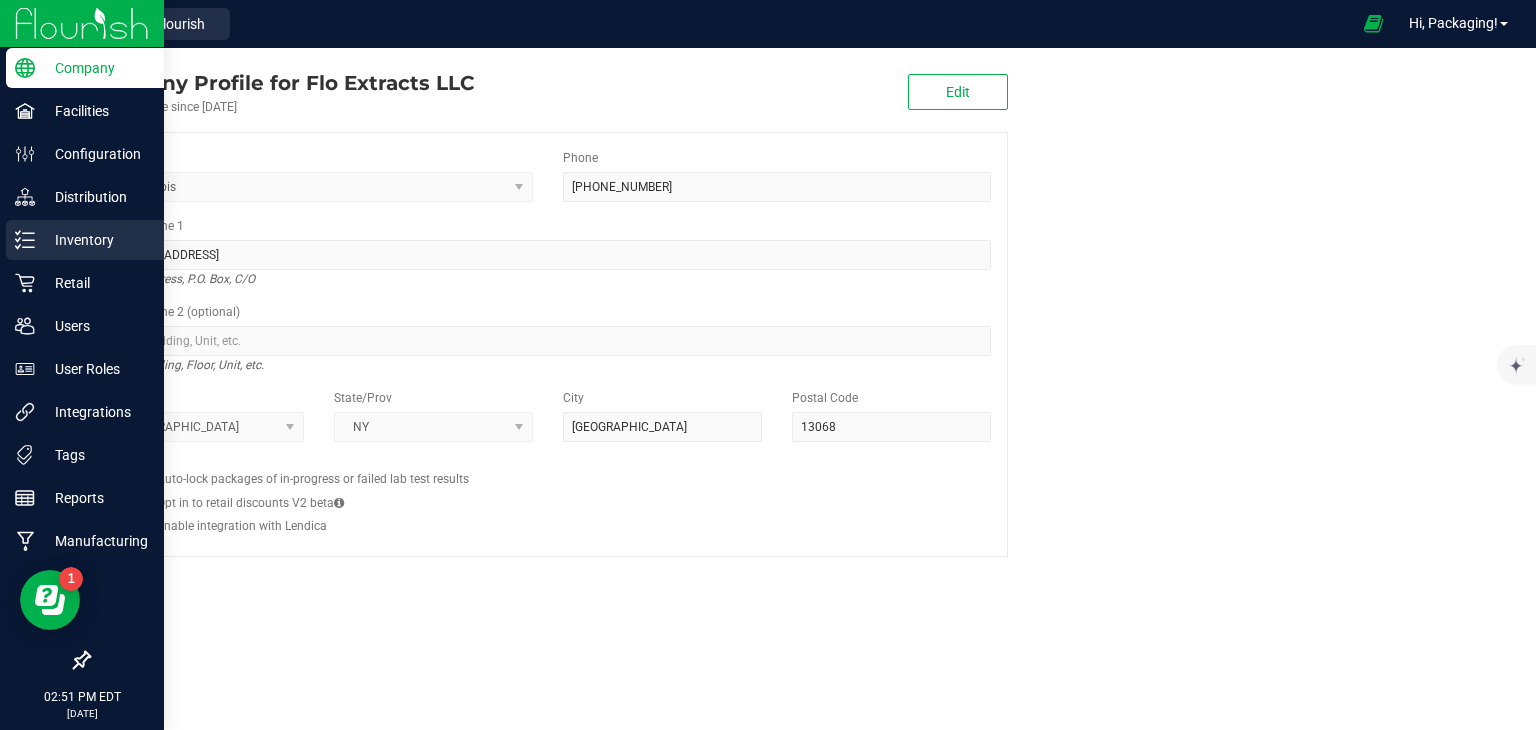 click on "Inventory" at bounding box center (95, 240) 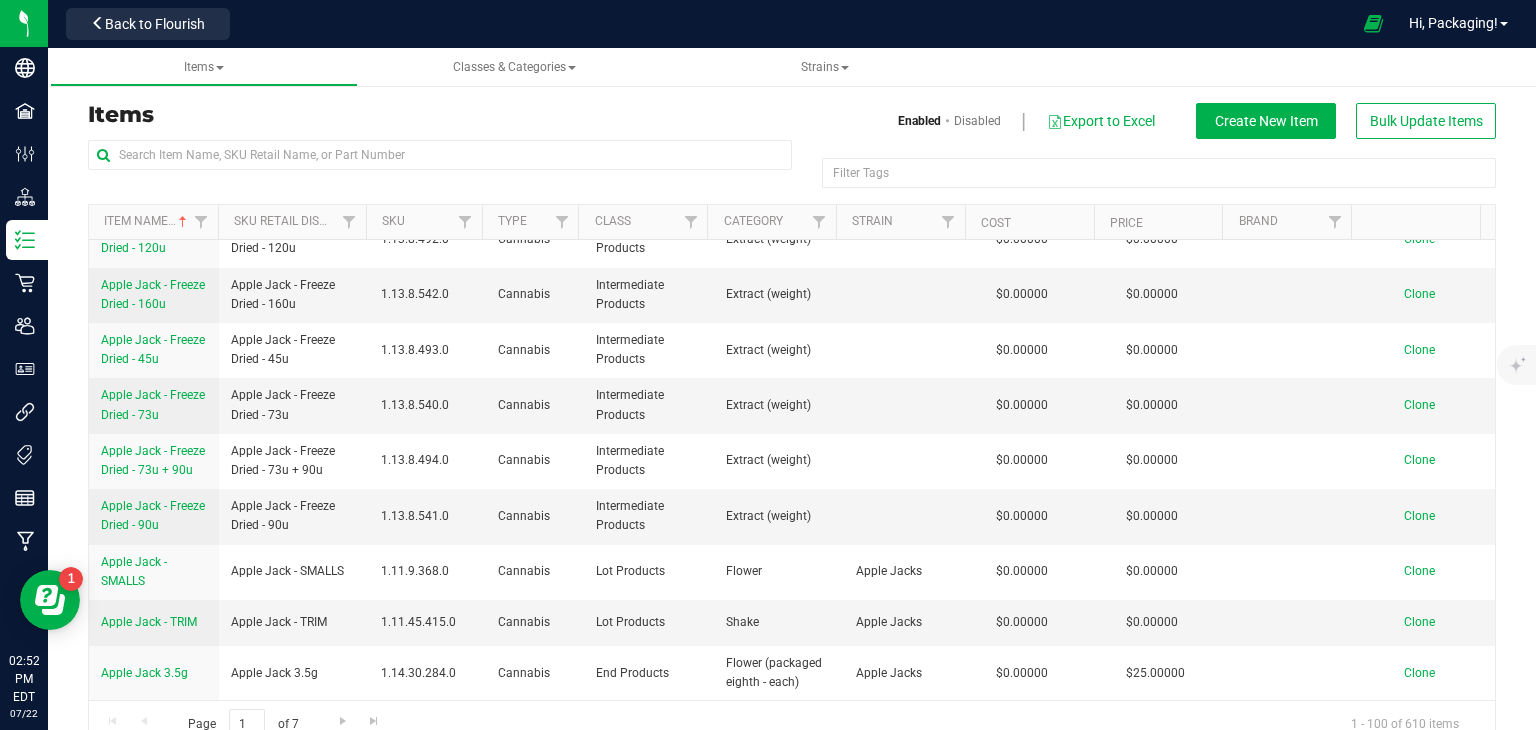scroll, scrollTop: 1512, scrollLeft: 0, axis: vertical 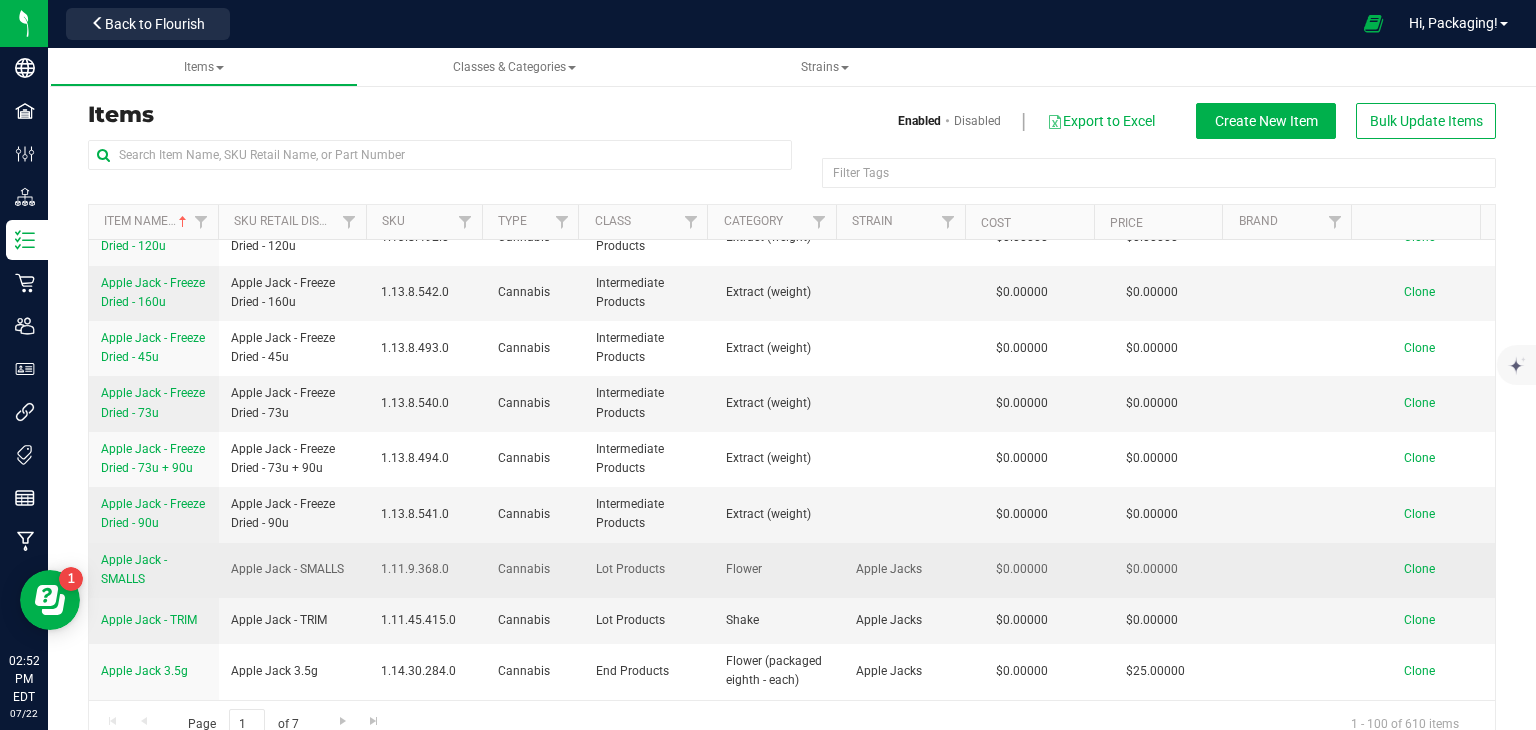 click on "Clone" at bounding box center (1419, 569) 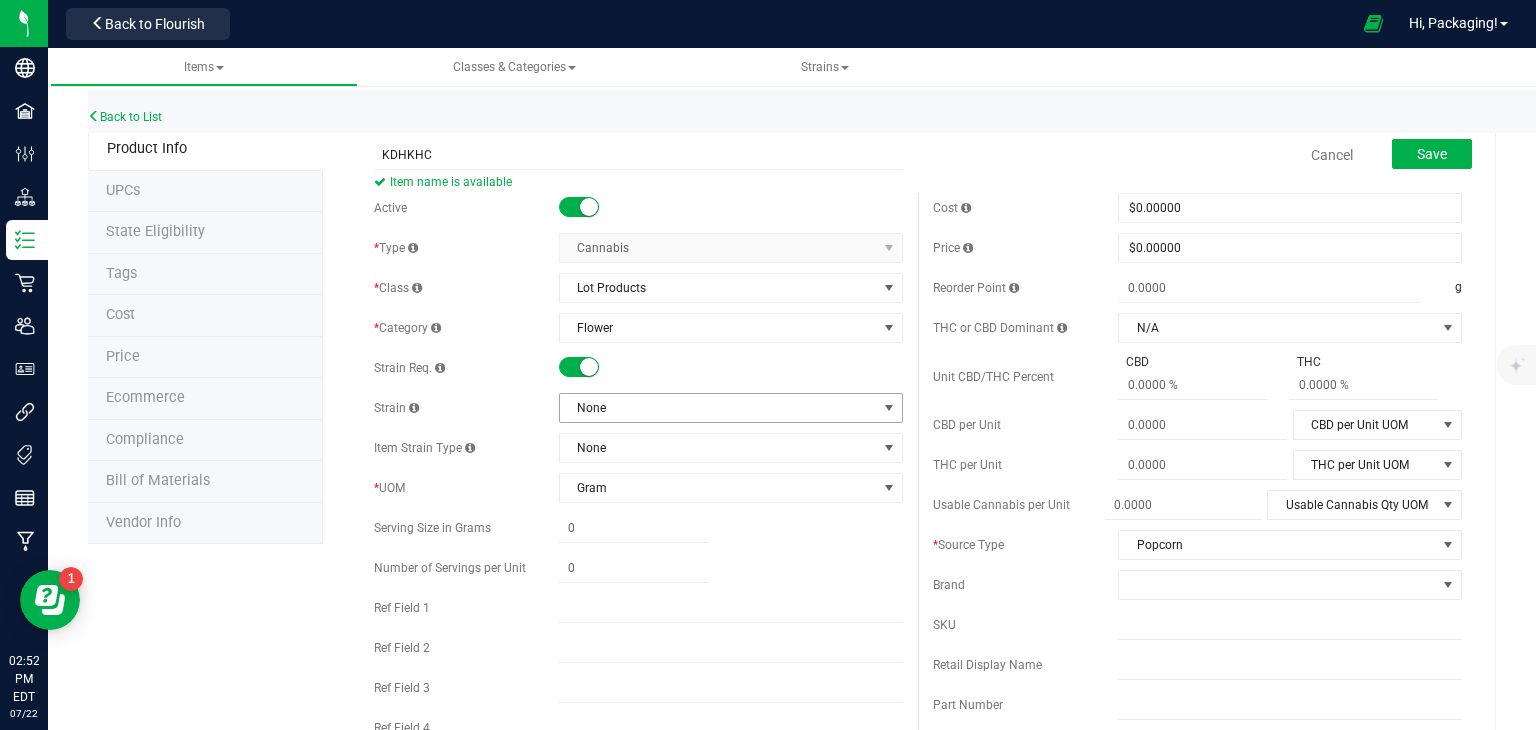 type on "KDHKHC" 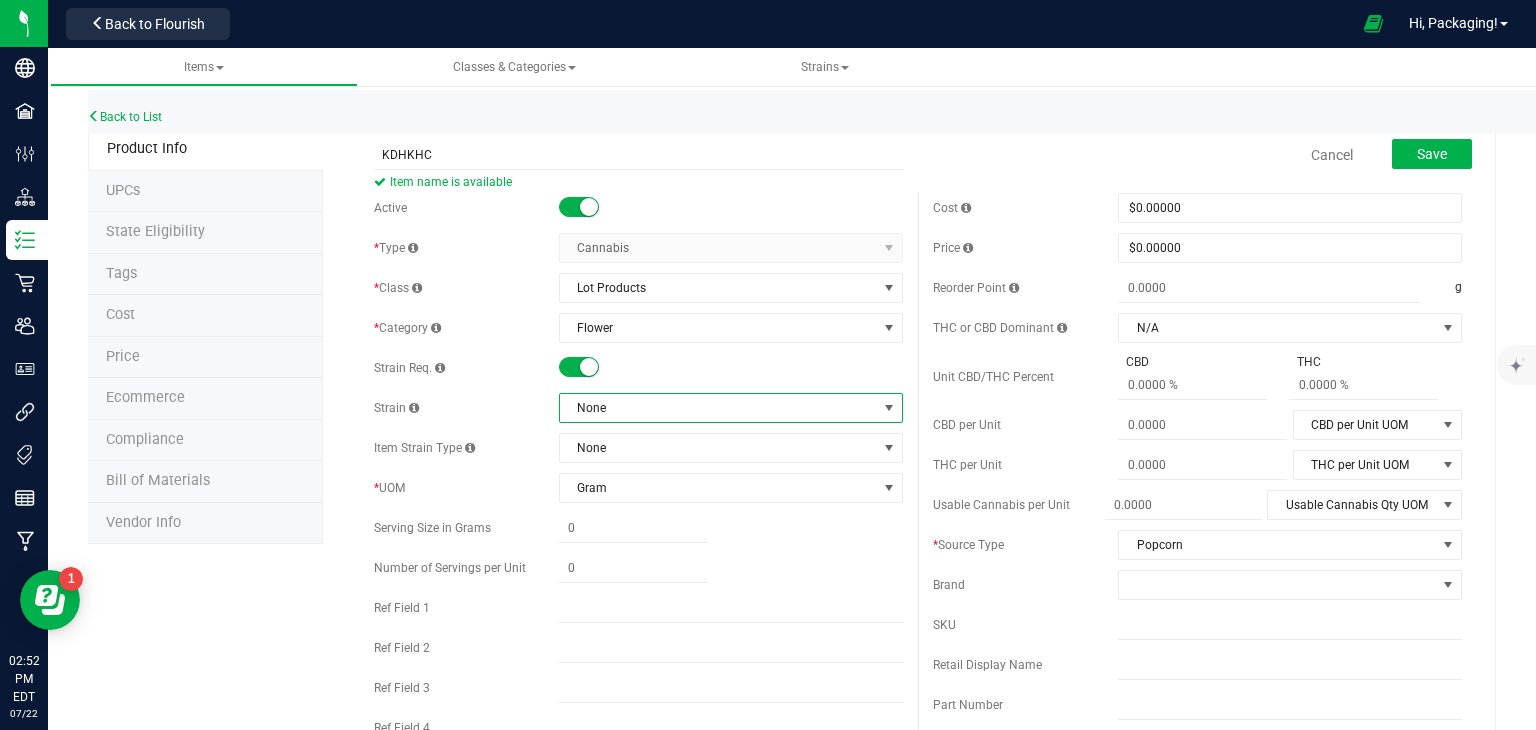 click at bounding box center [889, 408] 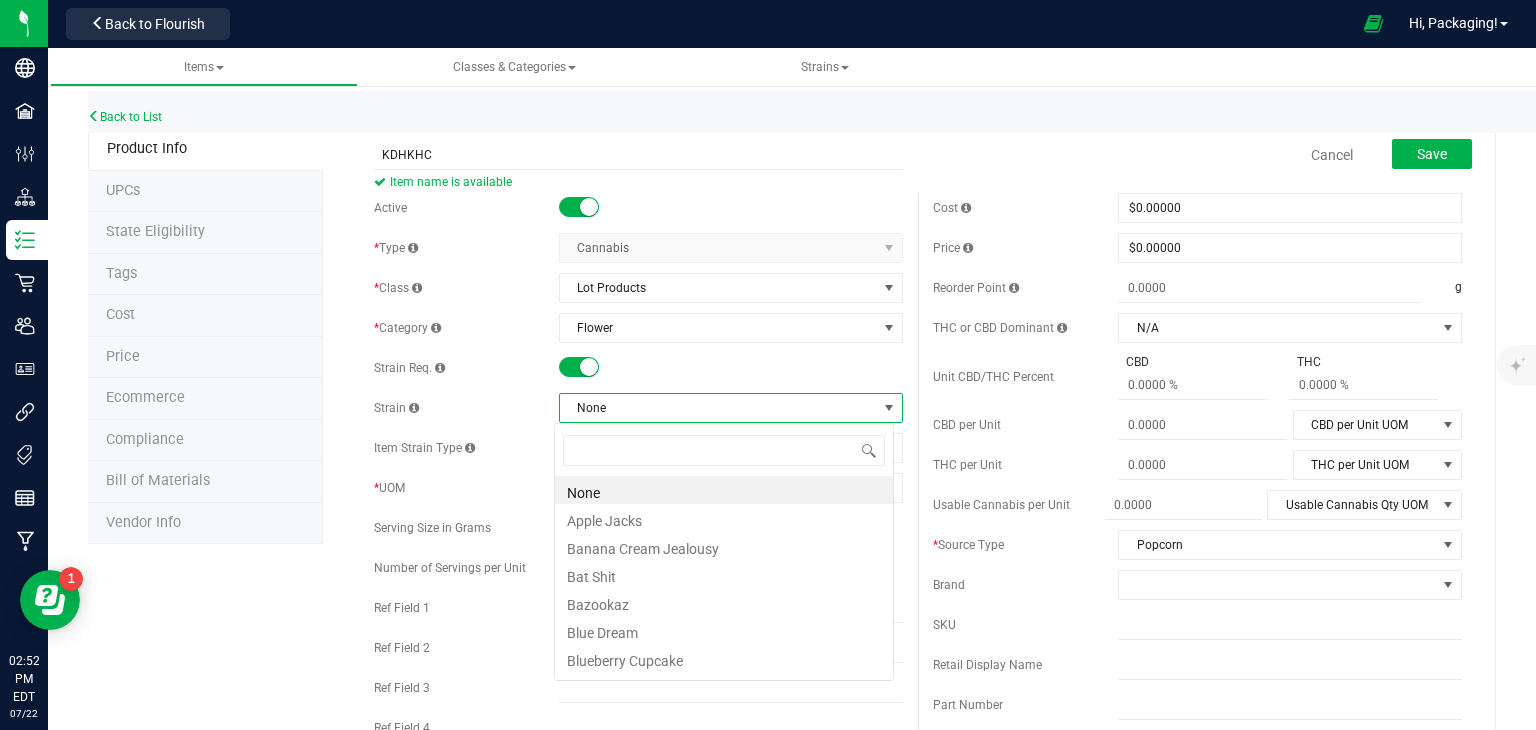 scroll, scrollTop: 99970, scrollLeft: 99660, axis: both 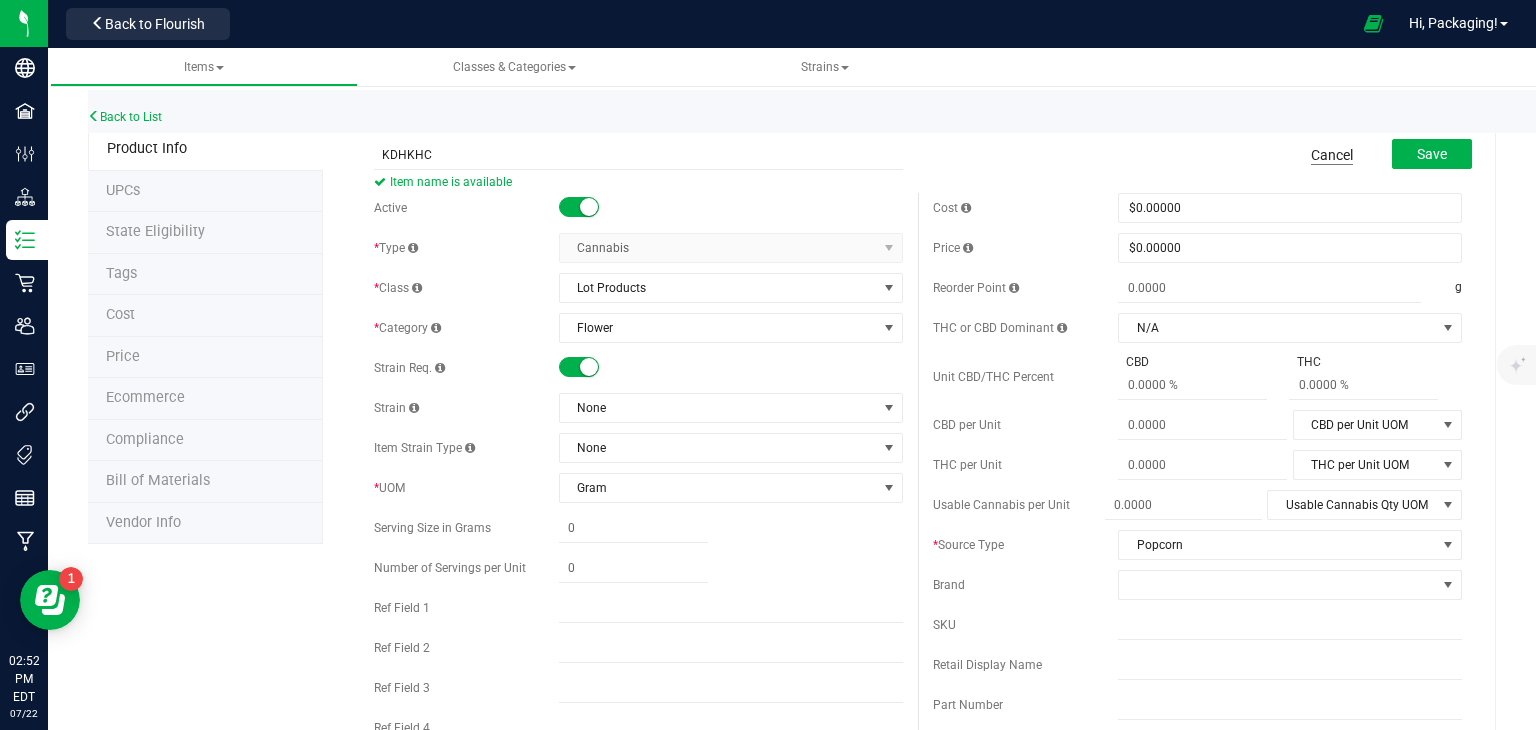 click on "Cancel" at bounding box center [1332, 155] 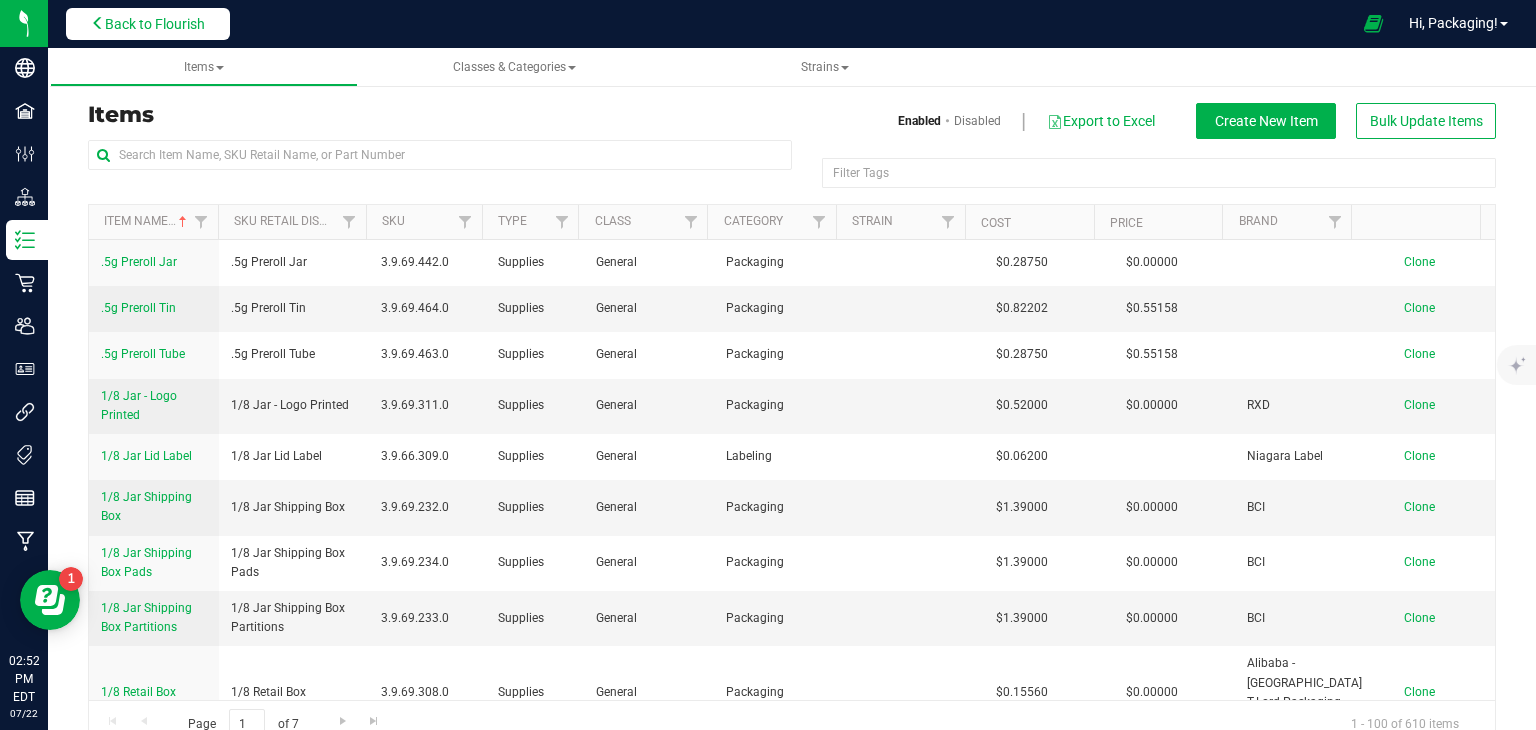 click on "Back to Flourish" at bounding box center (155, 24) 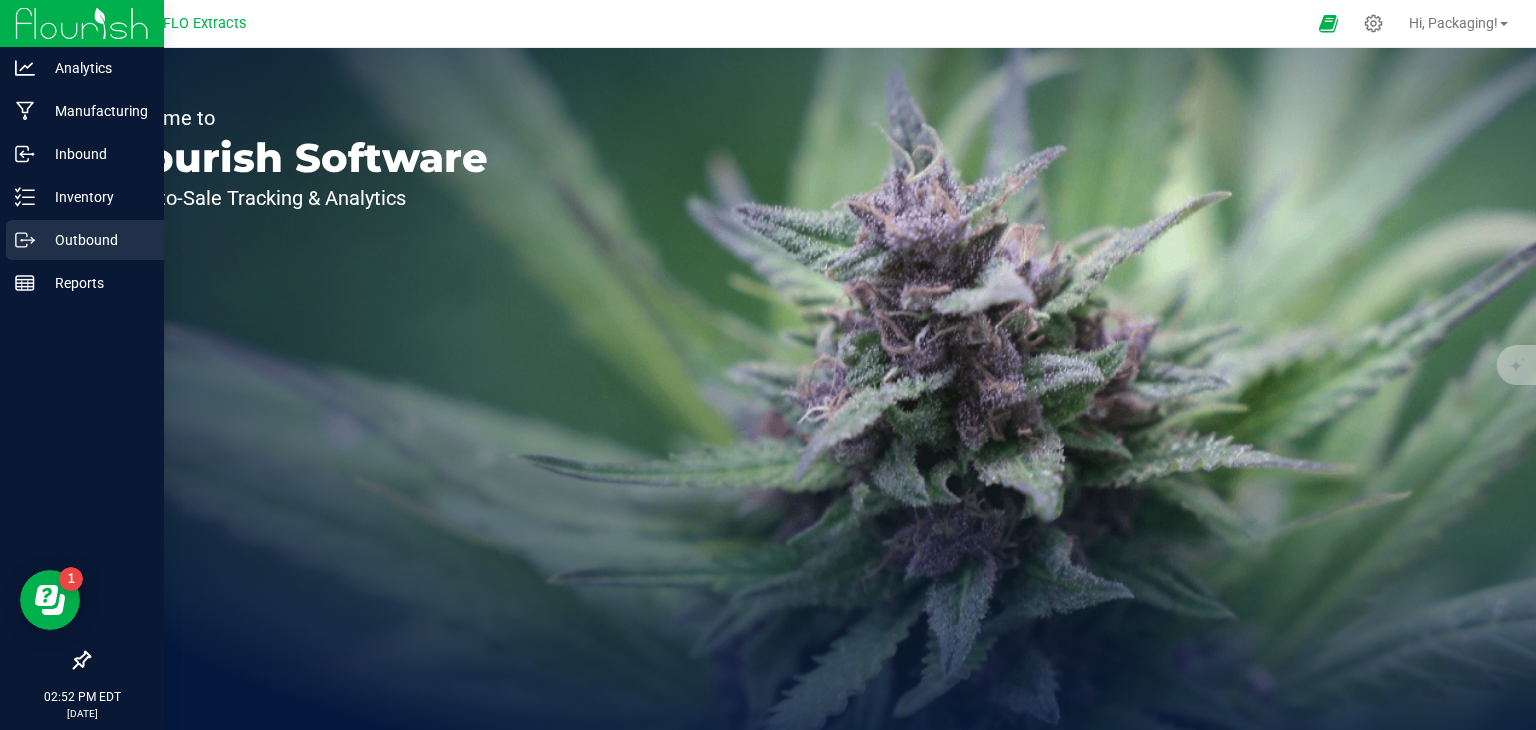 click on "Outbound" at bounding box center [95, 240] 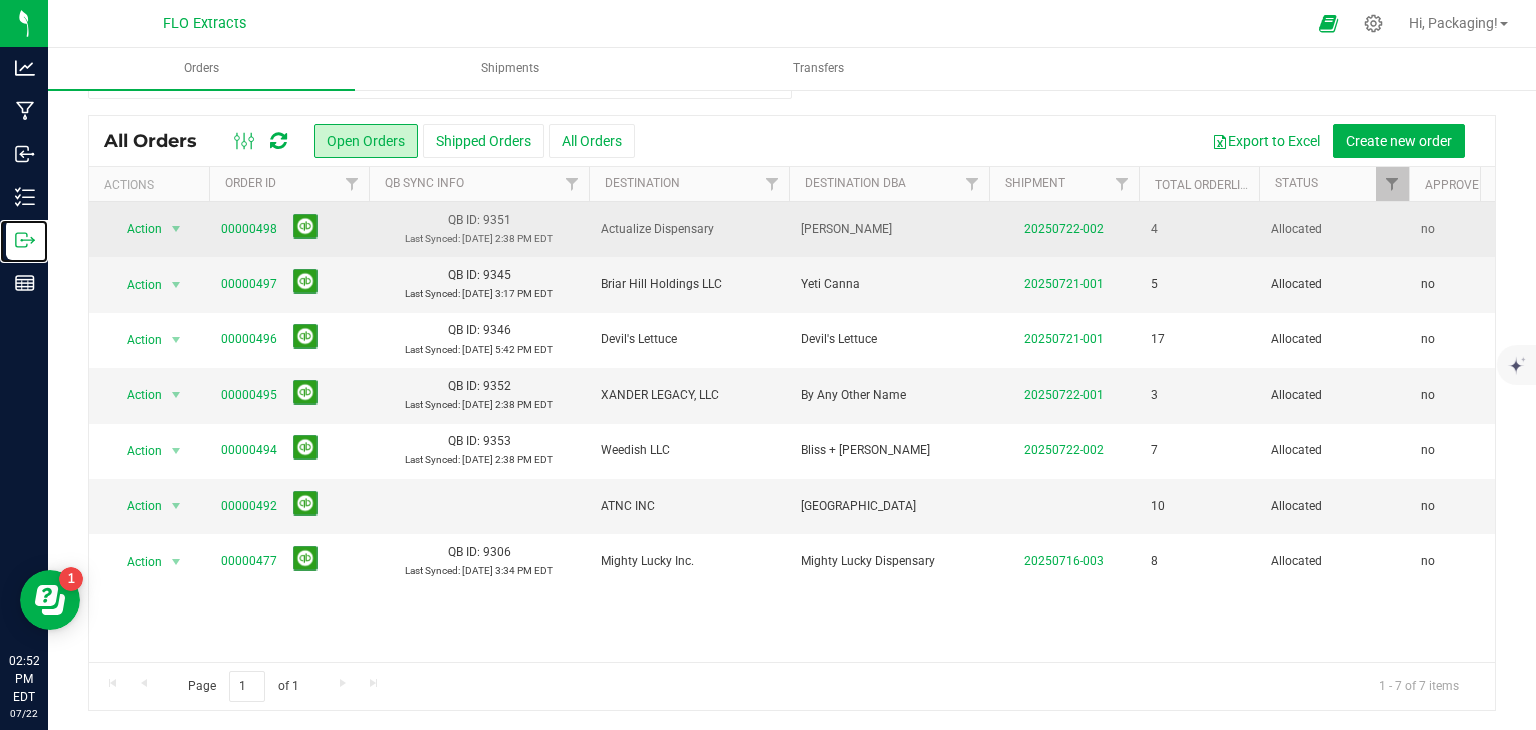 scroll, scrollTop: 0, scrollLeft: 0, axis: both 